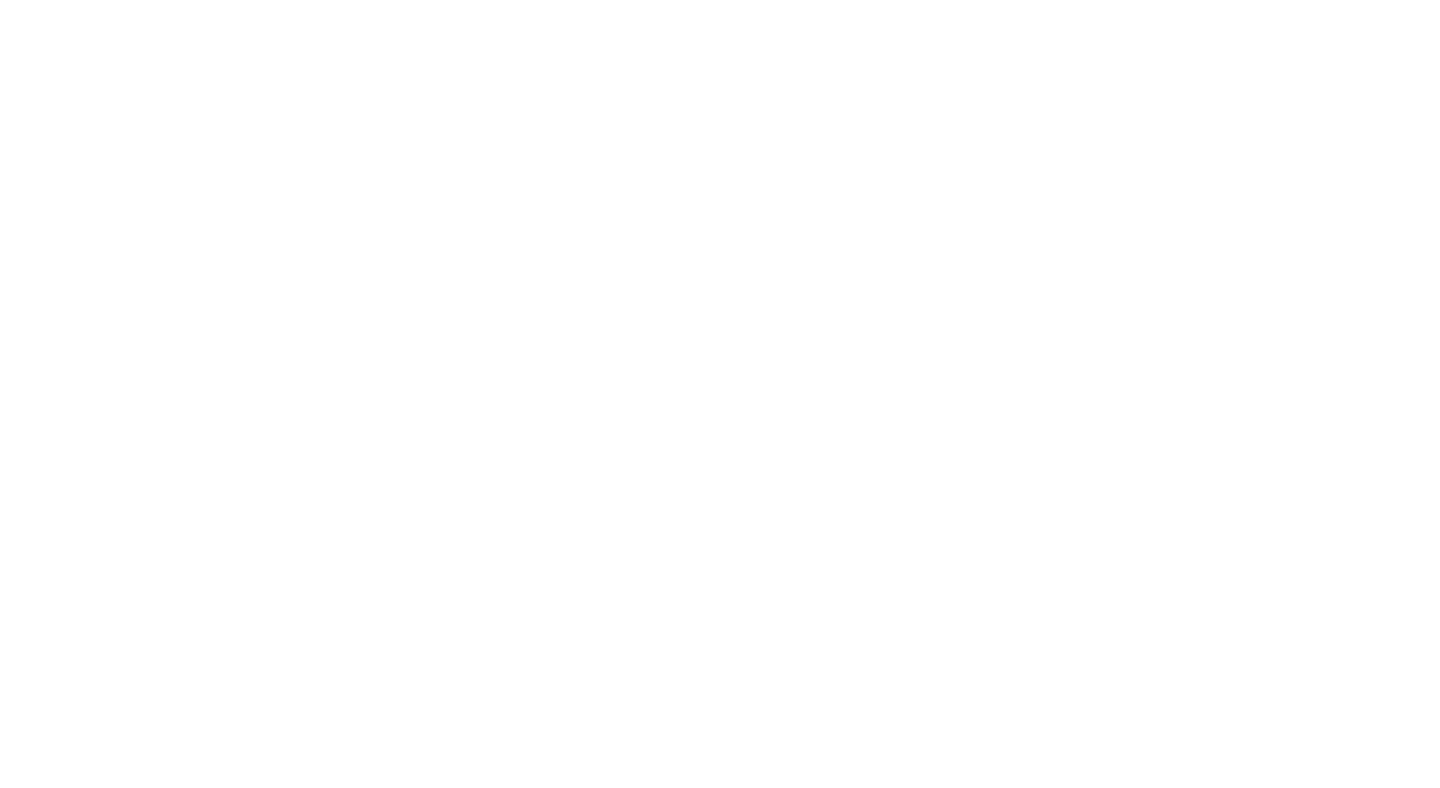 scroll, scrollTop: 0, scrollLeft: 0, axis: both 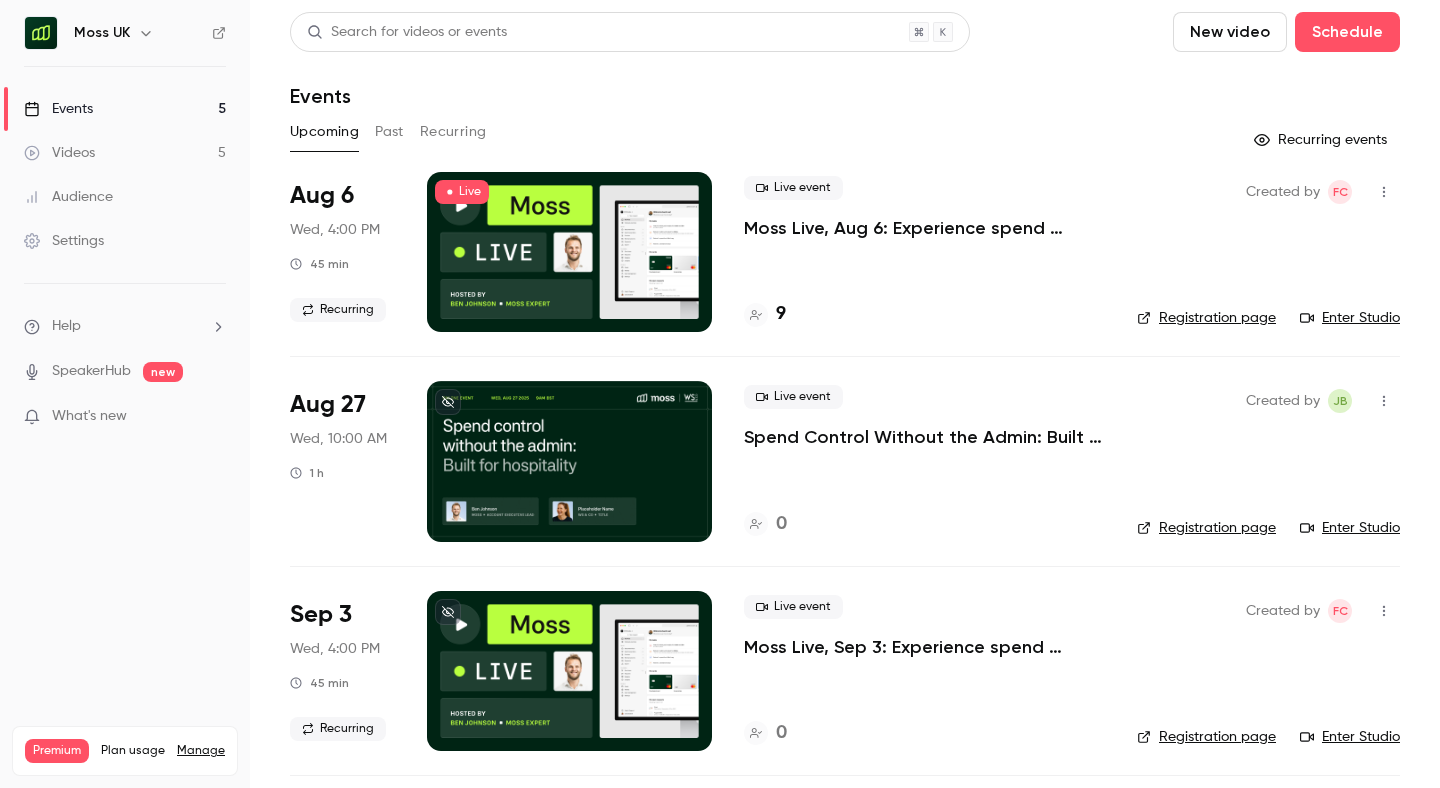 click on "Registration page" at bounding box center [1206, 318] 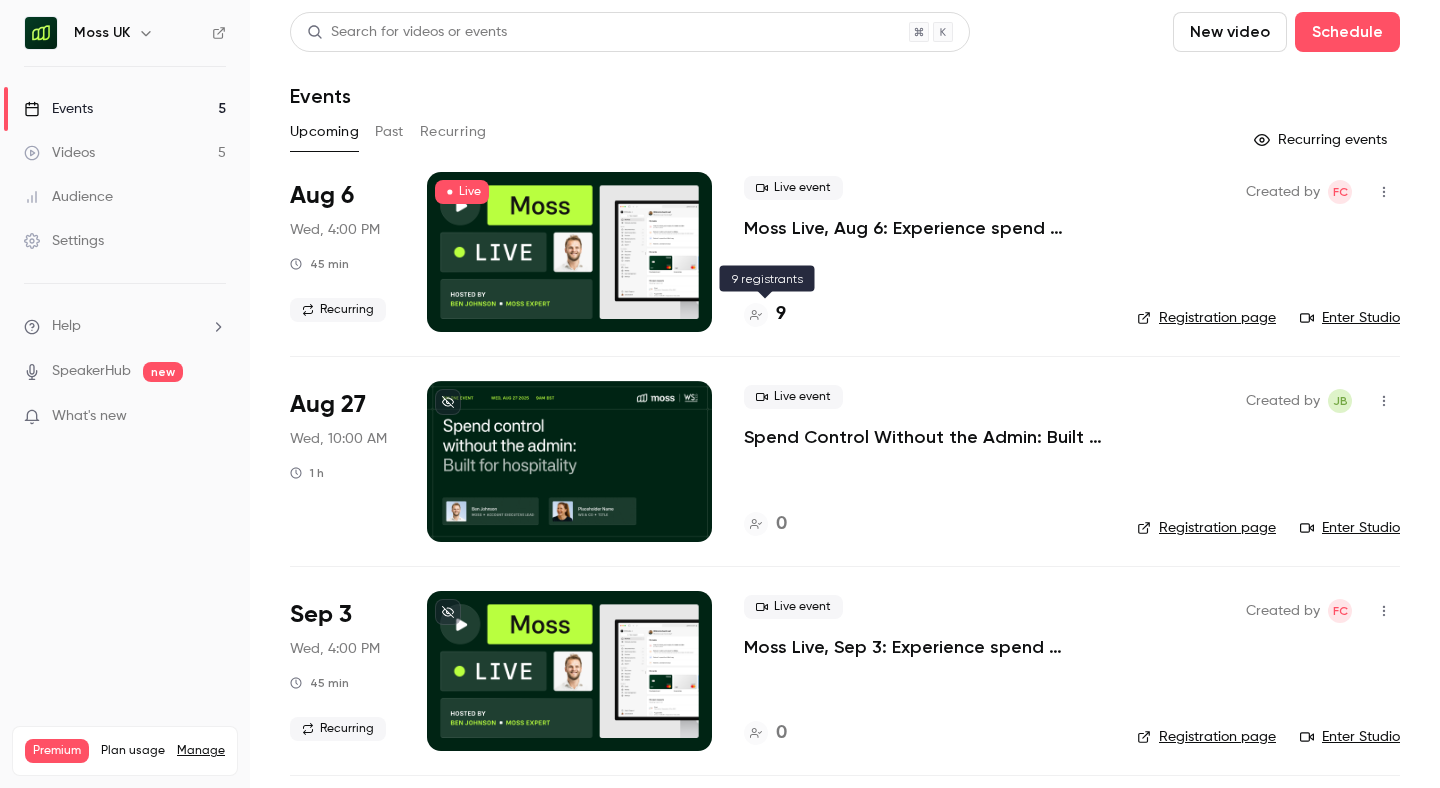 click on "9" at bounding box center [781, 314] 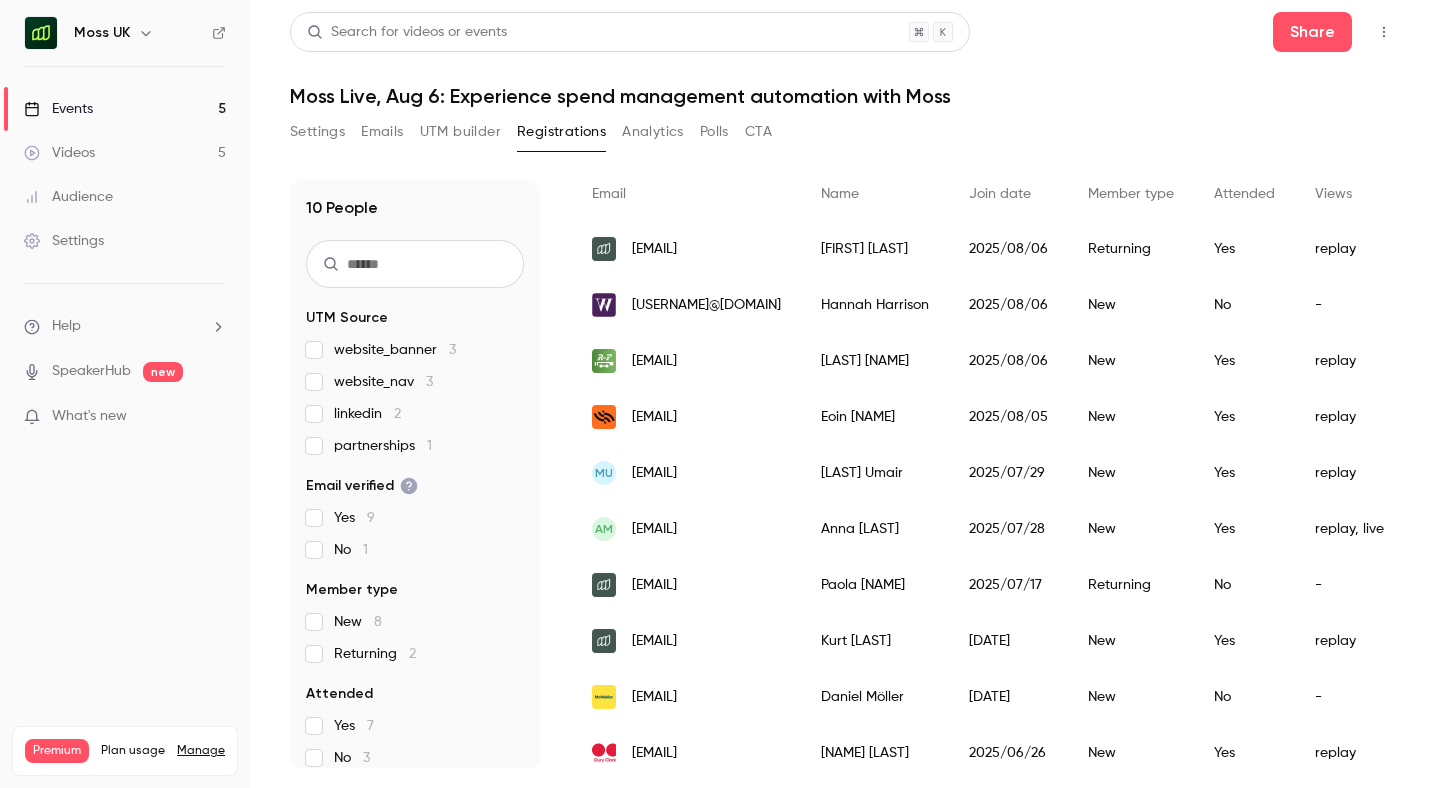 scroll, scrollTop: 163, scrollLeft: 0, axis: vertical 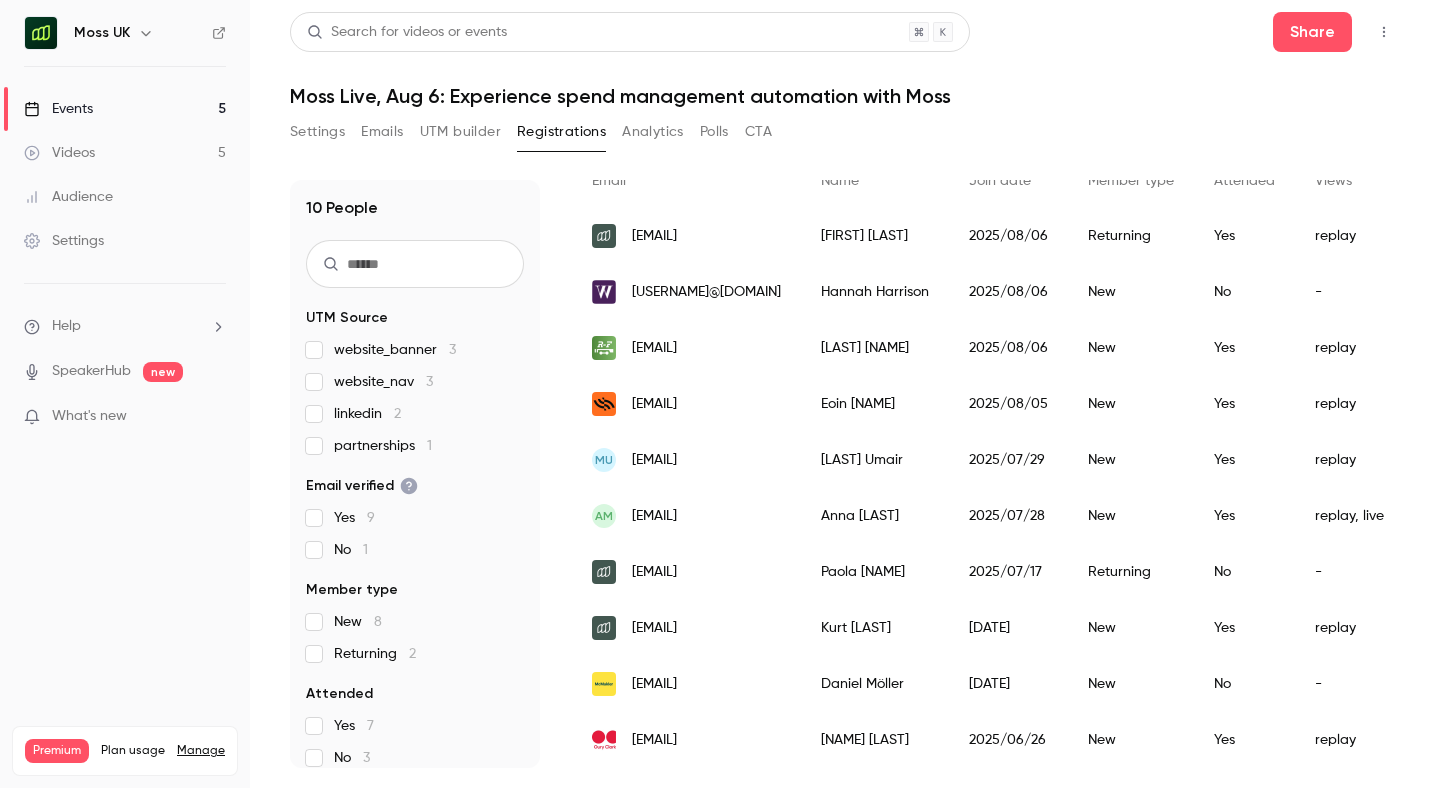 click on "Settings" at bounding box center (317, 132) 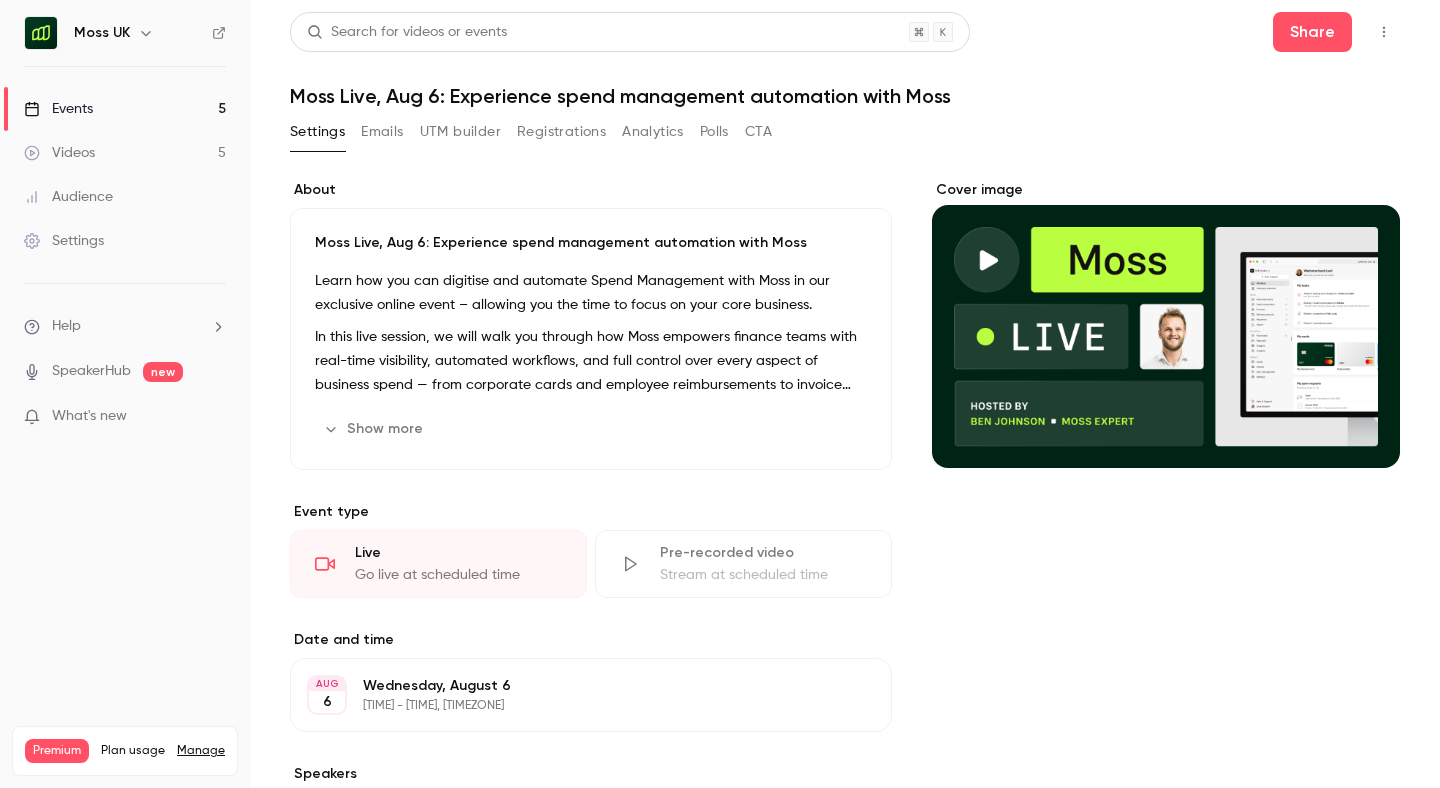 click on "Events 5" at bounding box center [125, 109] 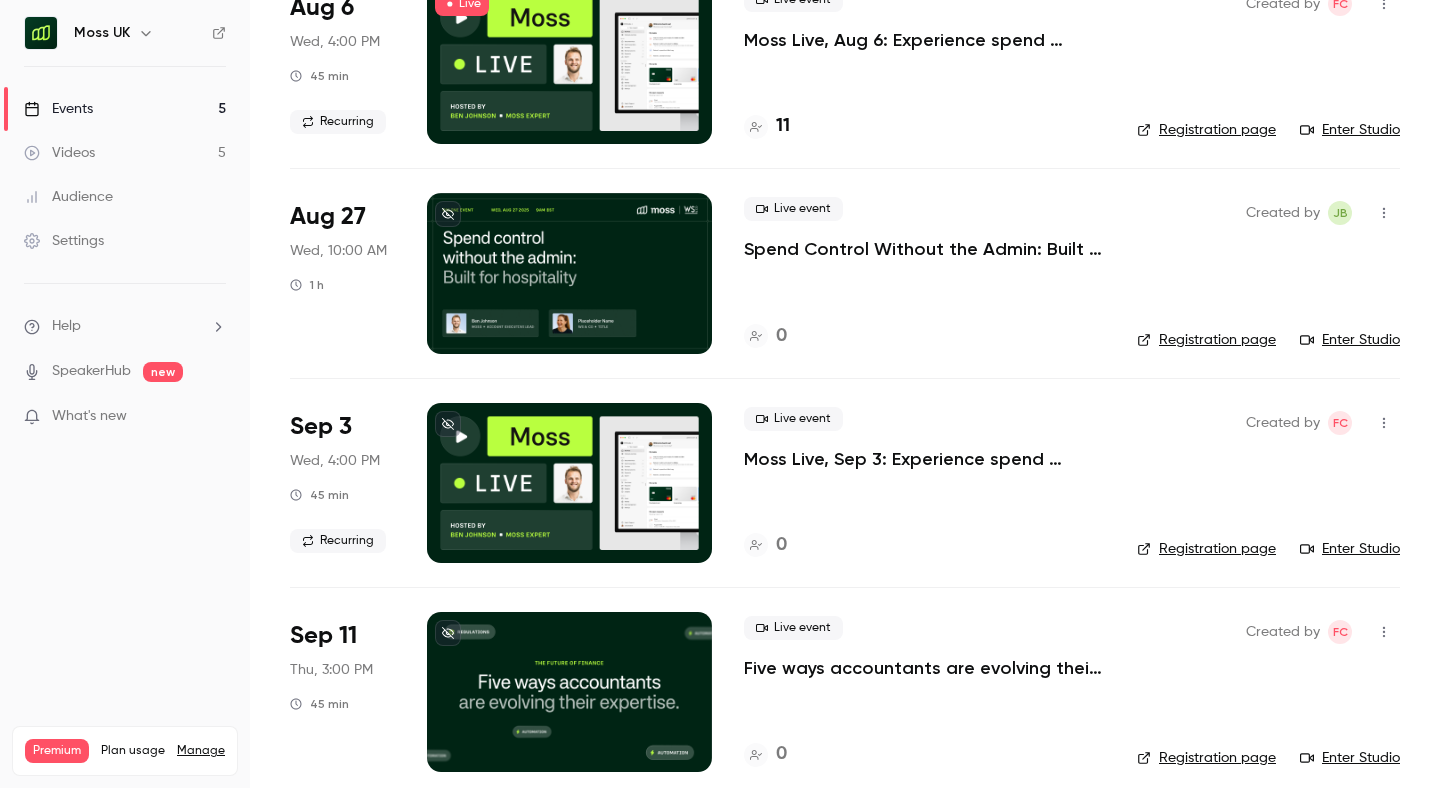 scroll, scrollTop: 0, scrollLeft: 0, axis: both 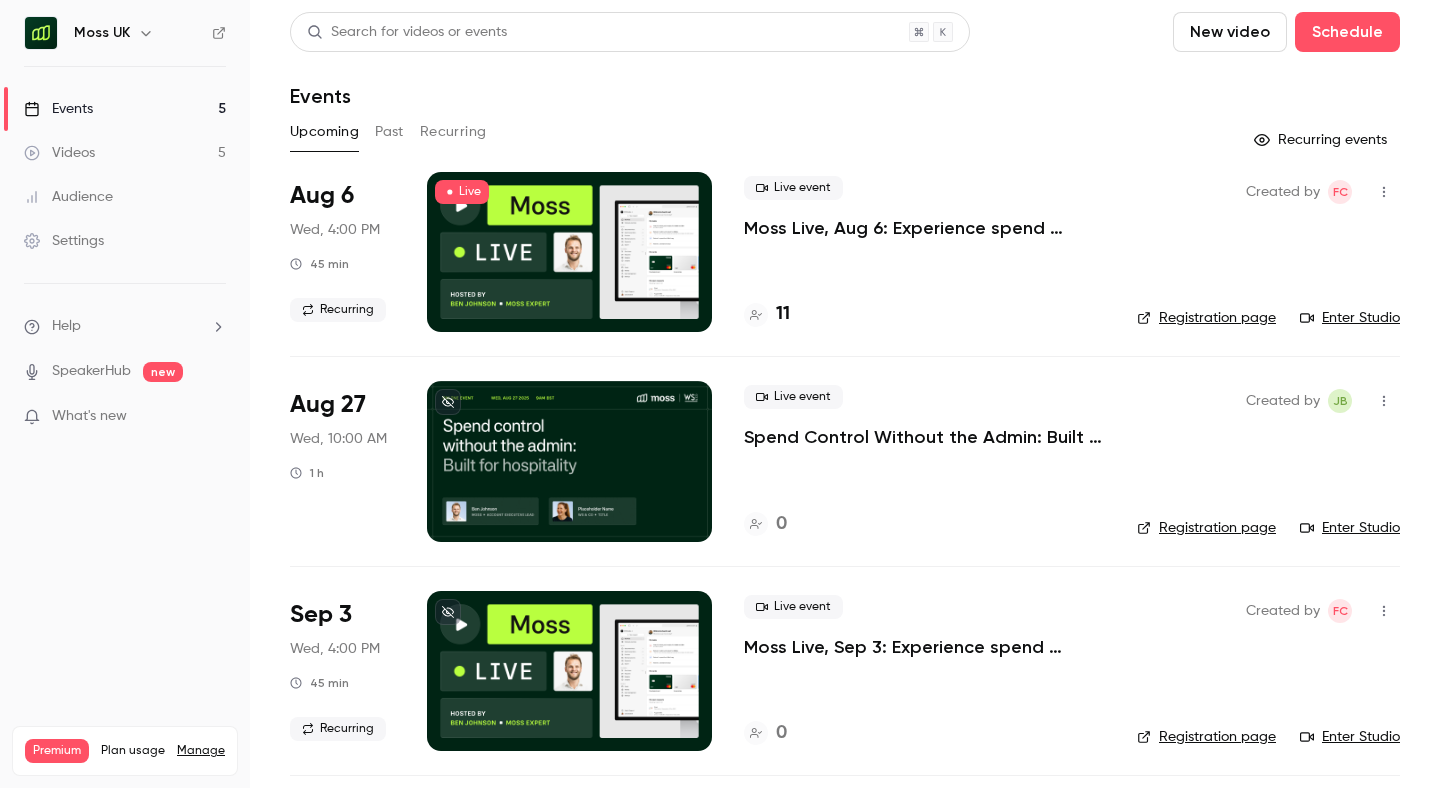 click on "Moss Live, Aug 6: Experience spend management automation with Moss" at bounding box center (924, 228) 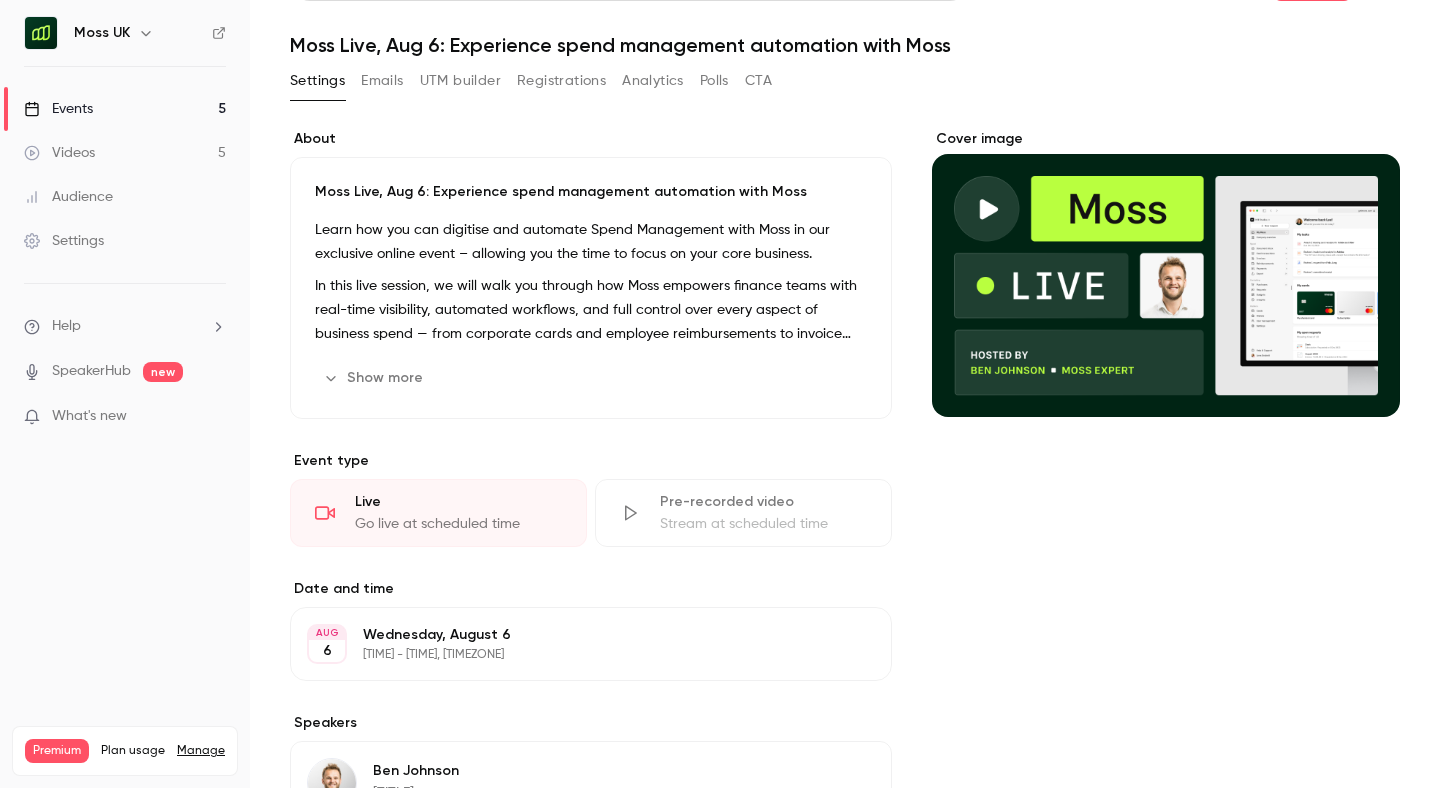 scroll, scrollTop: 0, scrollLeft: 0, axis: both 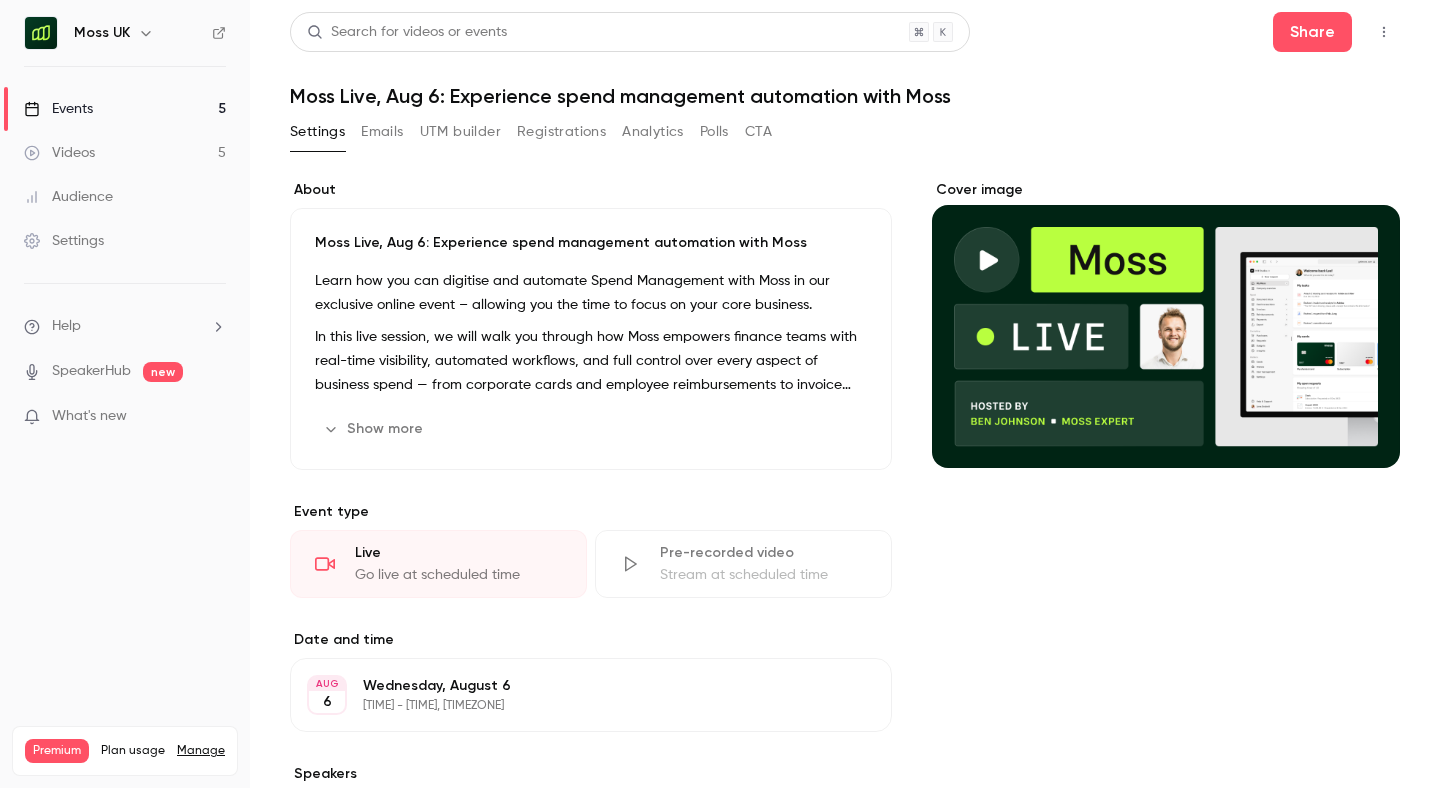 click on "Emails" at bounding box center (382, 132) 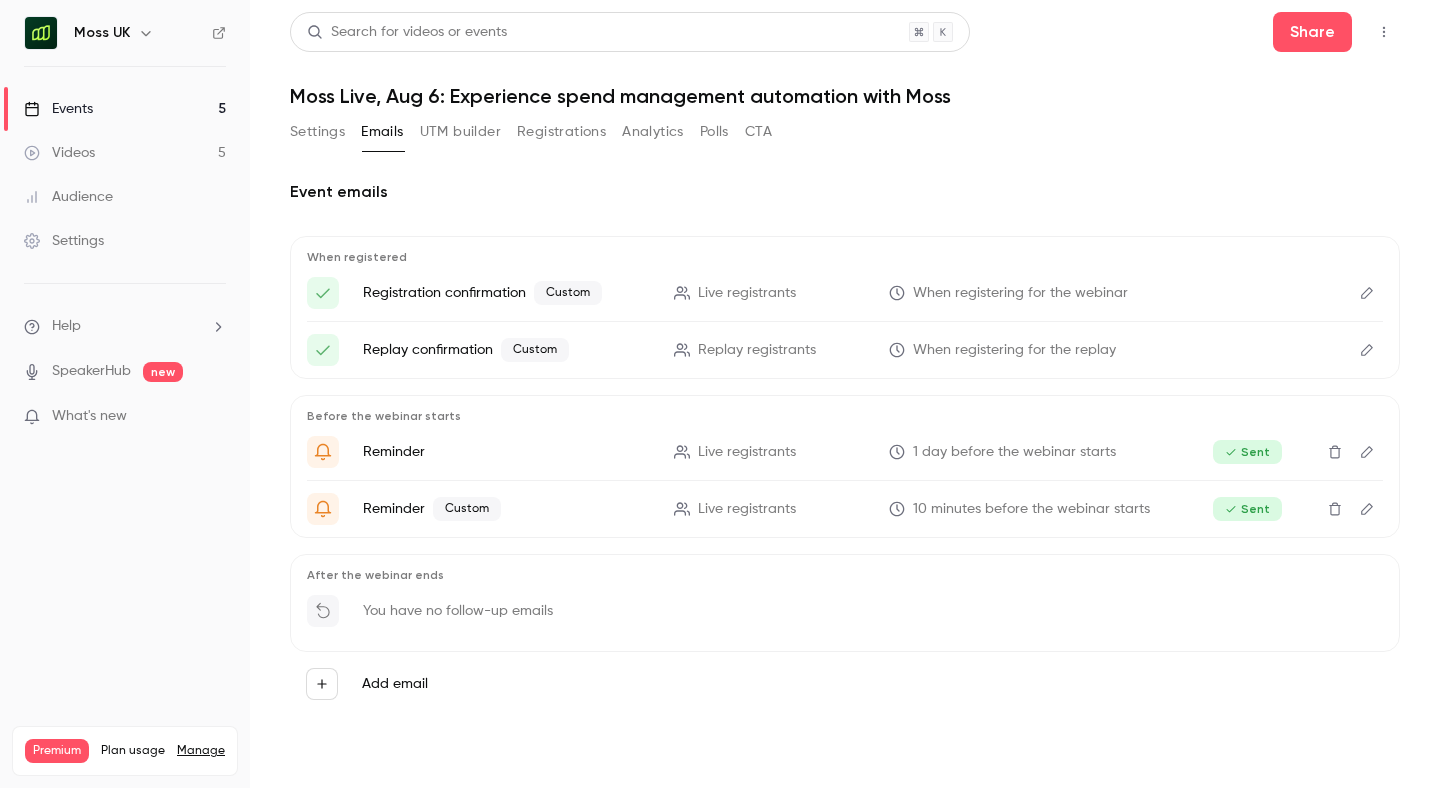 click on "UTM builder" at bounding box center (460, 132) 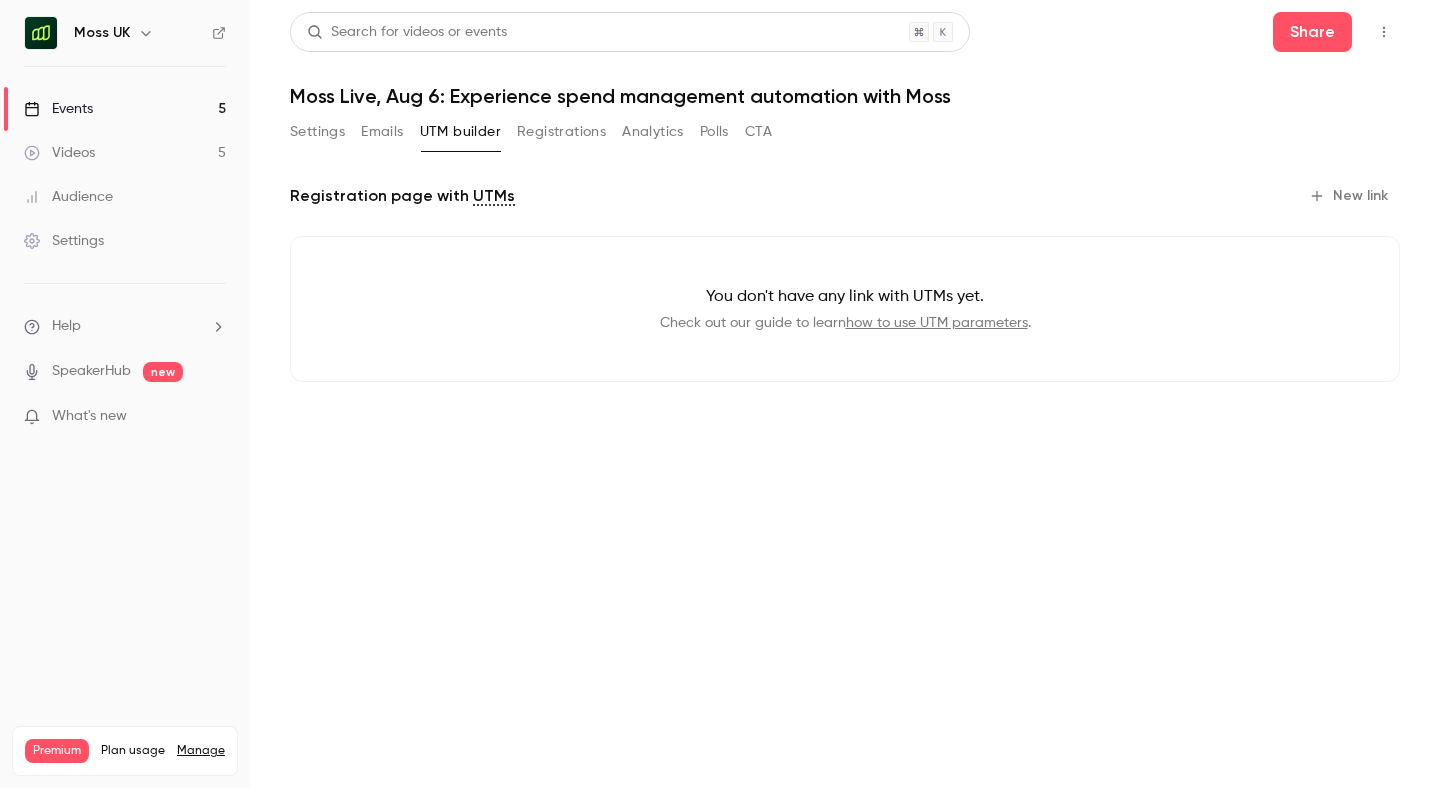 click on "Registrations" at bounding box center (561, 132) 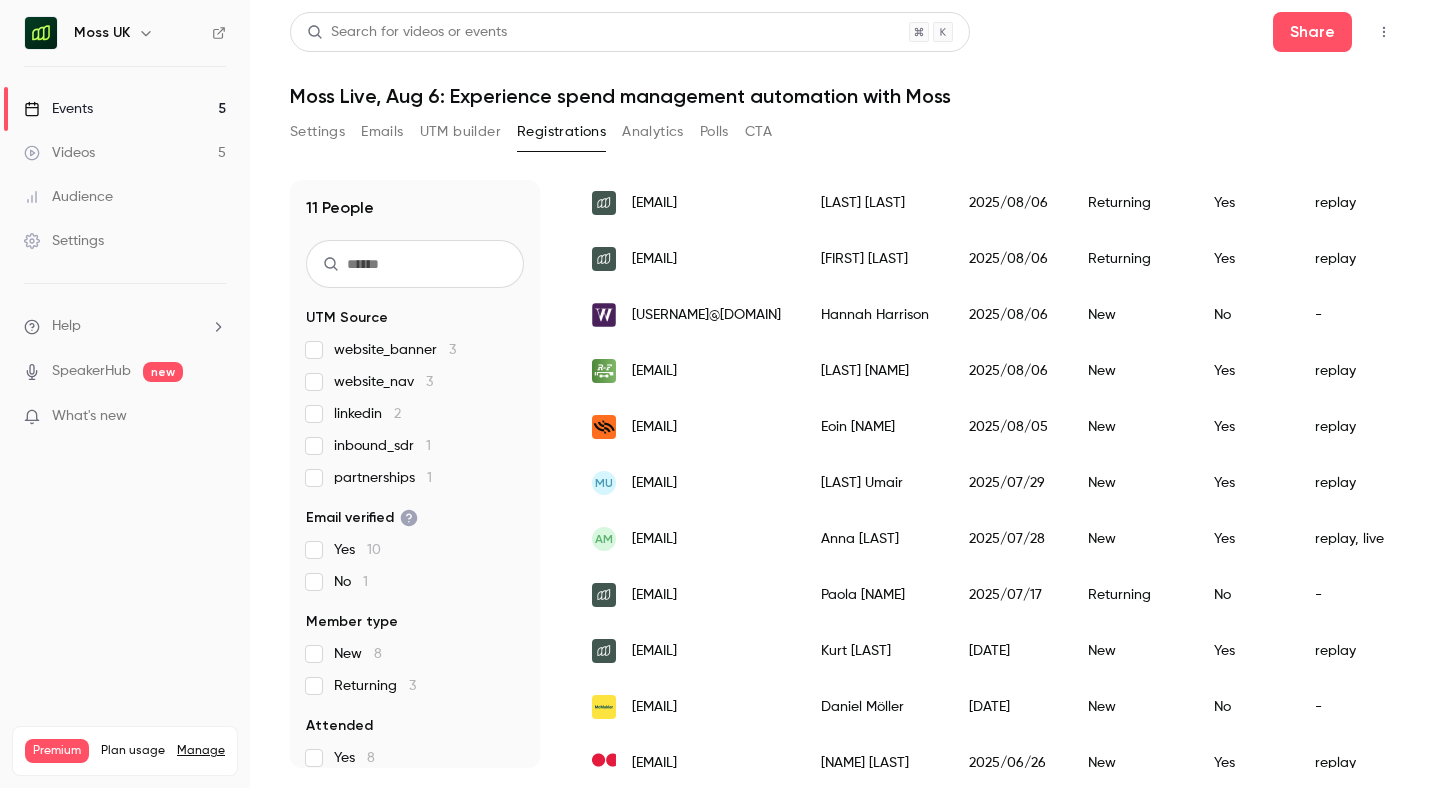 scroll, scrollTop: 219, scrollLeft: 0, axis: vertical 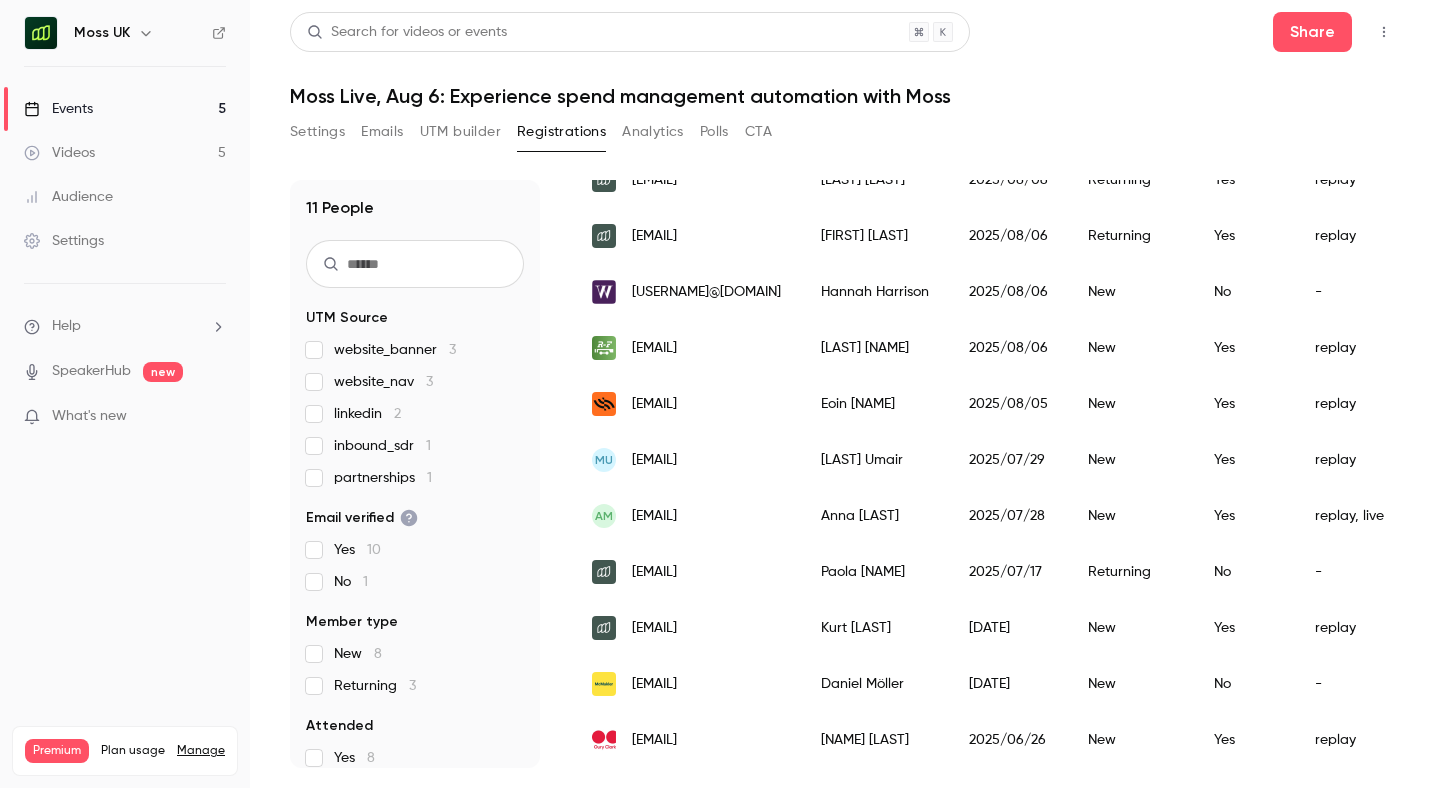 click on "Help" at bounding box center [125, 326] 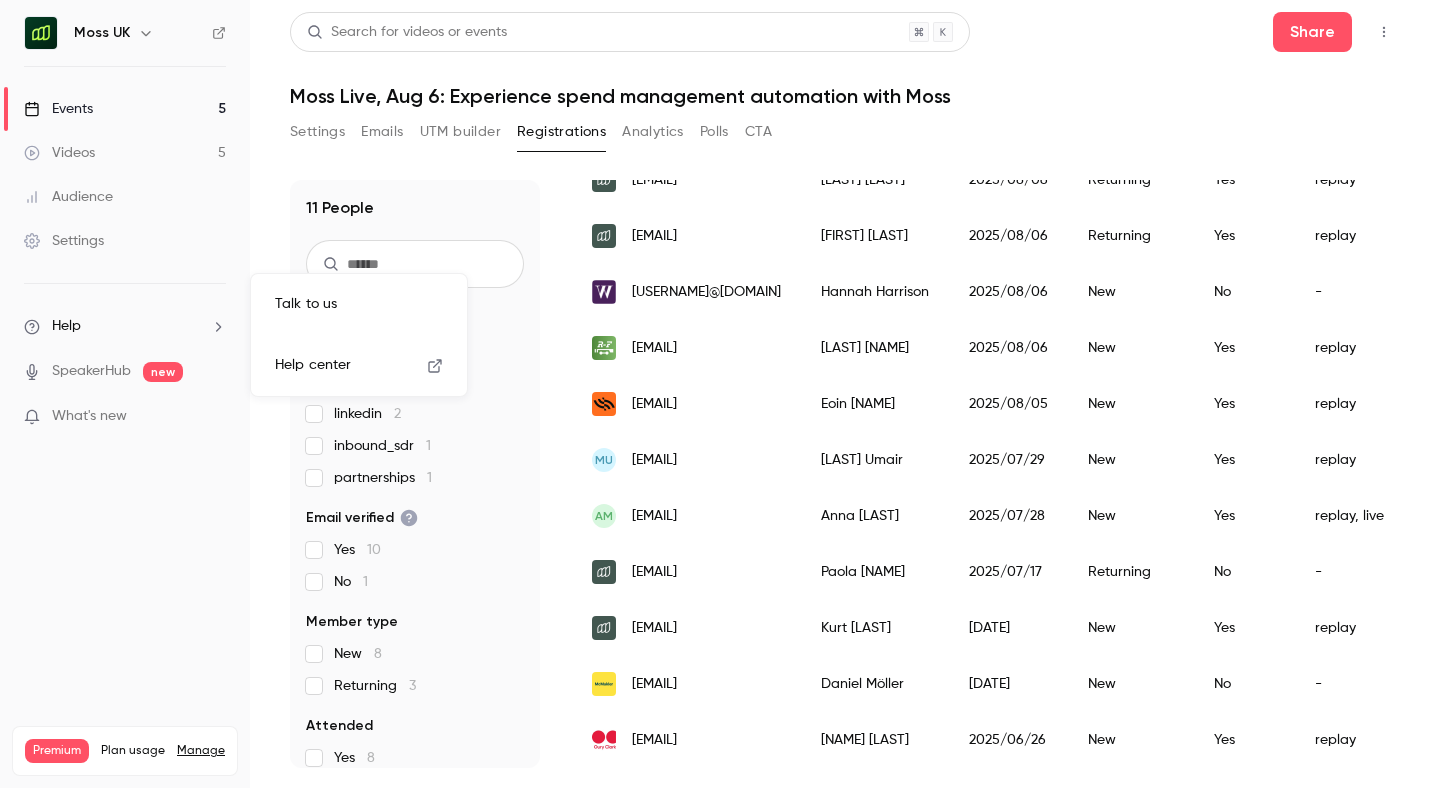 click on "Talk to us" at bounding box center [359, 304] 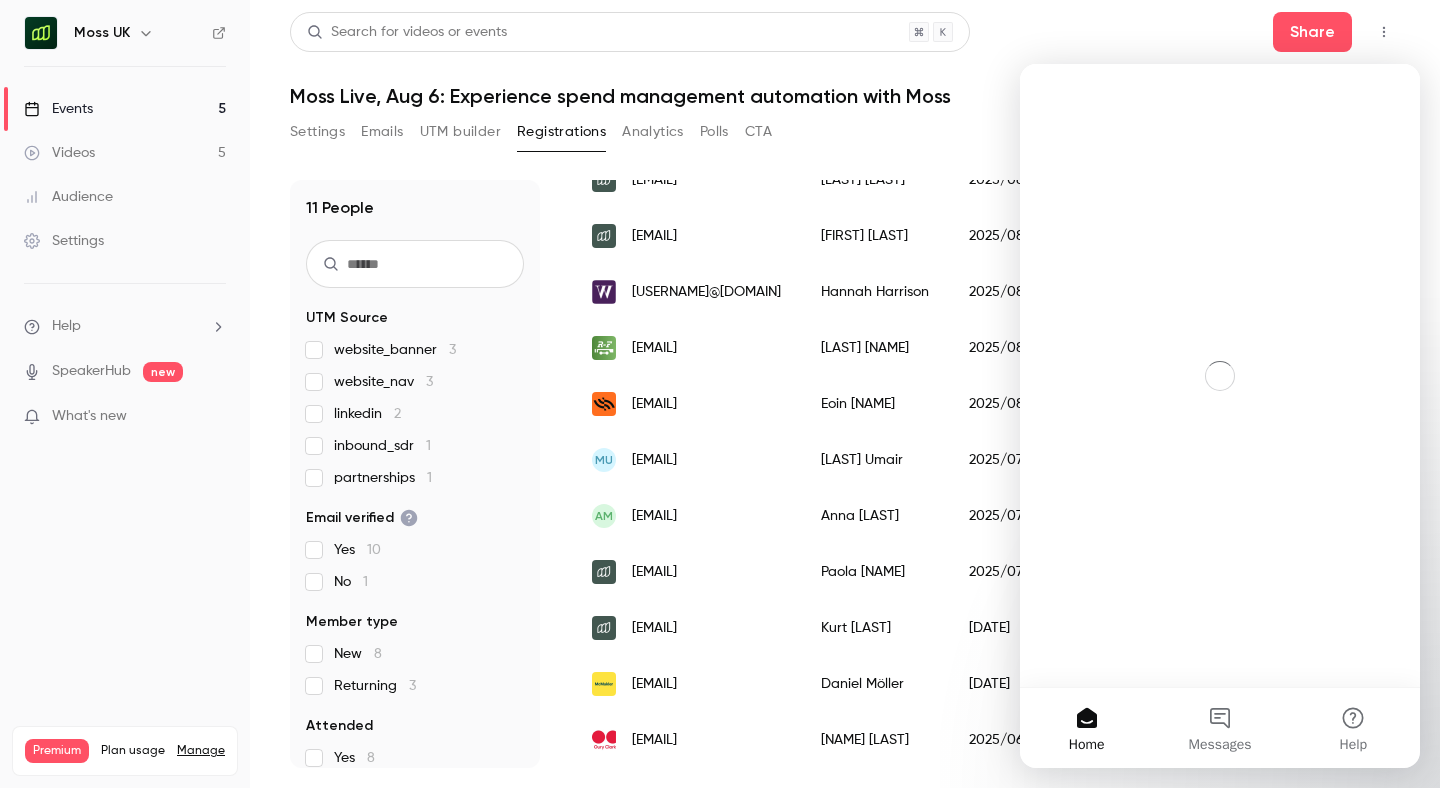 scroll, scrollTop: 0, scrollLeft: 0, axis: both 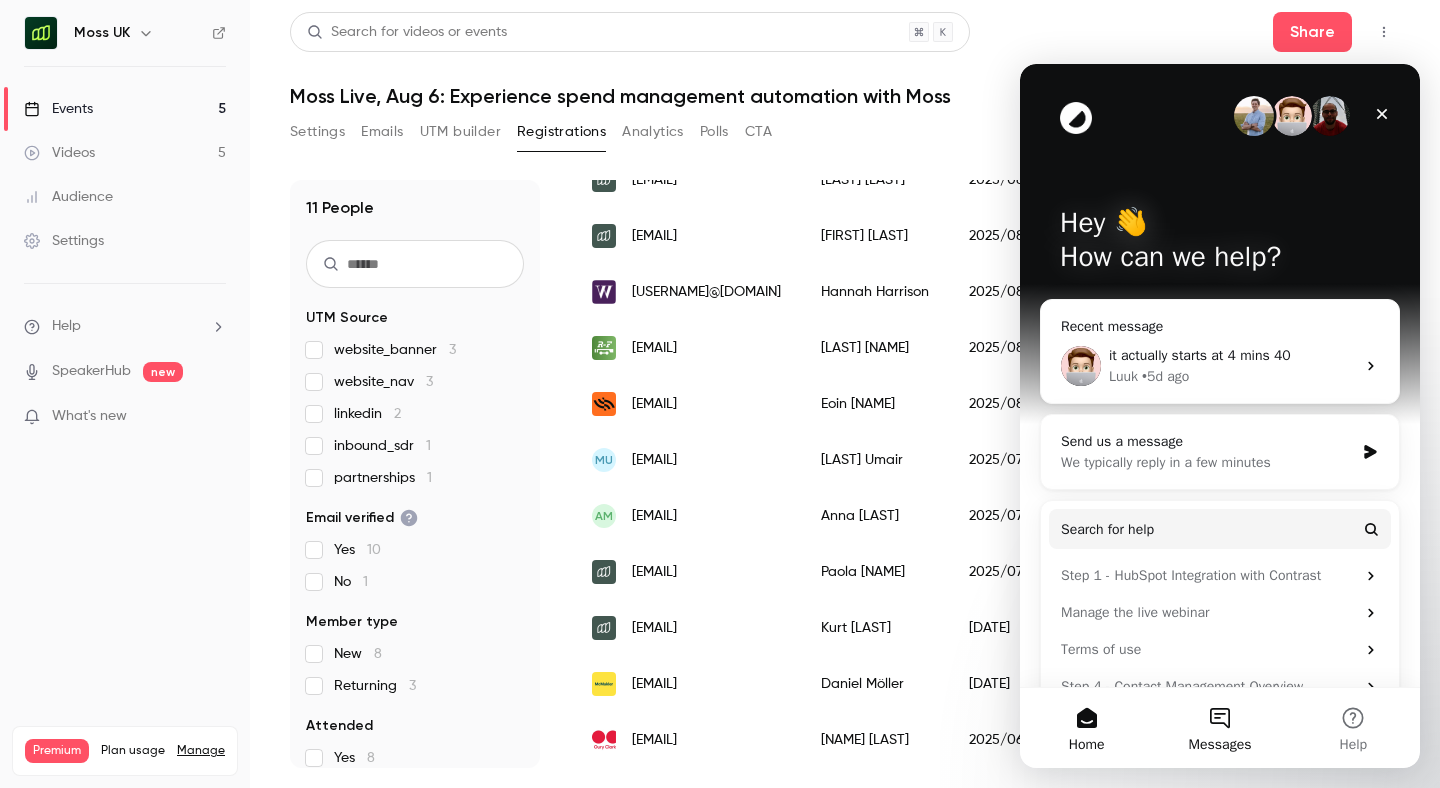 click on "Messages" at bounding box center (1219, 728) 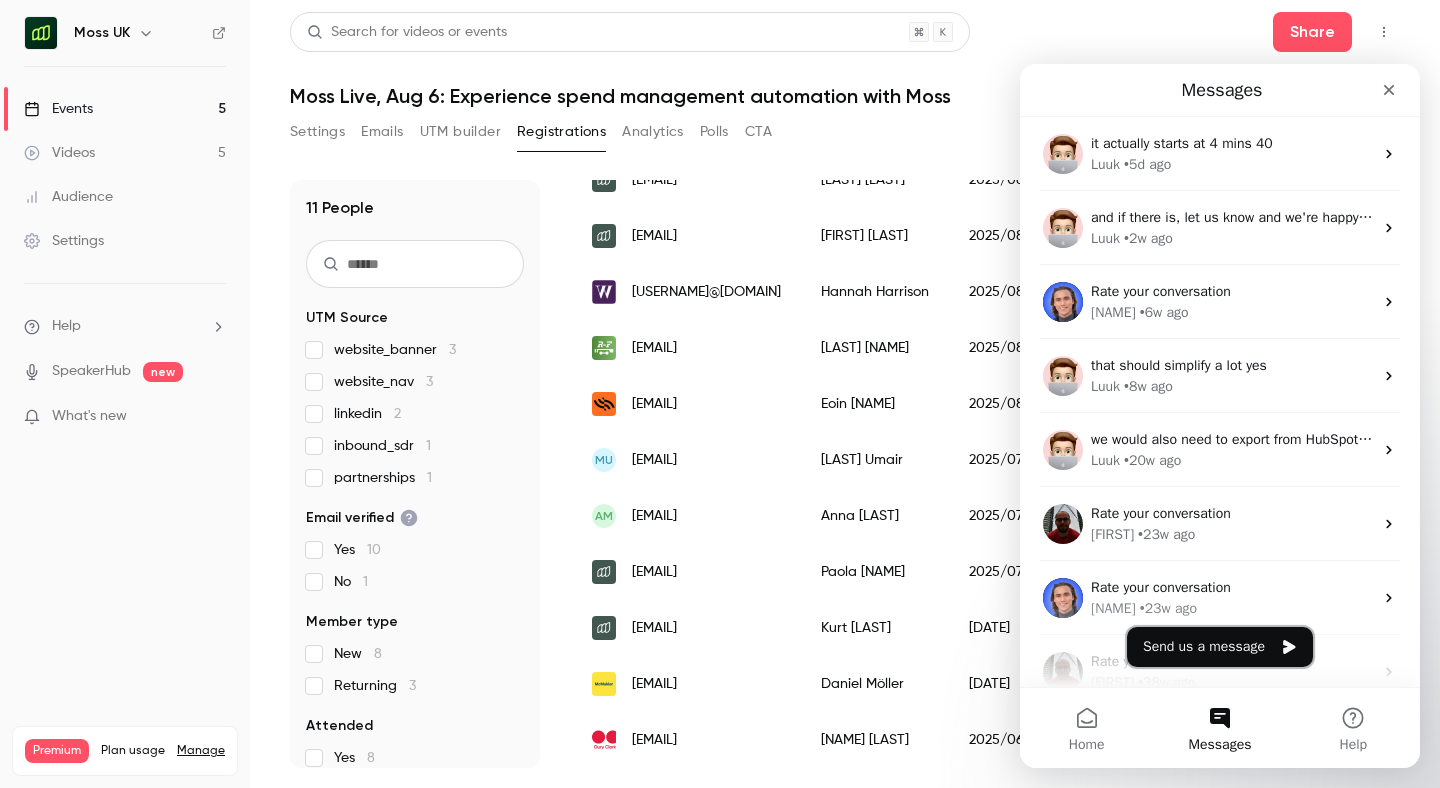 click on "Send us a message" at bounding box center (1220, 647) 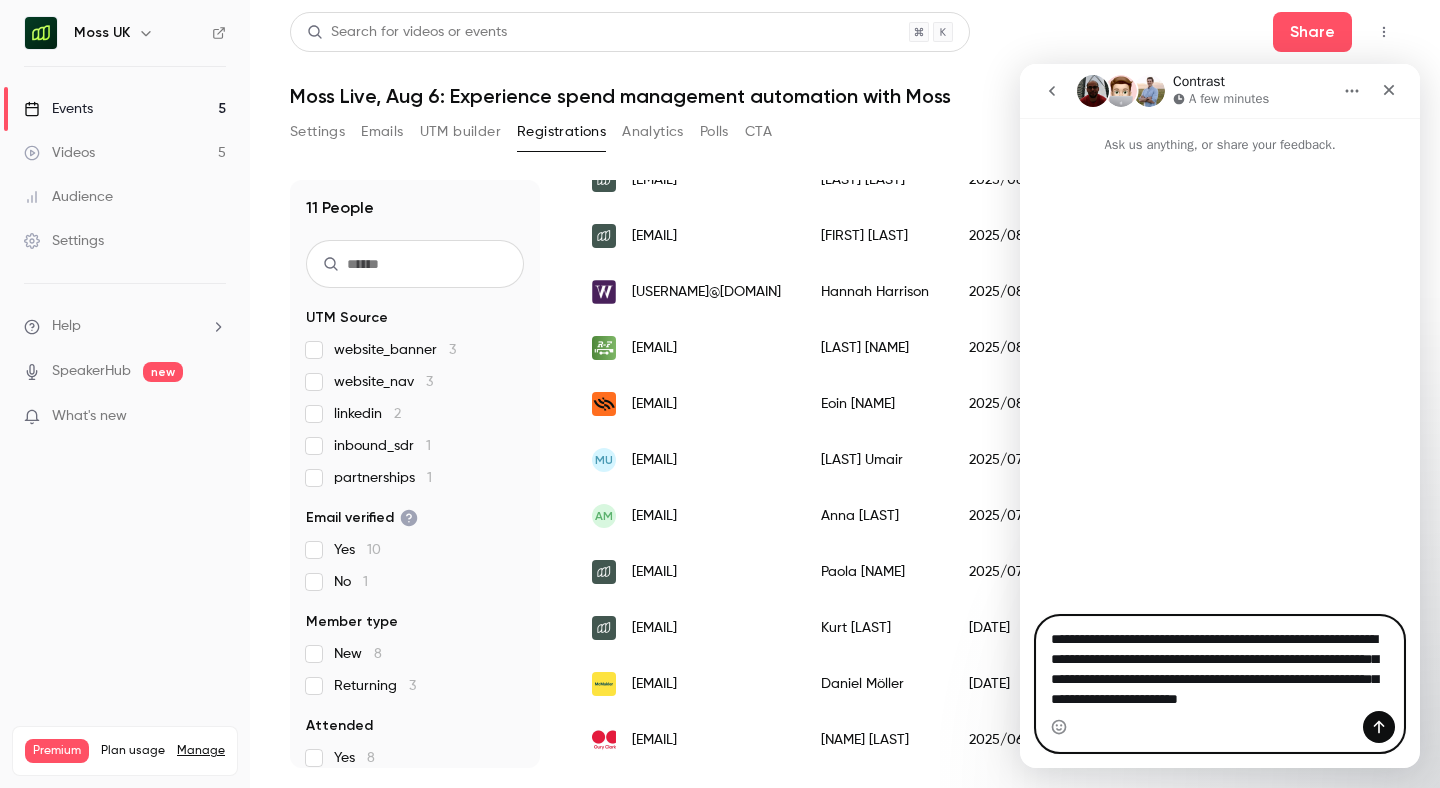 click on "**********" at bounding box center (1220, 674) 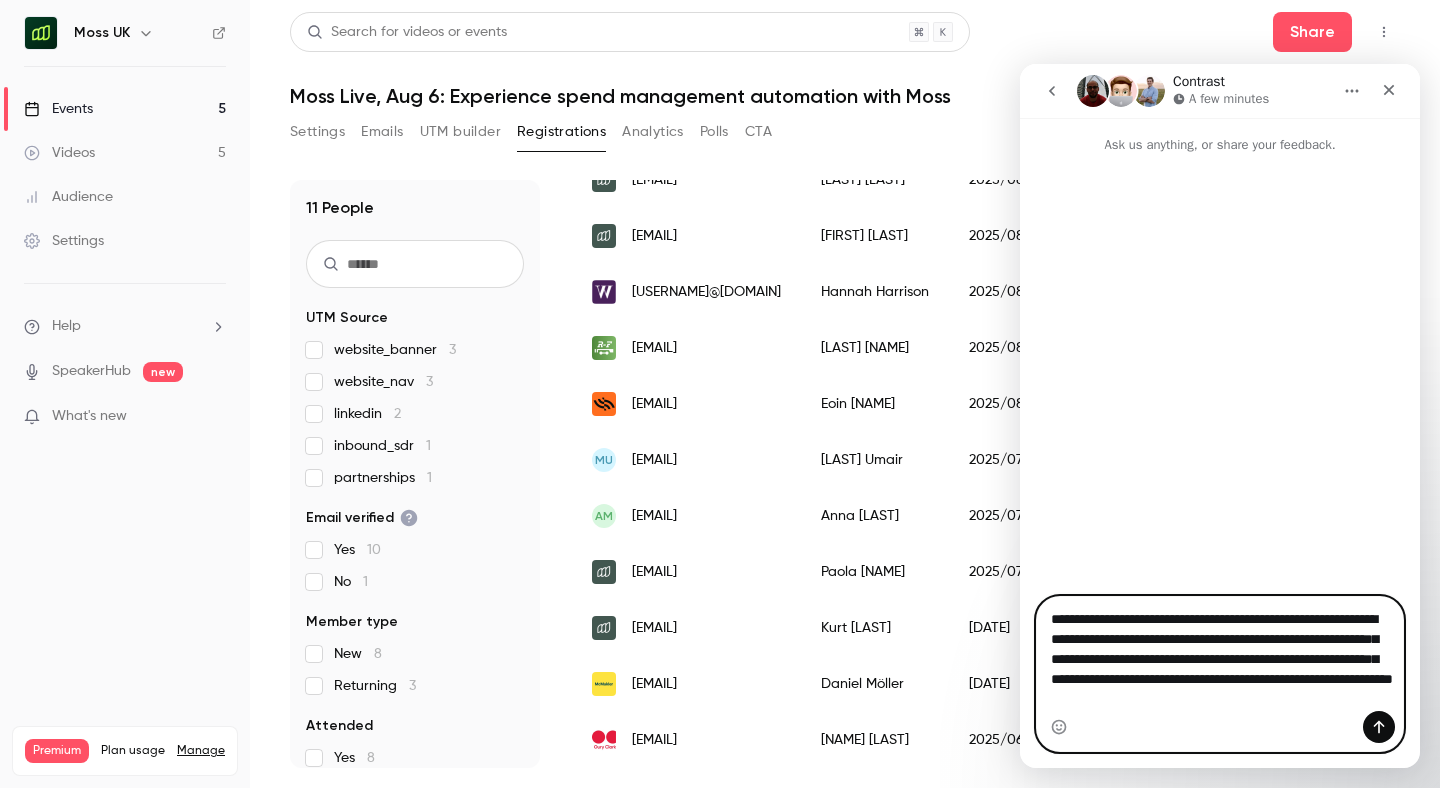 click on "**********" at bounding box center [1220, 664] 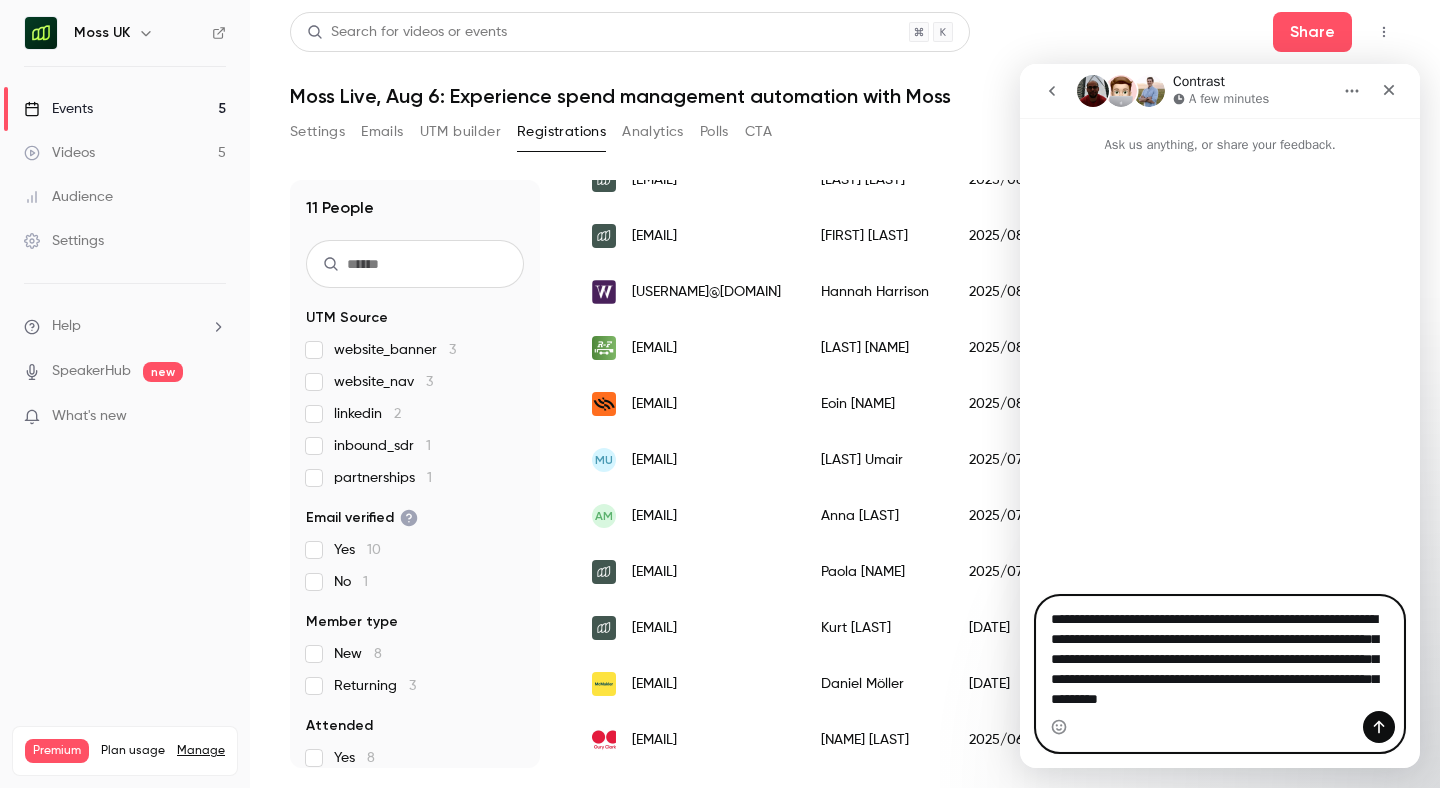 click on "**********" at bounding box center (1220, 664) 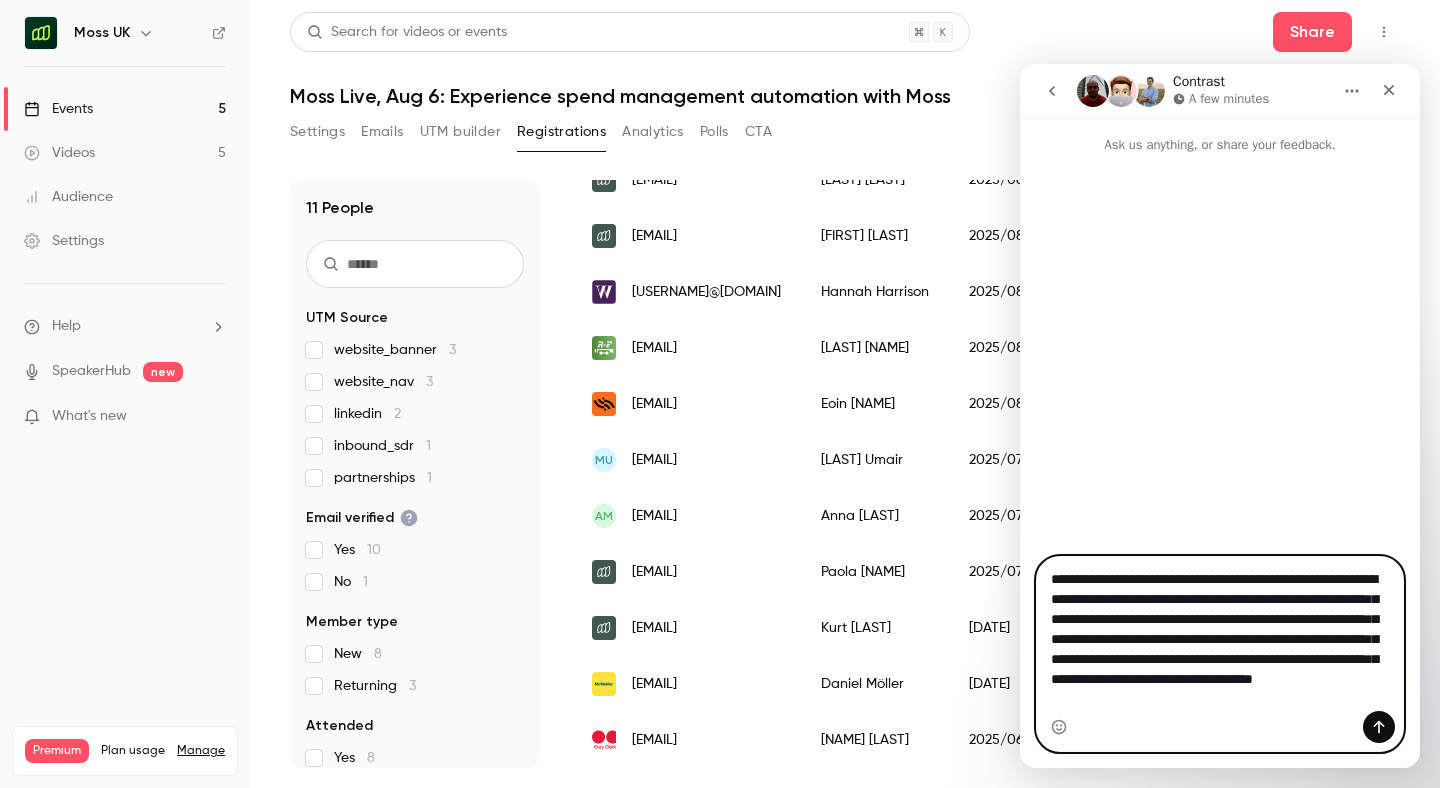 scroll, scrollTop: 12, scrollLeft: 0, axis: vertical 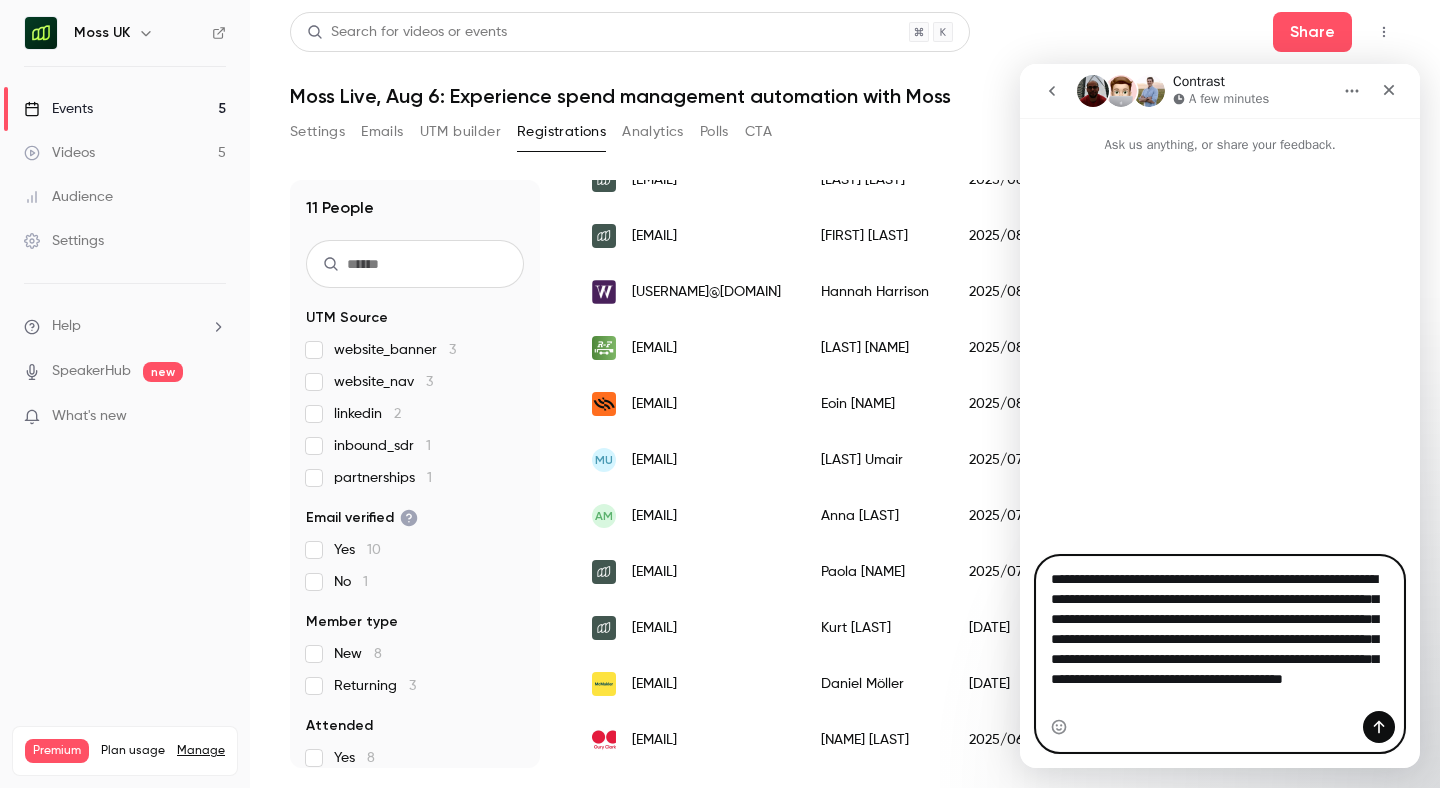 type on "**********" 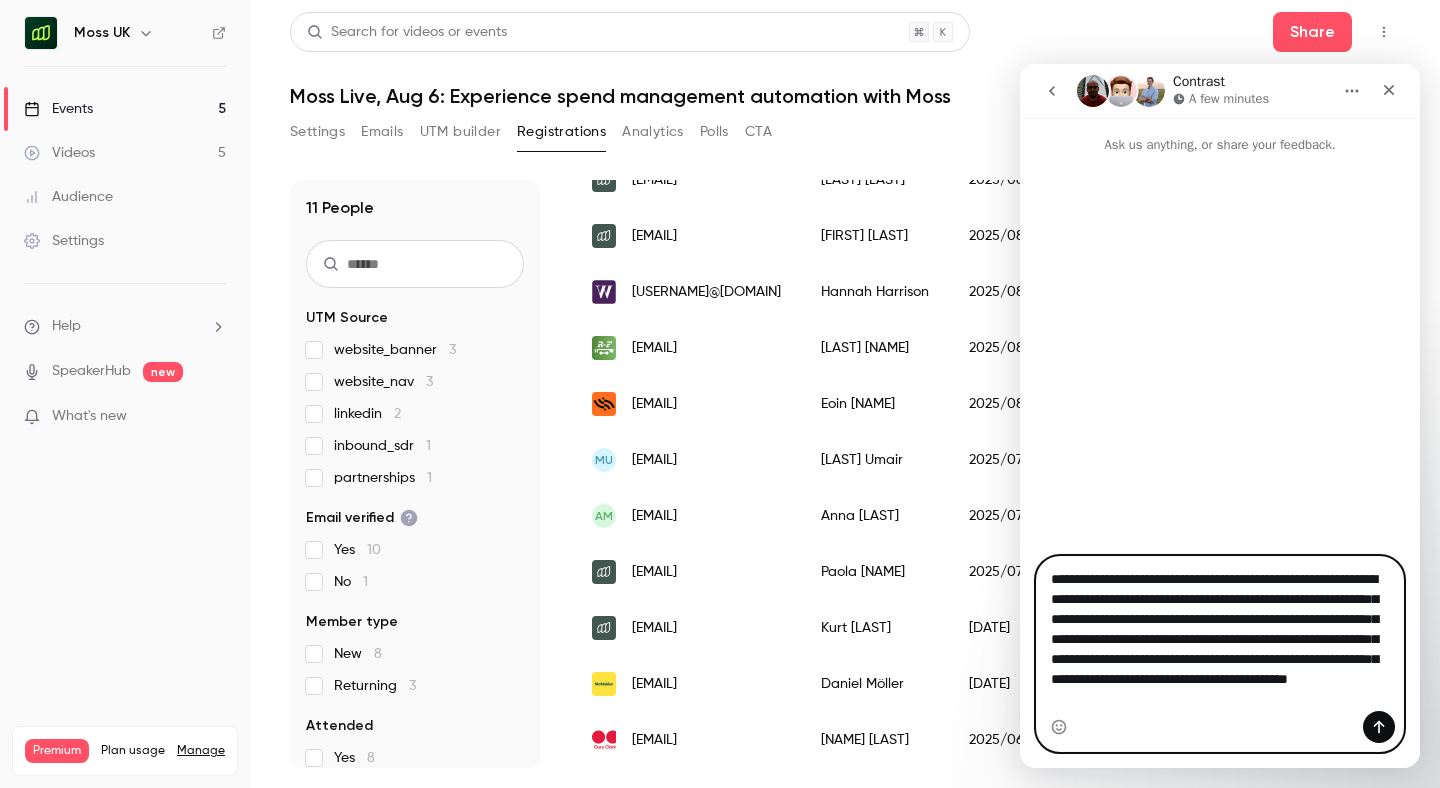 type 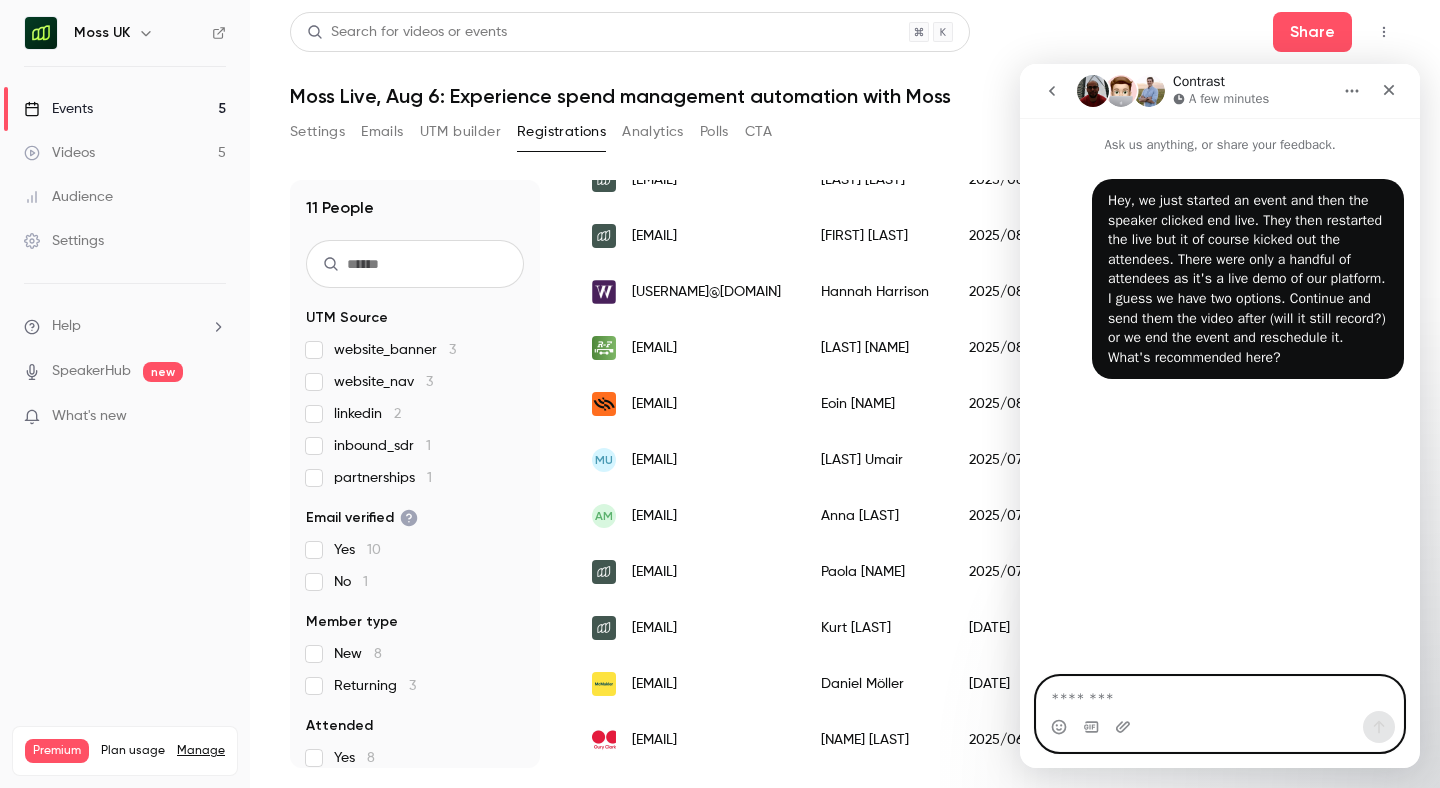 scroll, scrollTop: 0, scrollLeft: 0, axis: both 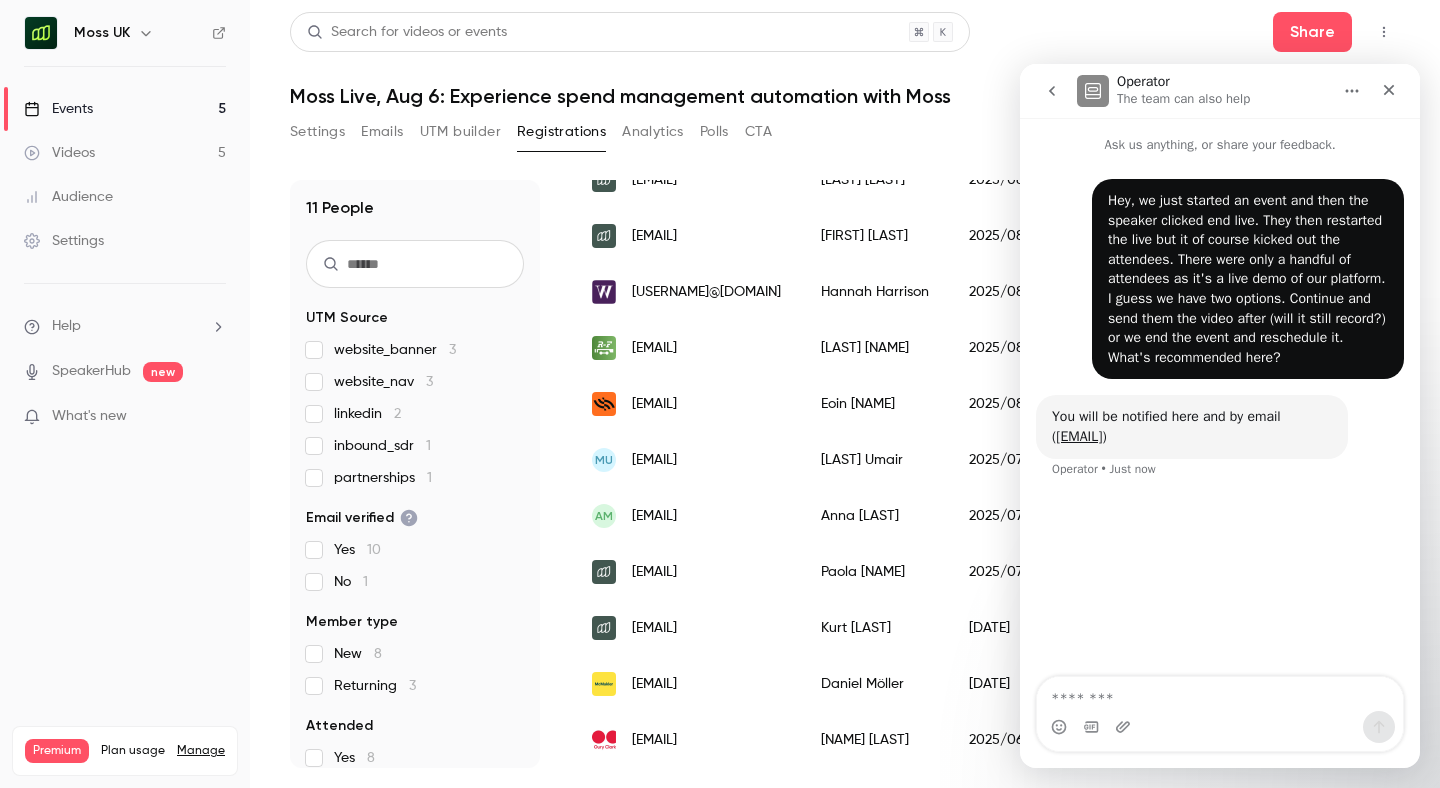 click on "Settings Emails UTM builder Registrations Analytics Polls CTA" at bounding box center (845, 136) 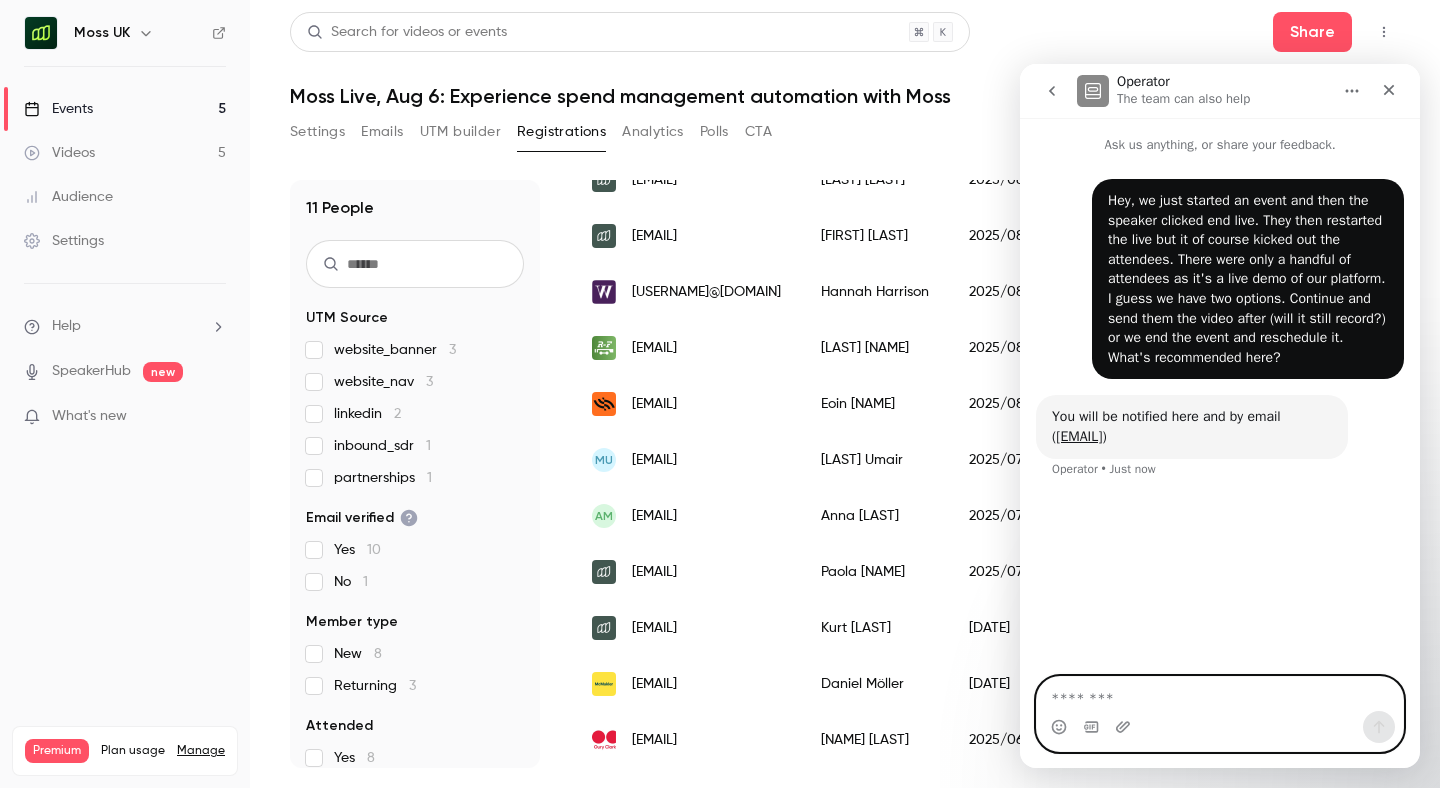 click at bounding box center [1220, 694] 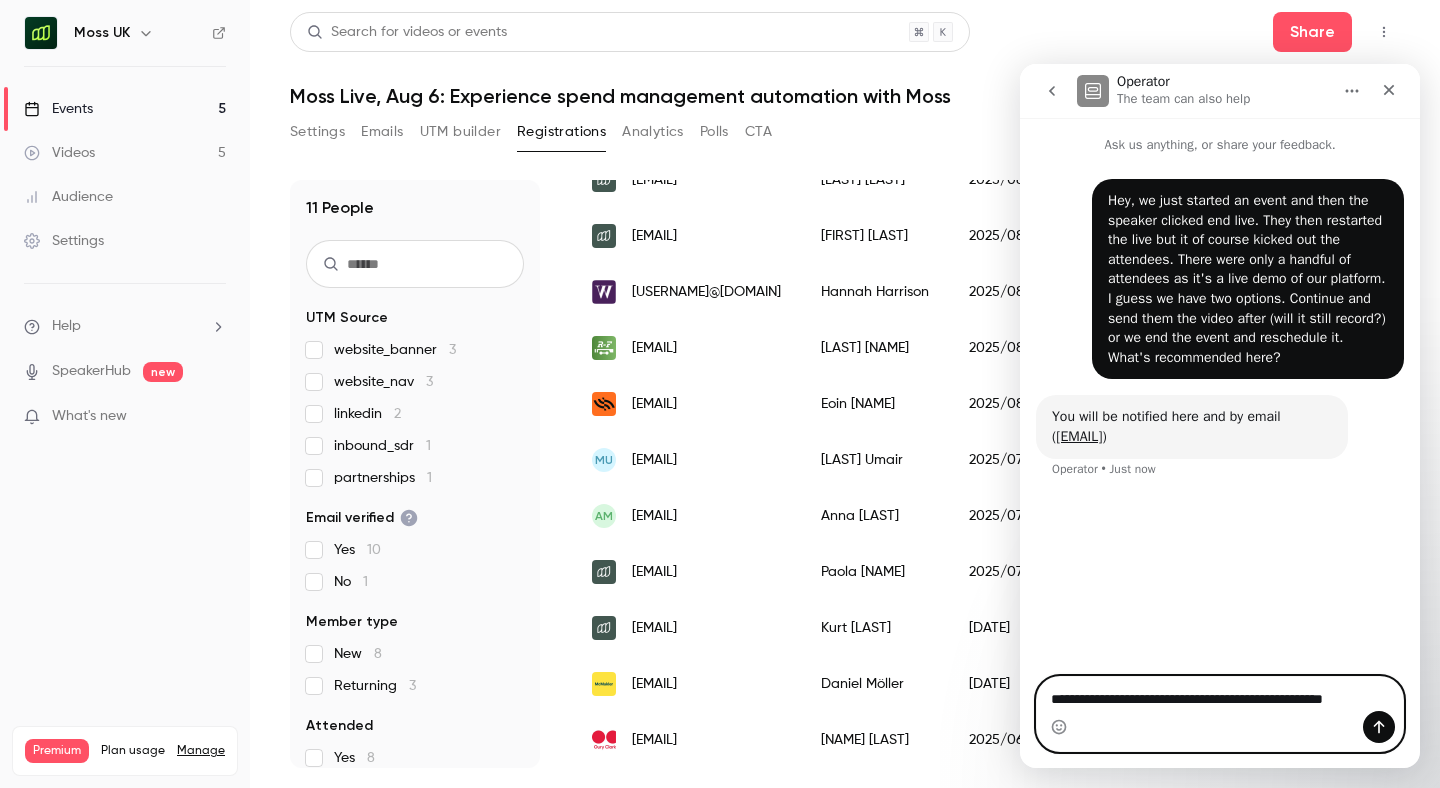 type on "**********" 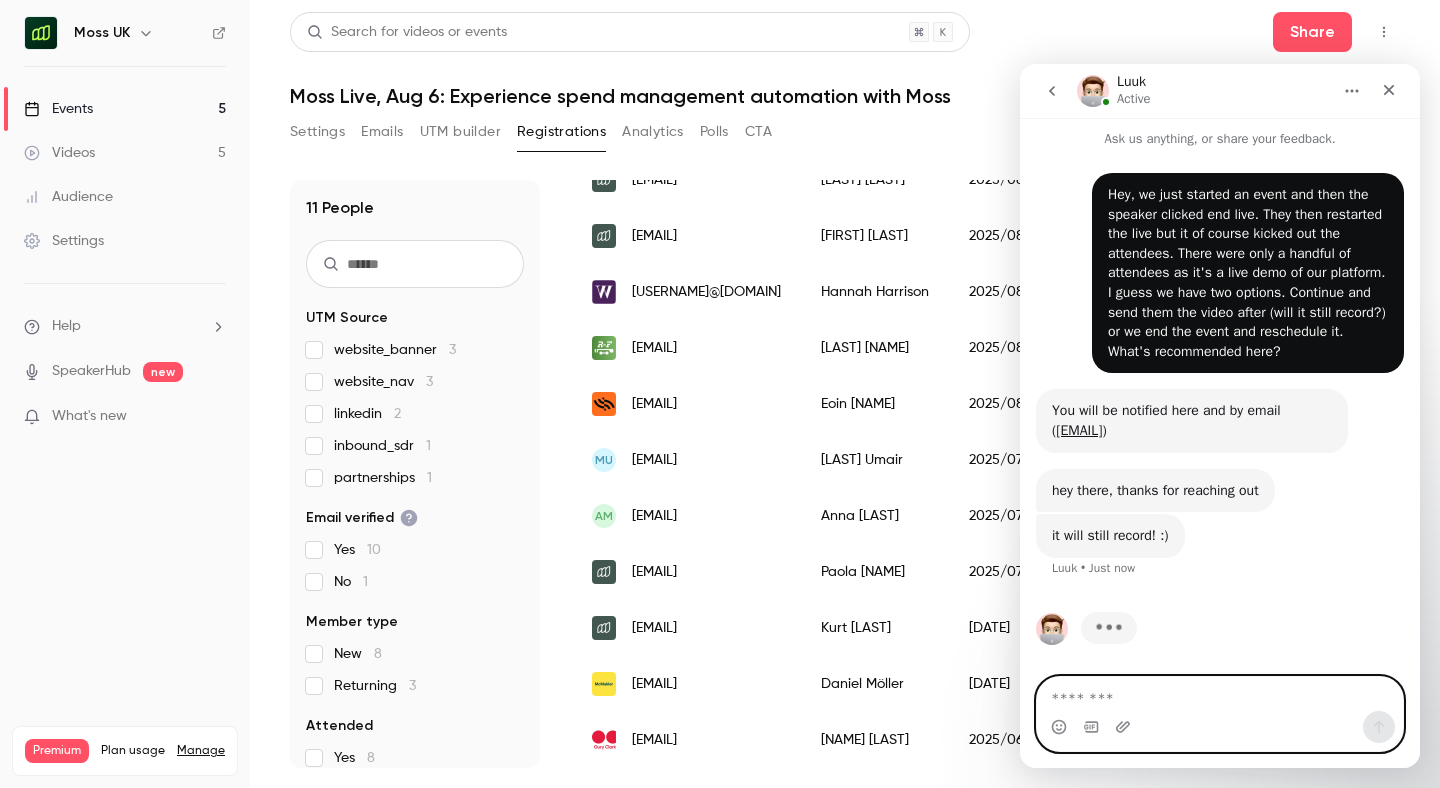scroll, scrollTop: 0, scrollLeft: 0, axis: both 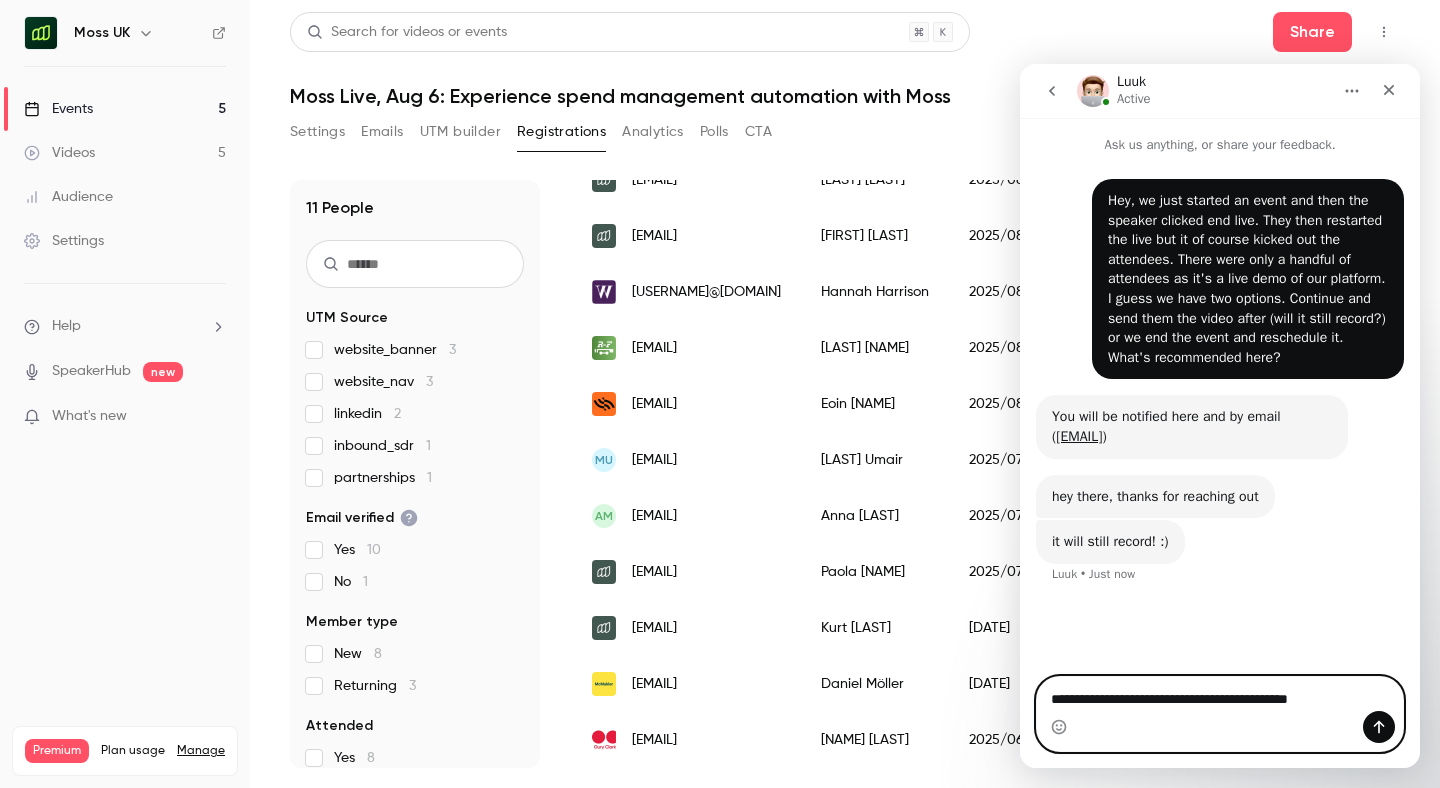 click on "**********" at bounding box center [1220, 694] 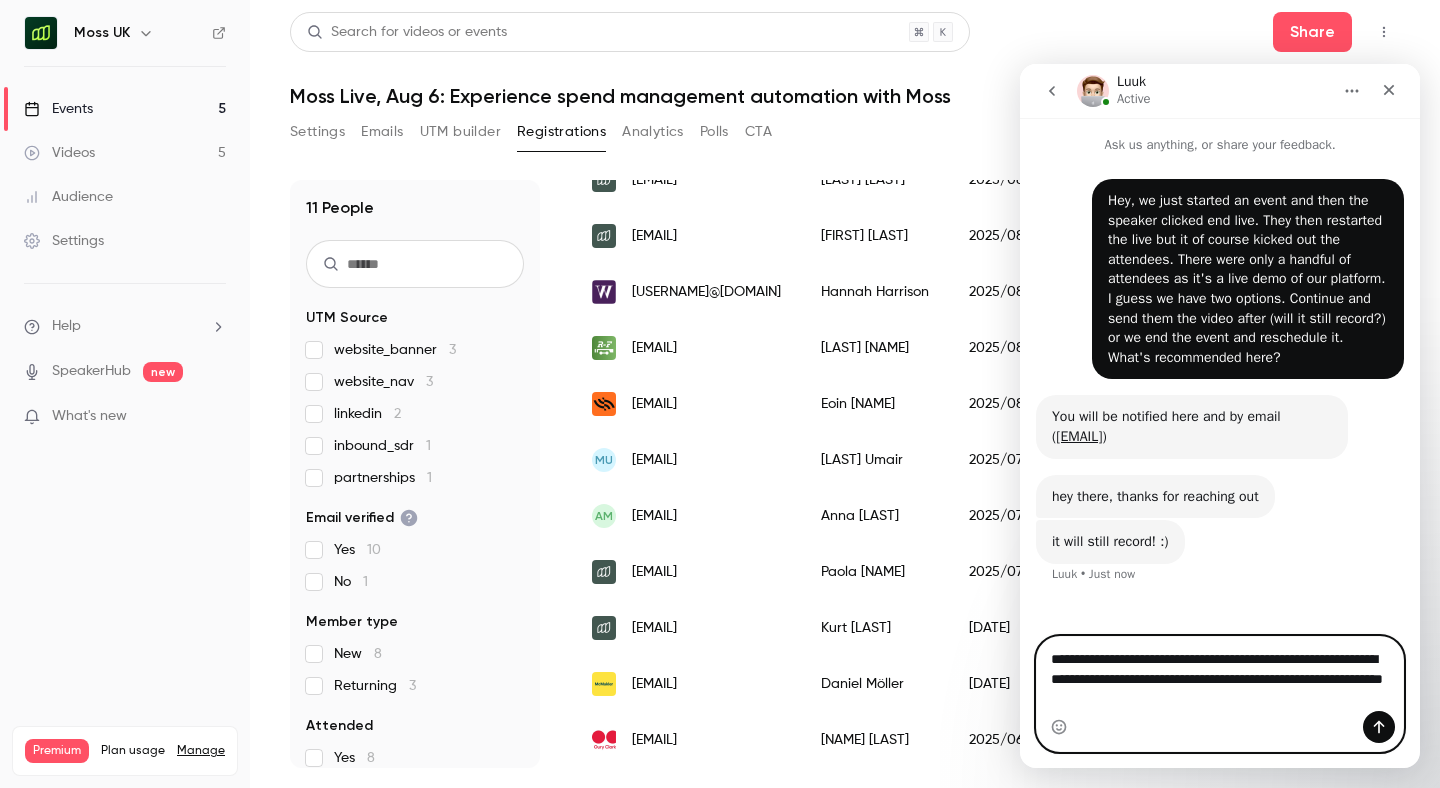 type on "**********" 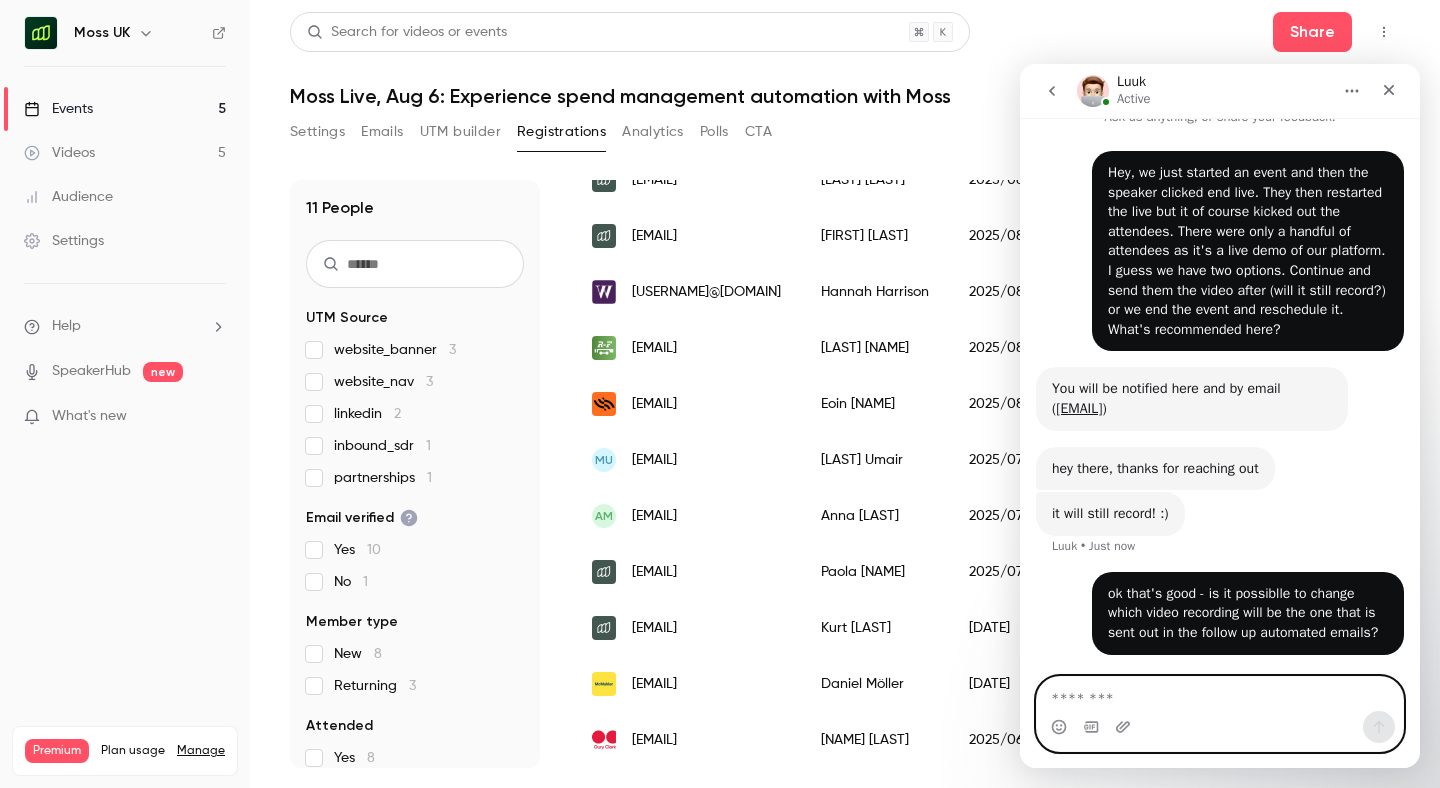 scroll, scrollTop: 66, scrollLeft: 0, axis: vertical 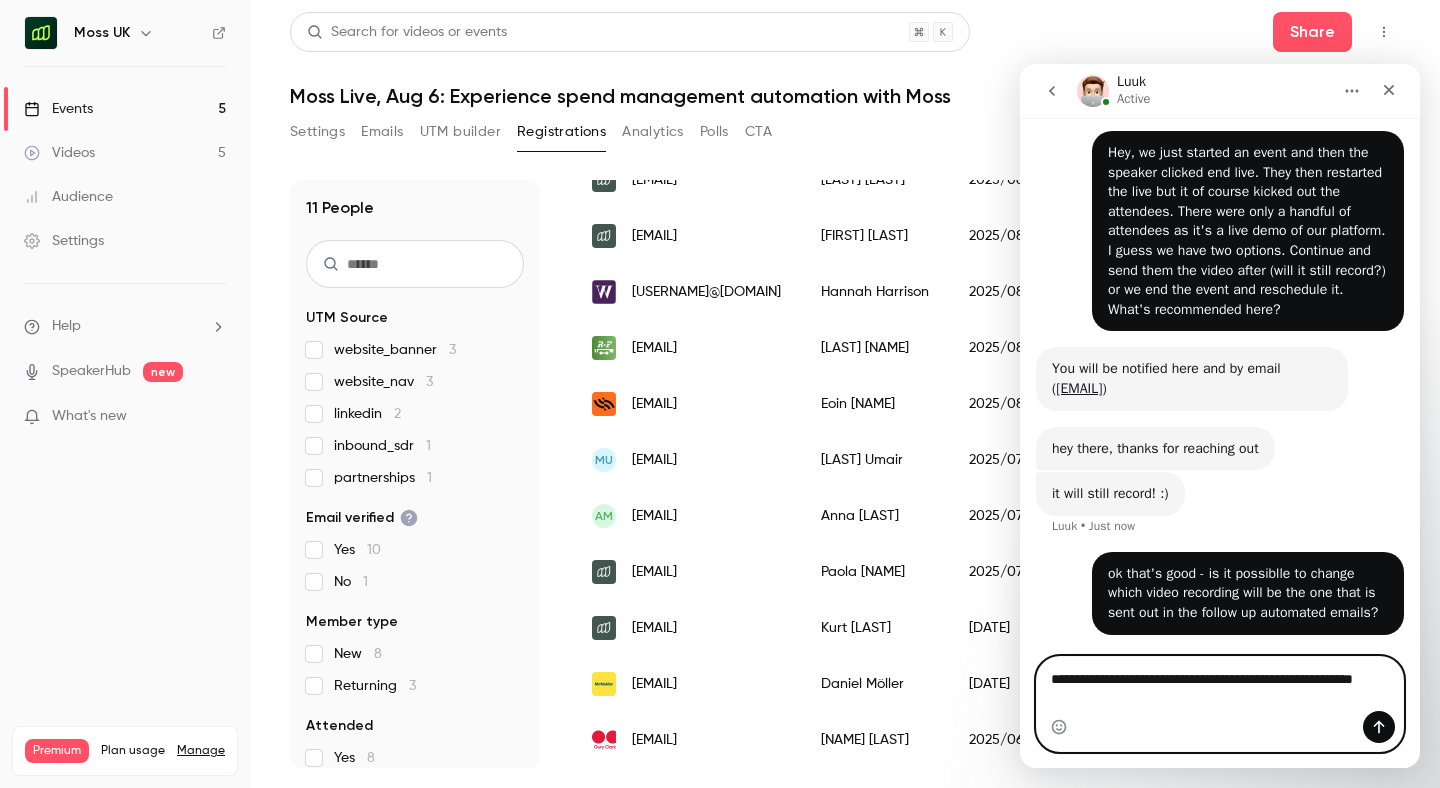 type on "**********" 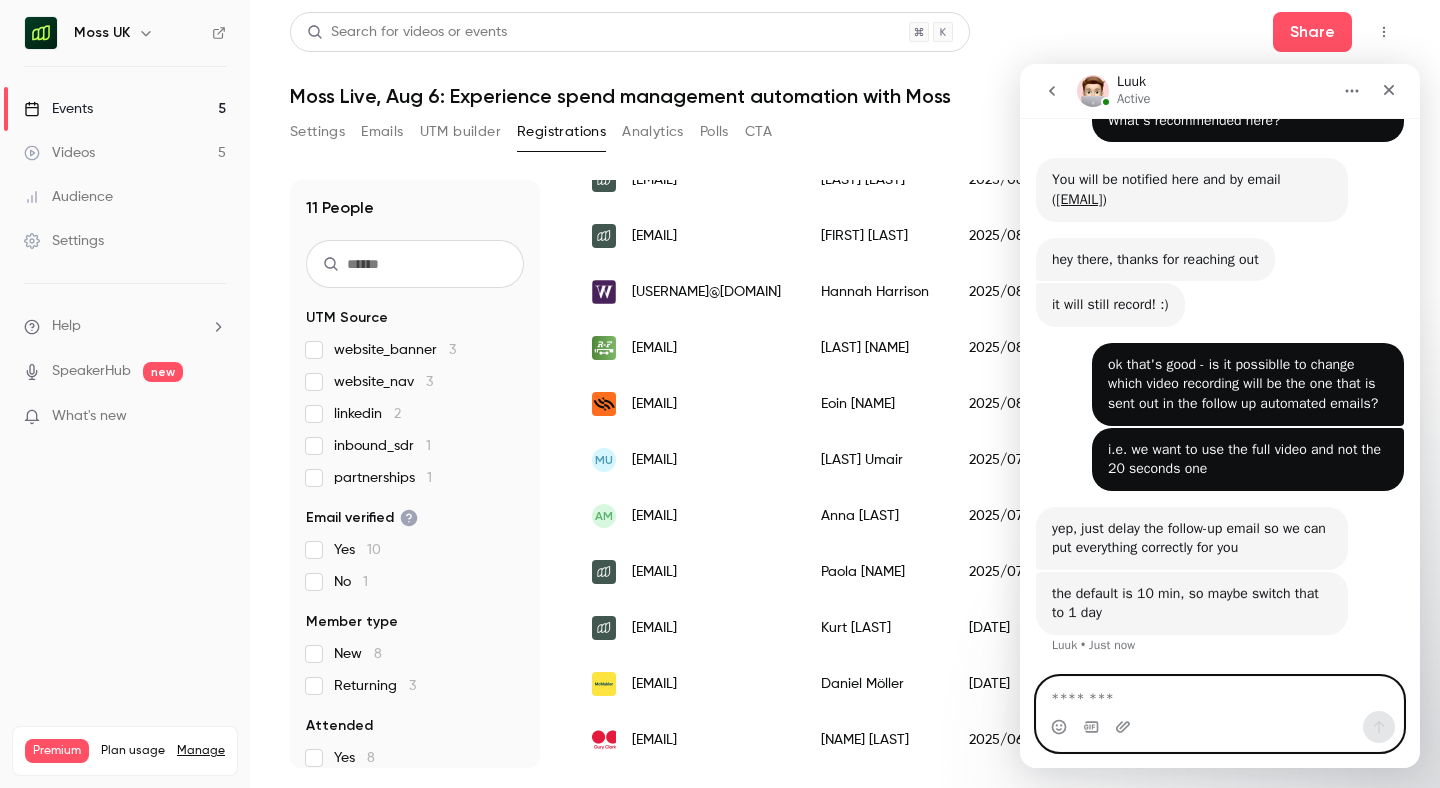 scroll, scrollTop: 276, scrollLeft: 0, axis: vertical 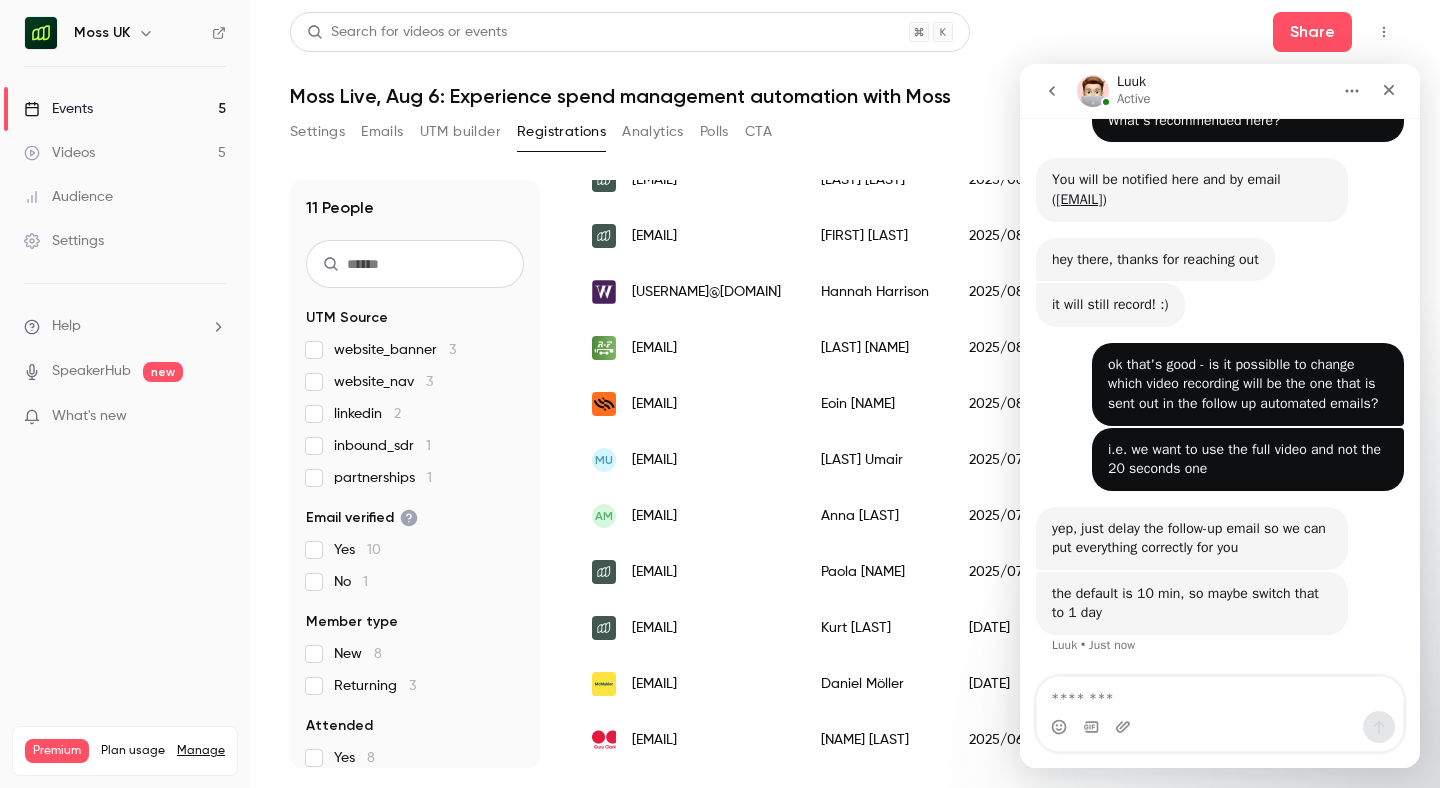 click on "Emails" at bounding box center (382, 132) 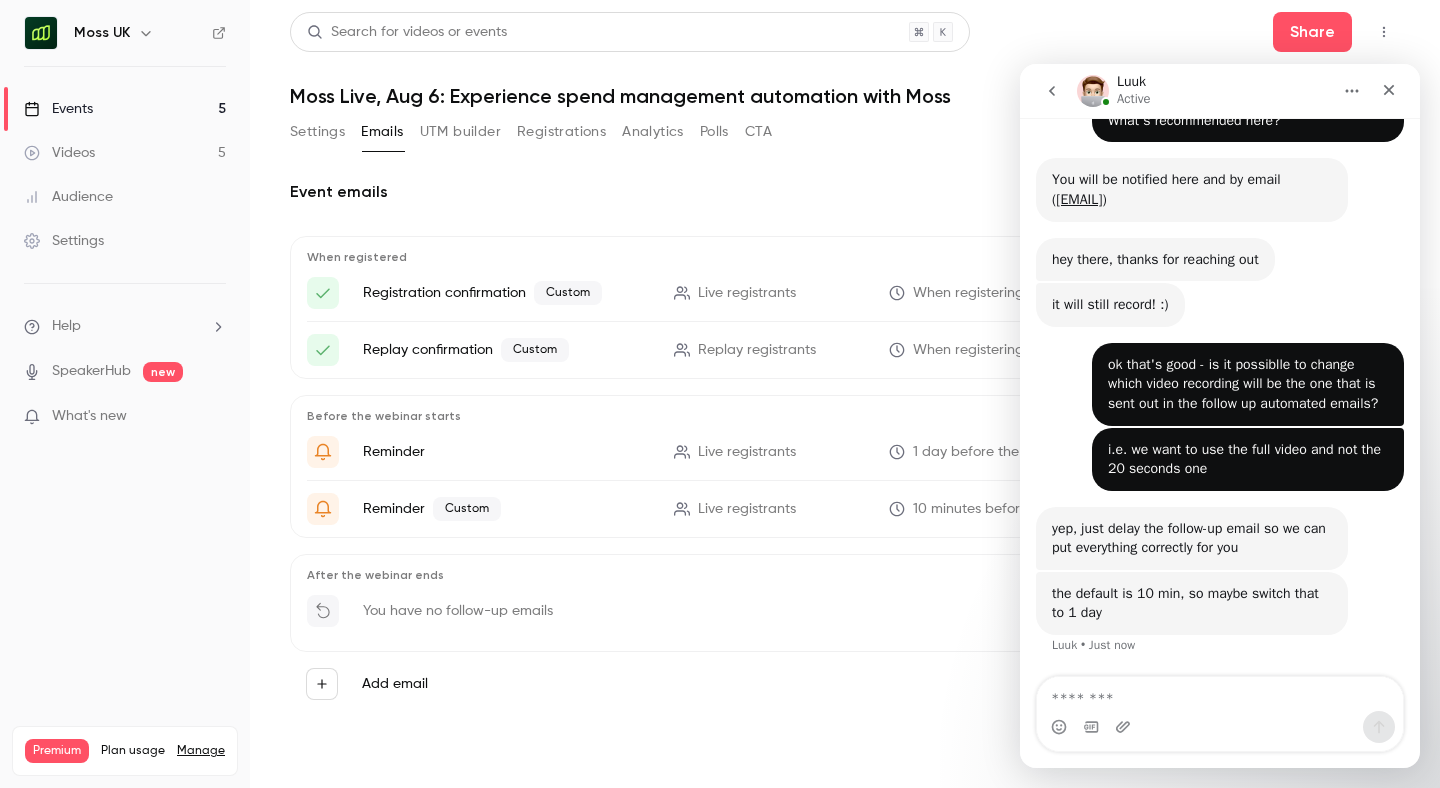 click at bounding box center [1220, 694] 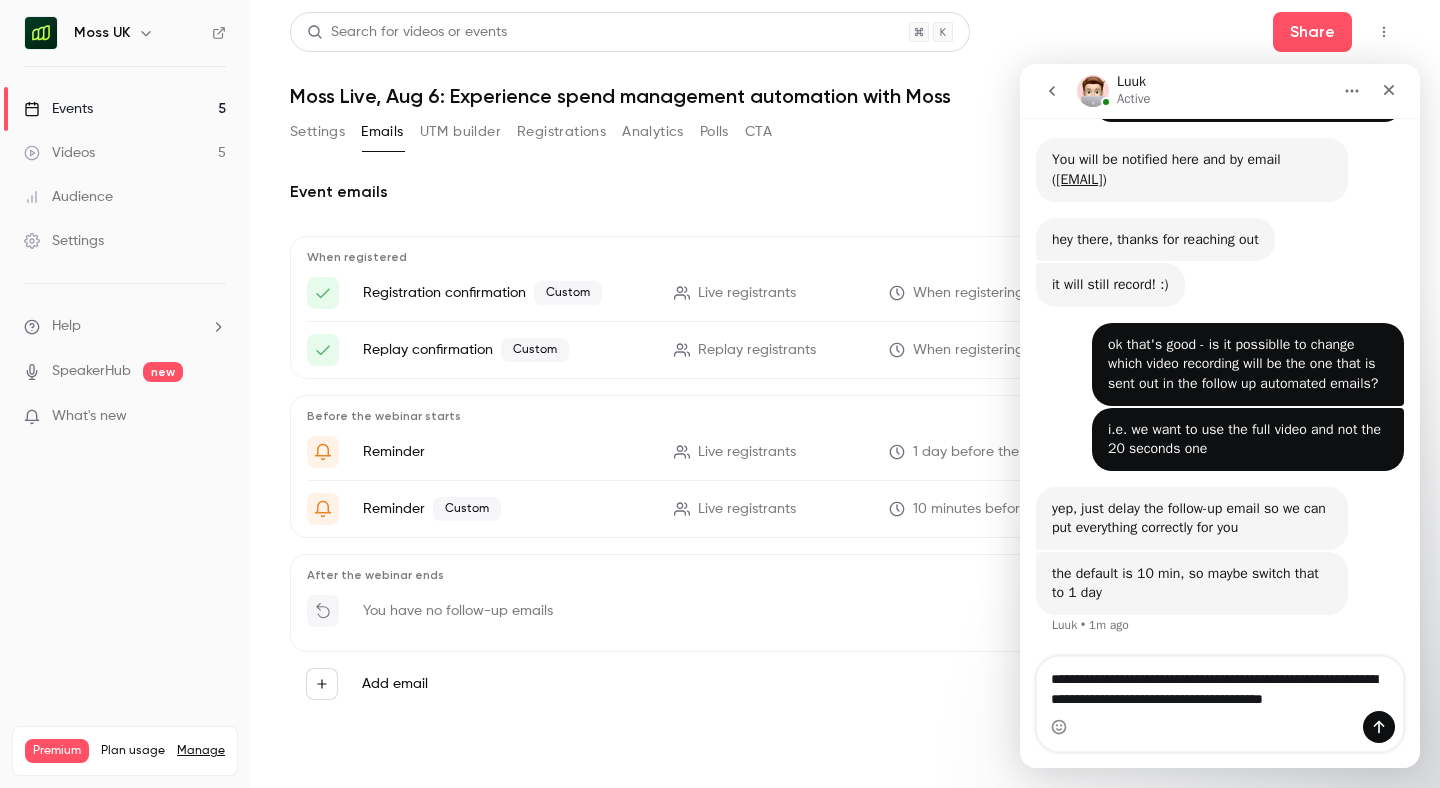 scroll, scrollTop: 316, scrollLeft: 0, axis: vertical 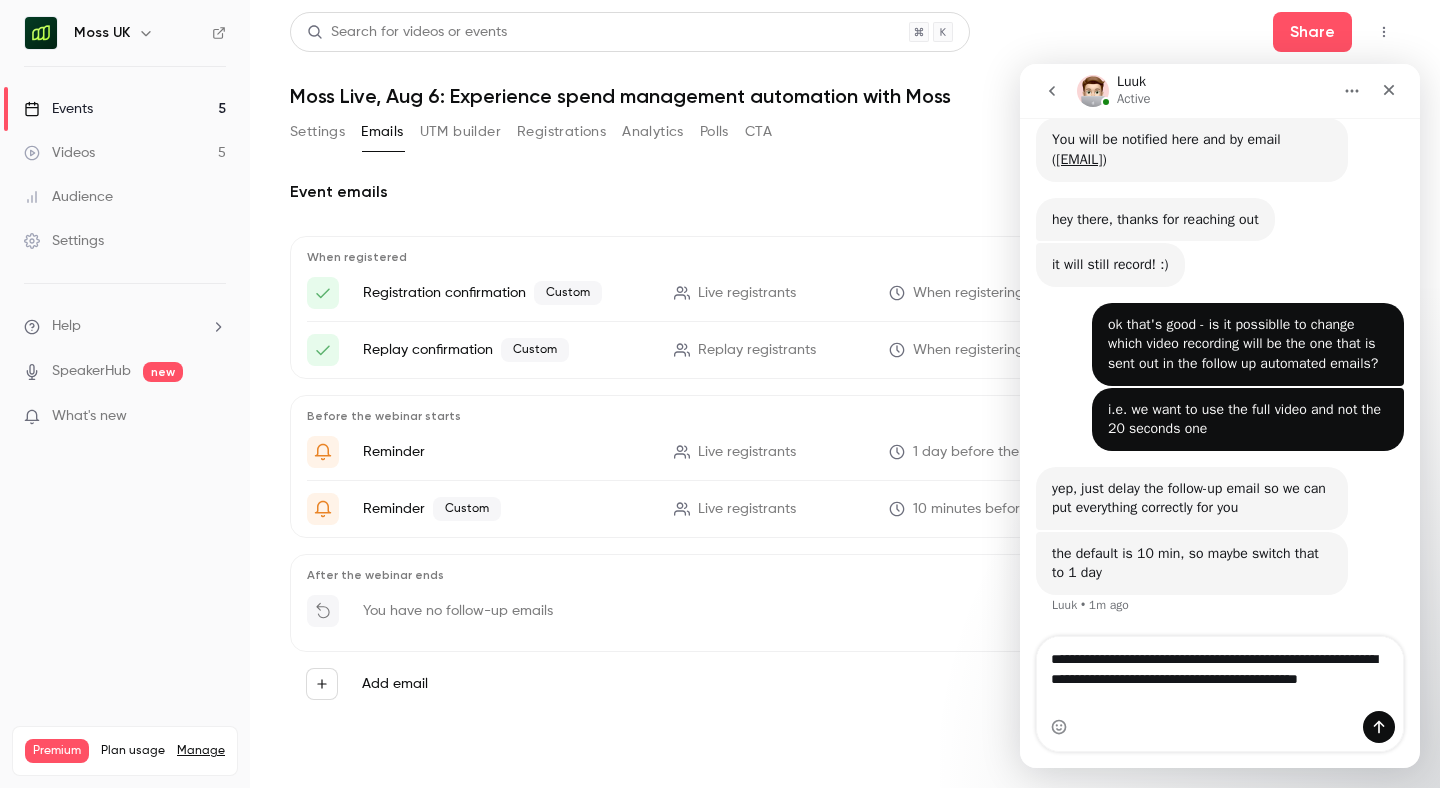 type on "**********" 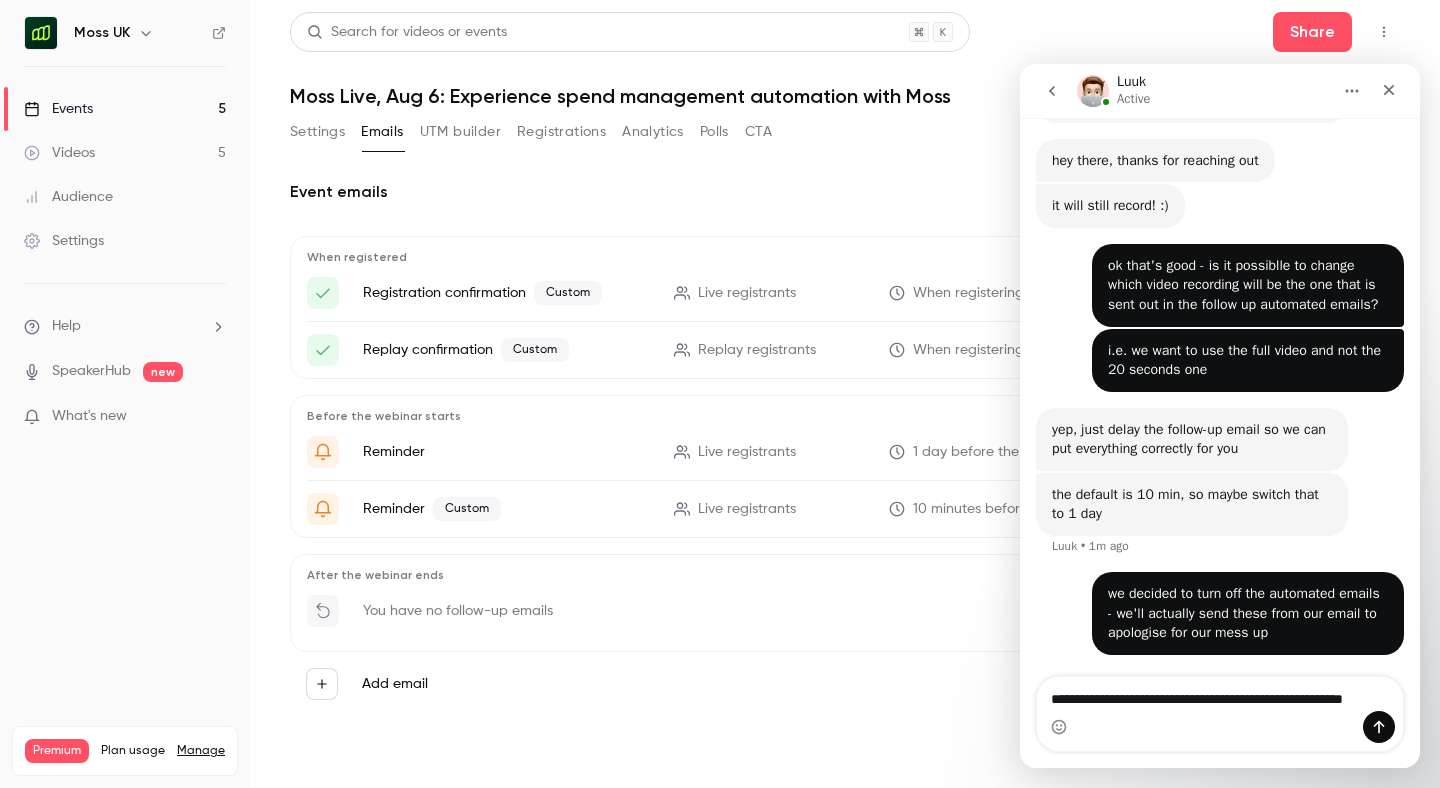 scroll, scrollTop: 395, scrollLeft: 0, axis: vertical 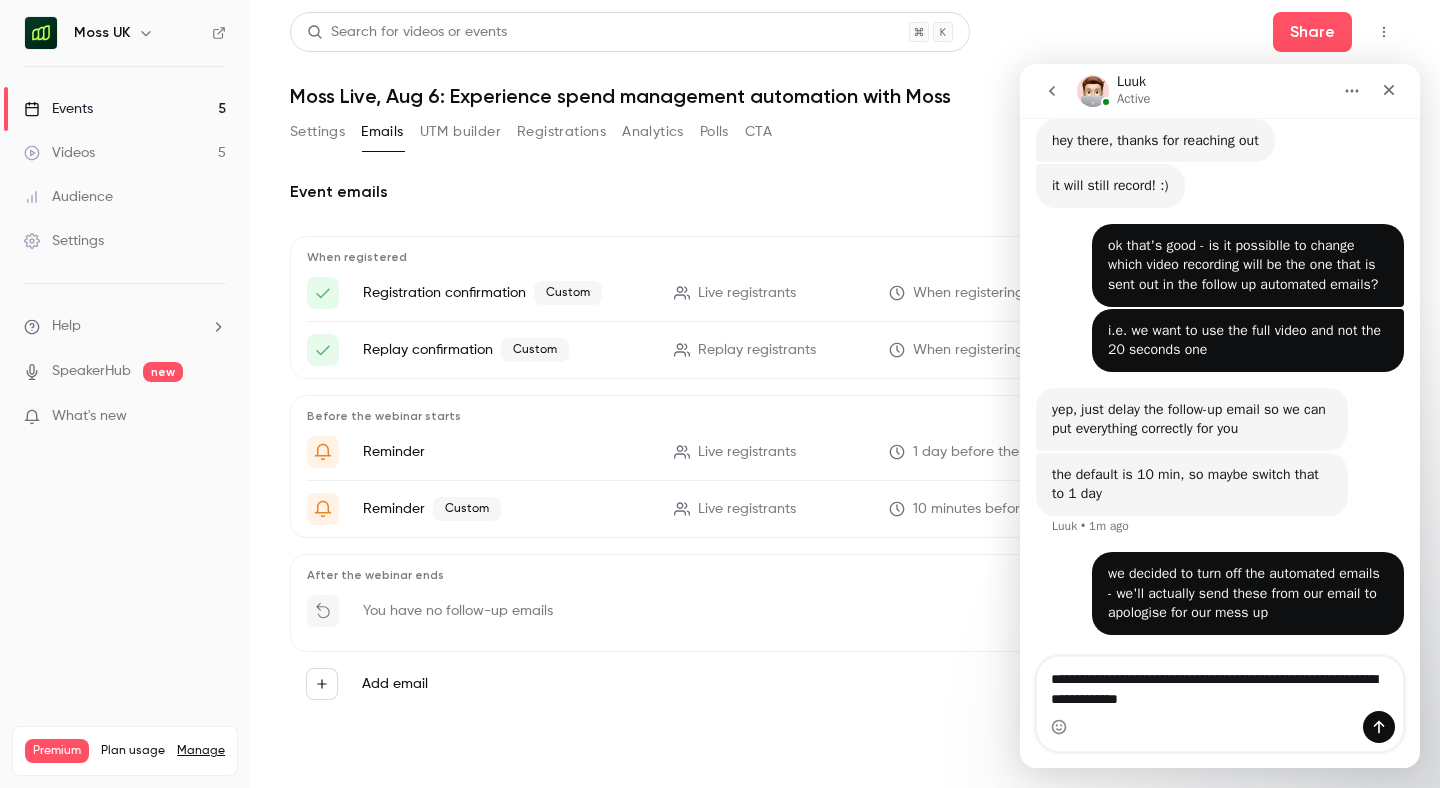 type on "**********" 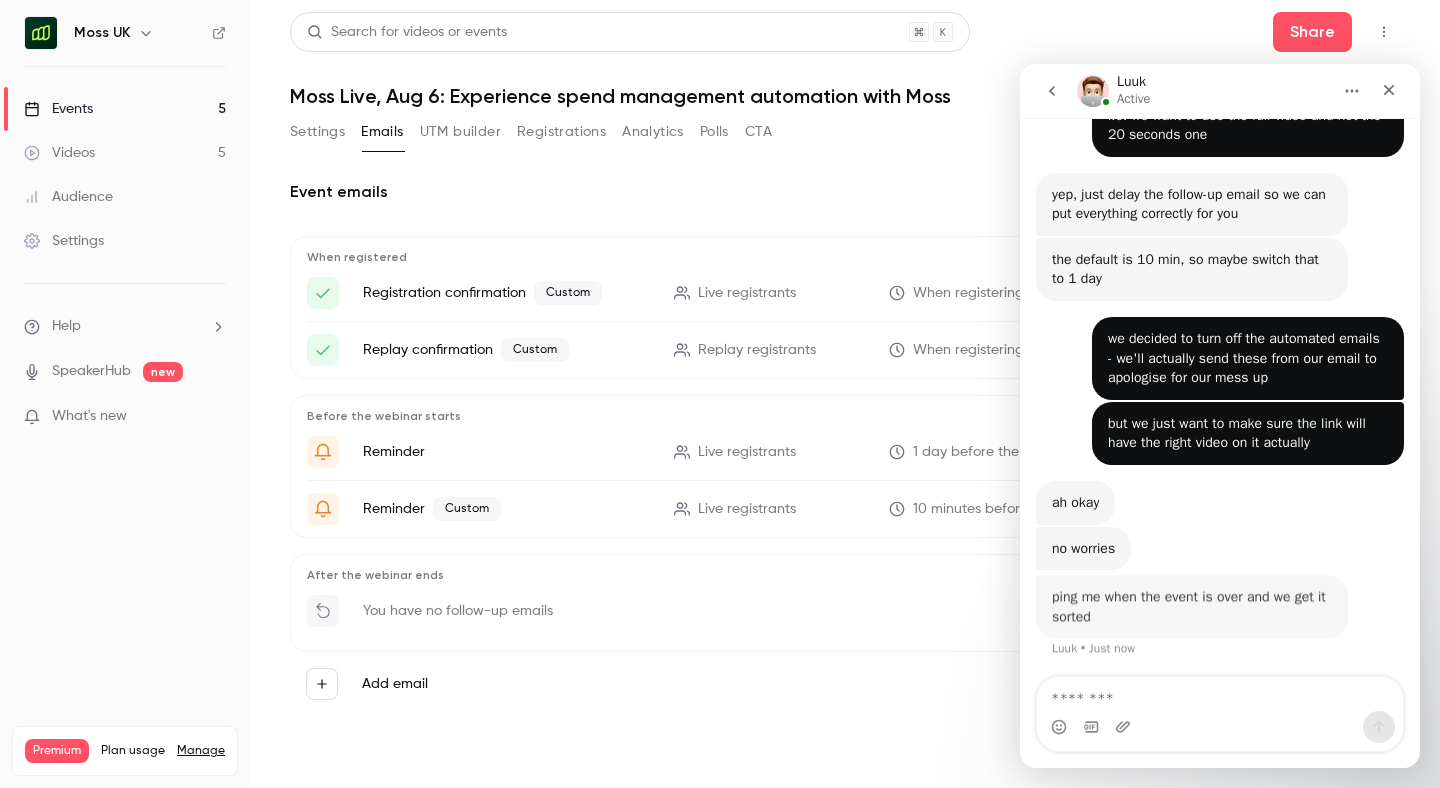 scroll, scrollTop: 610, scrollLeft: 0, axis: vertical 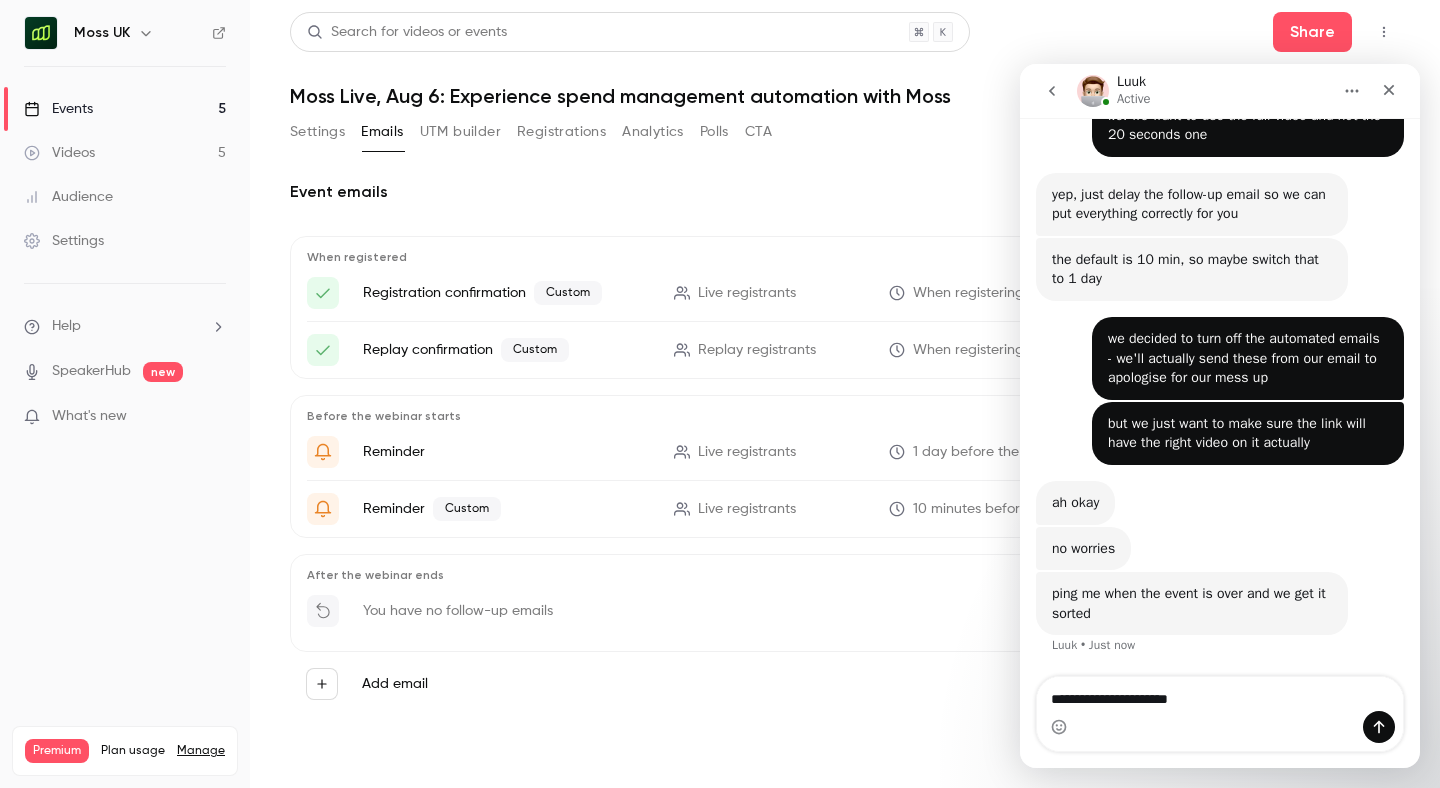 type on "**********" 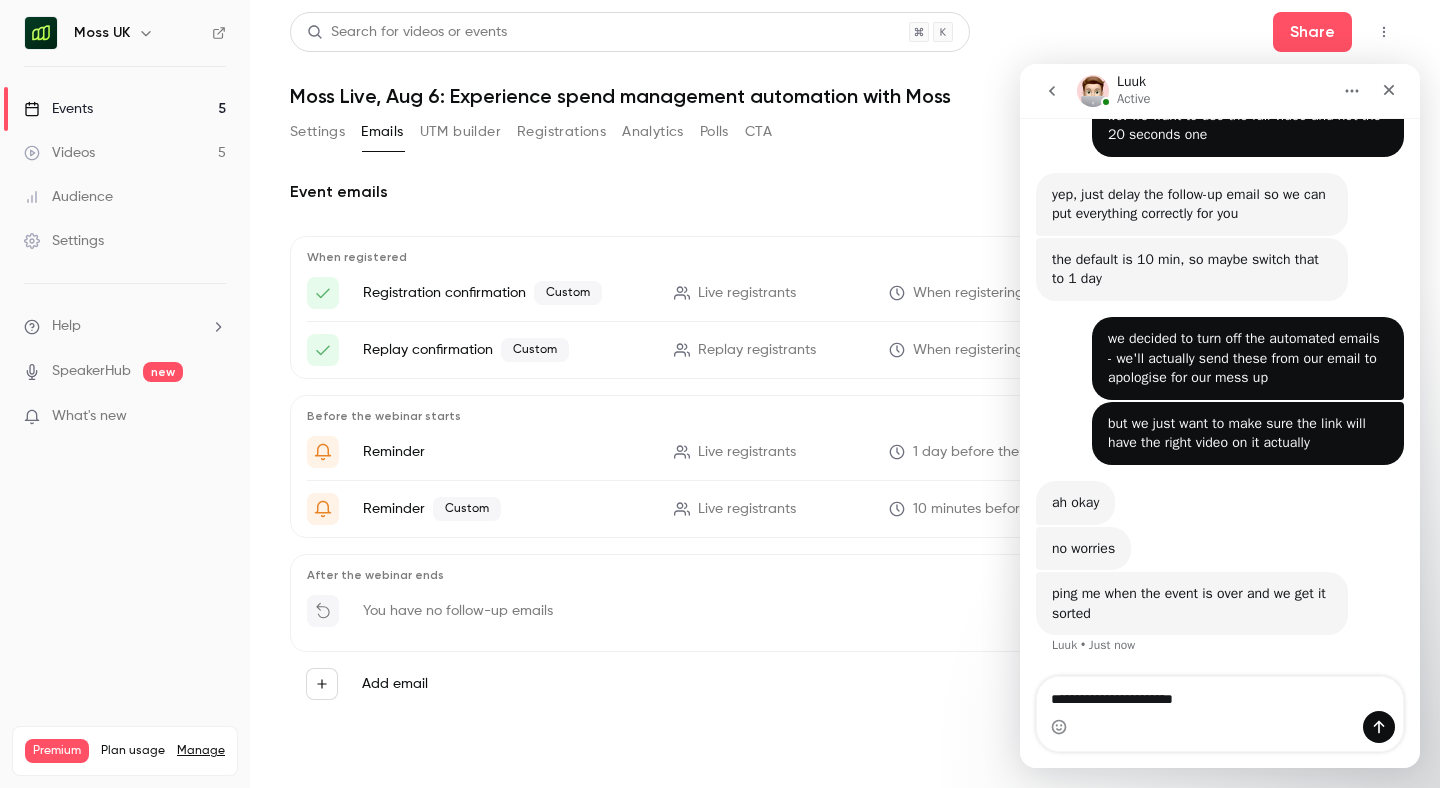 type 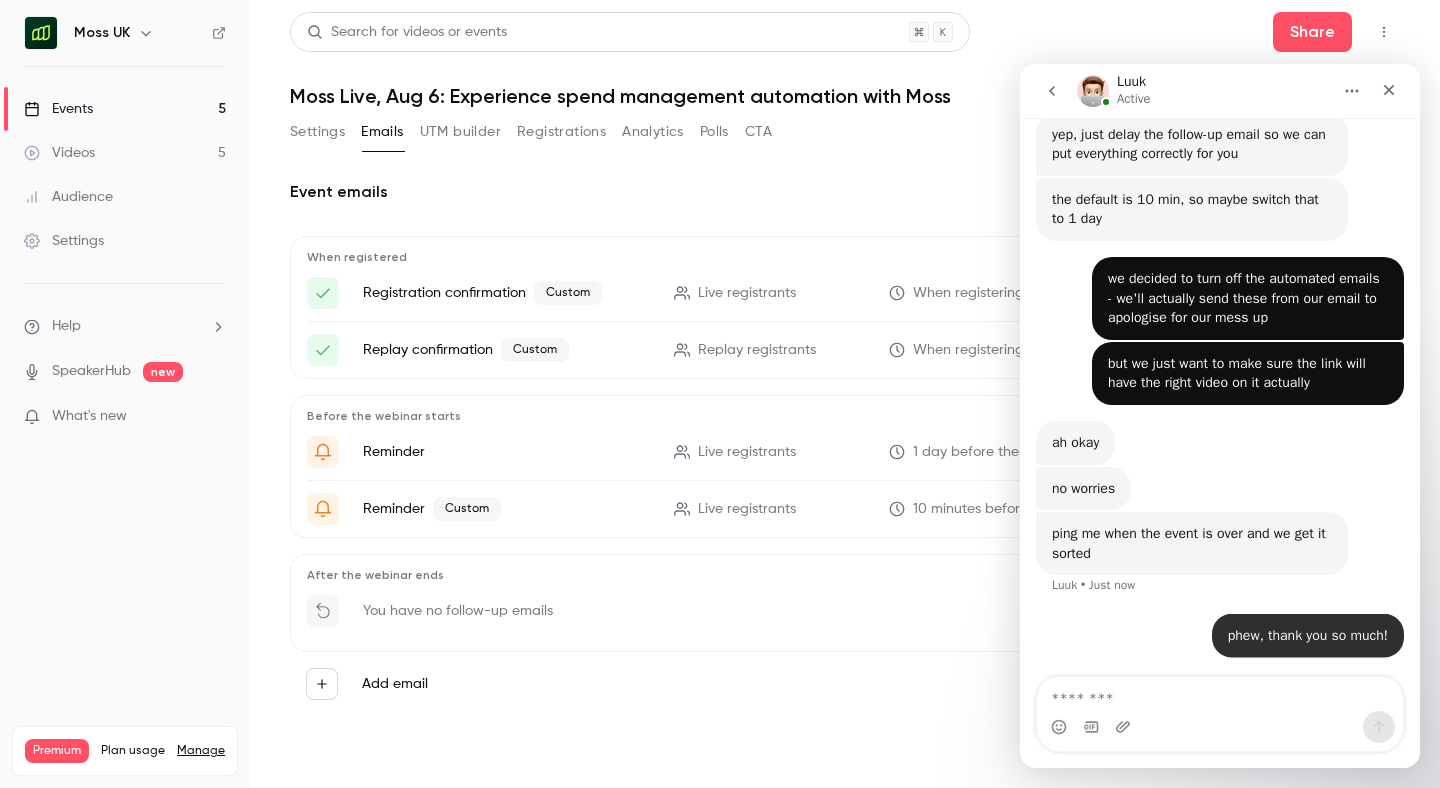 scroll, scrollTop: 670, scrollLeft: 0, axis: vertical 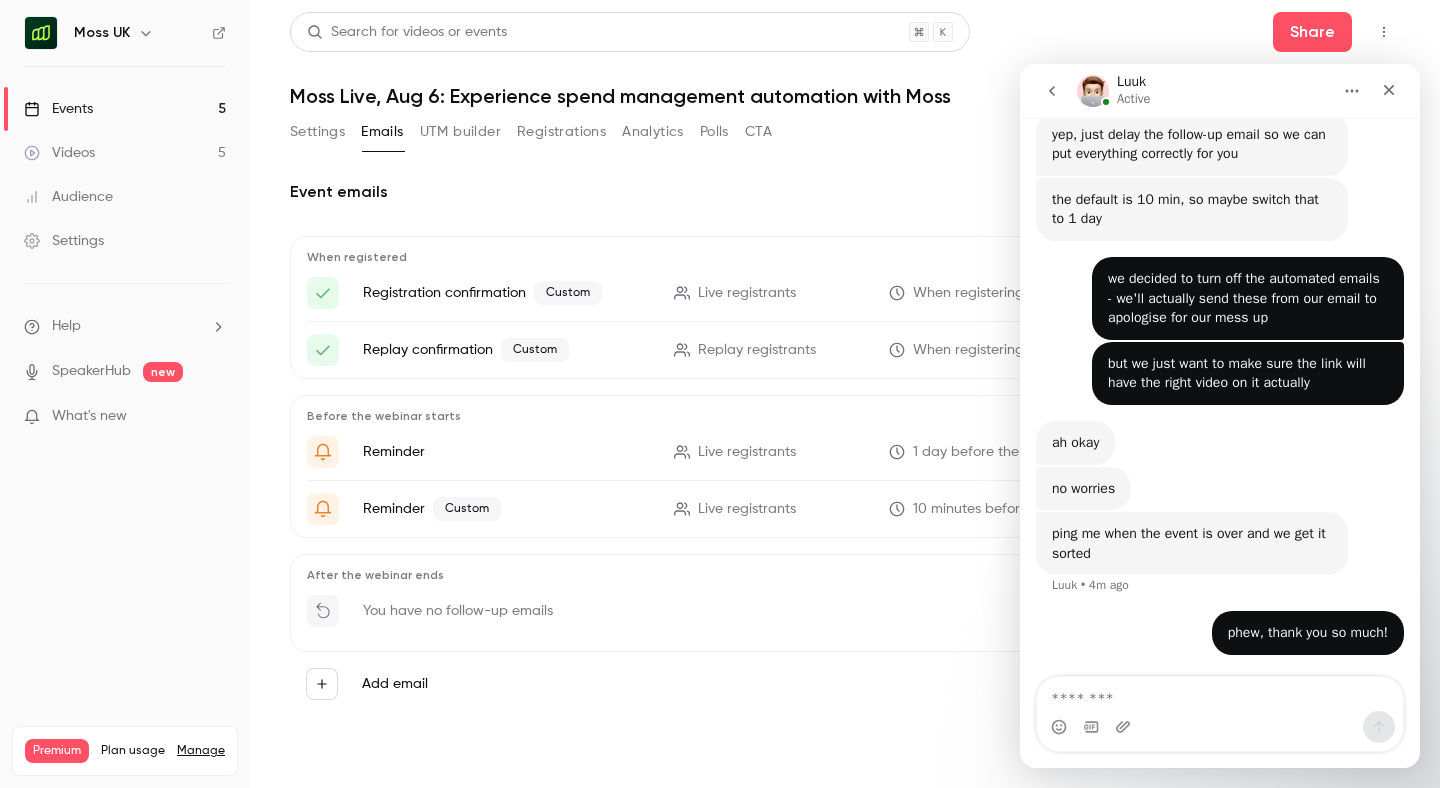 click on "Search for videos or events Share" at bounding box center (845, 32) 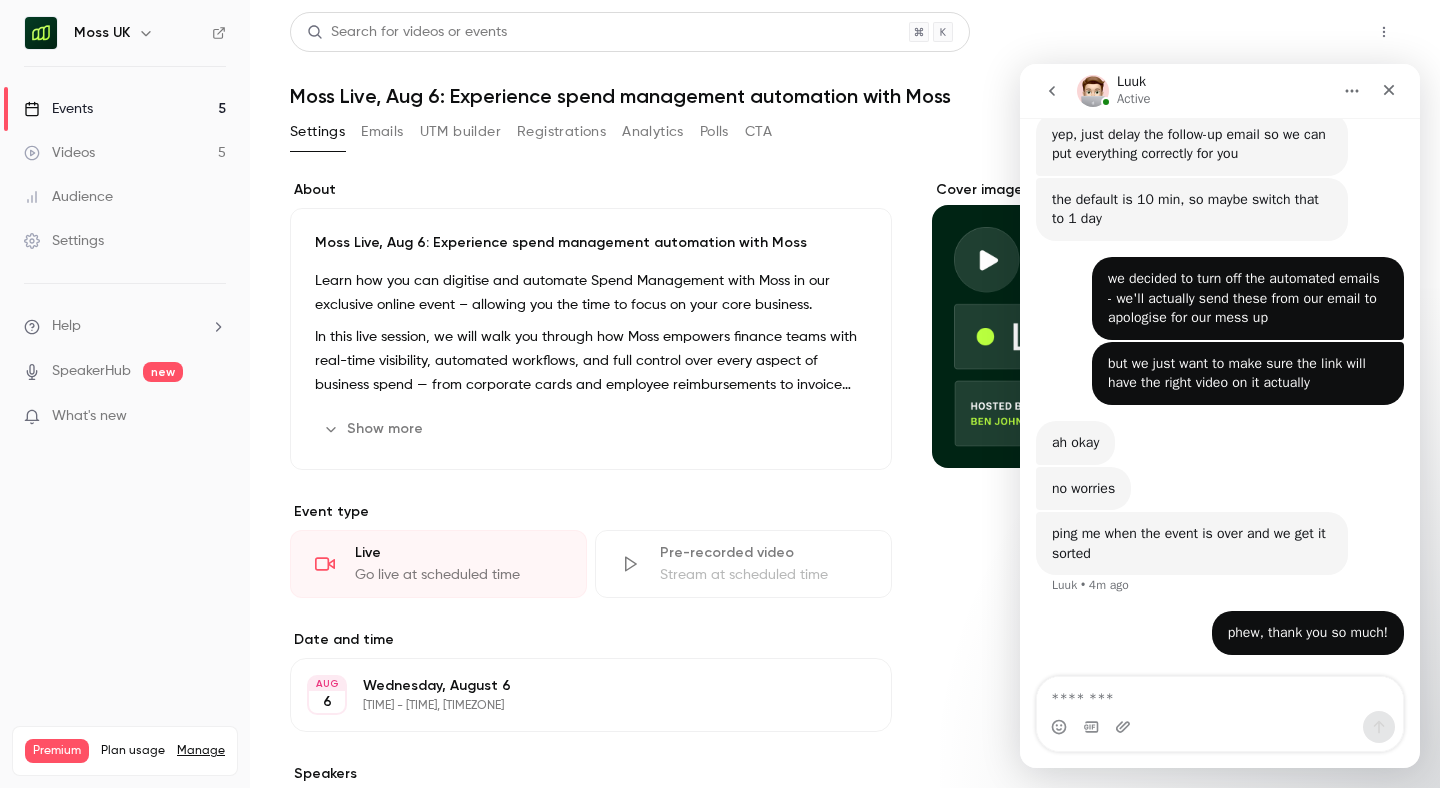 click on "Share" at bounding box center (1312, 32) 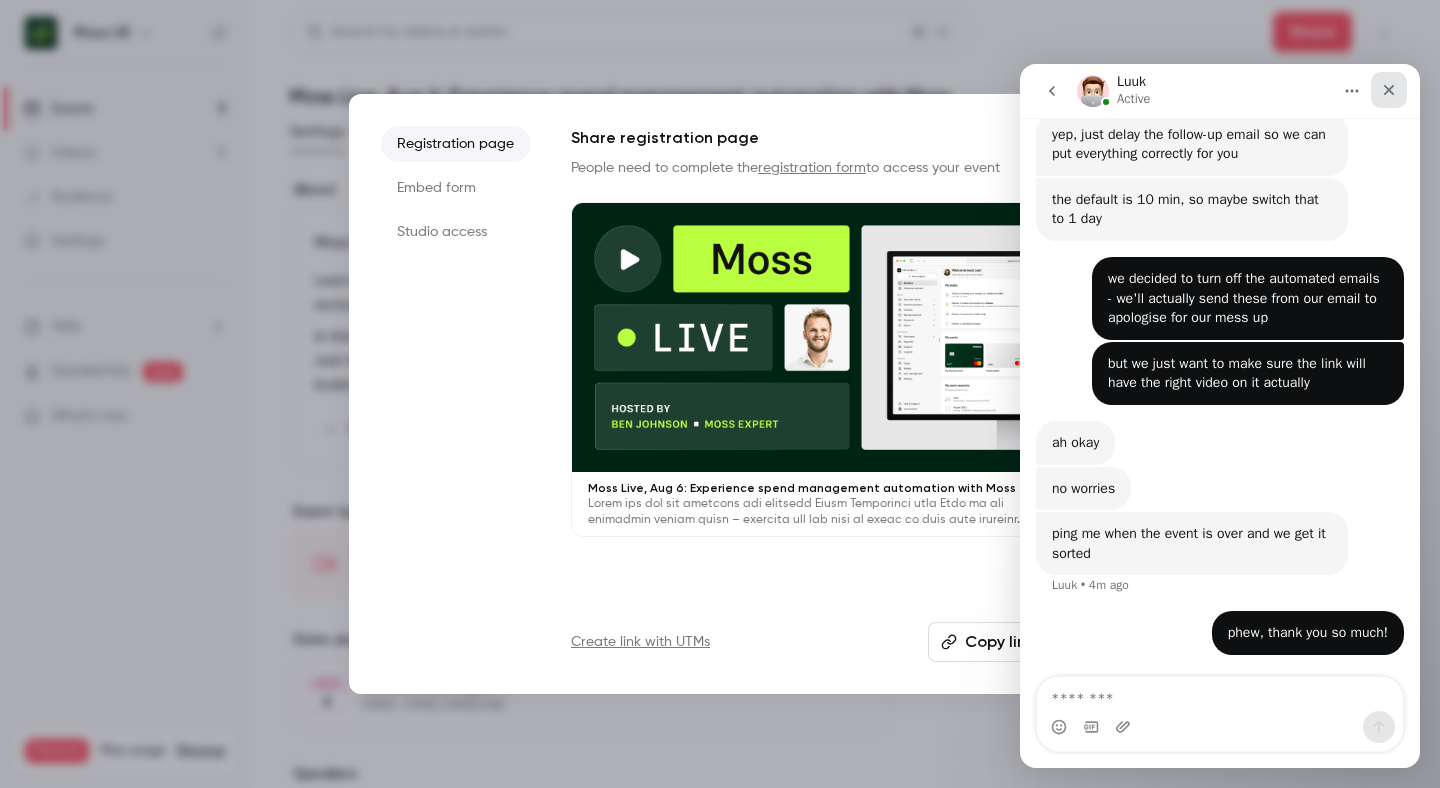 click 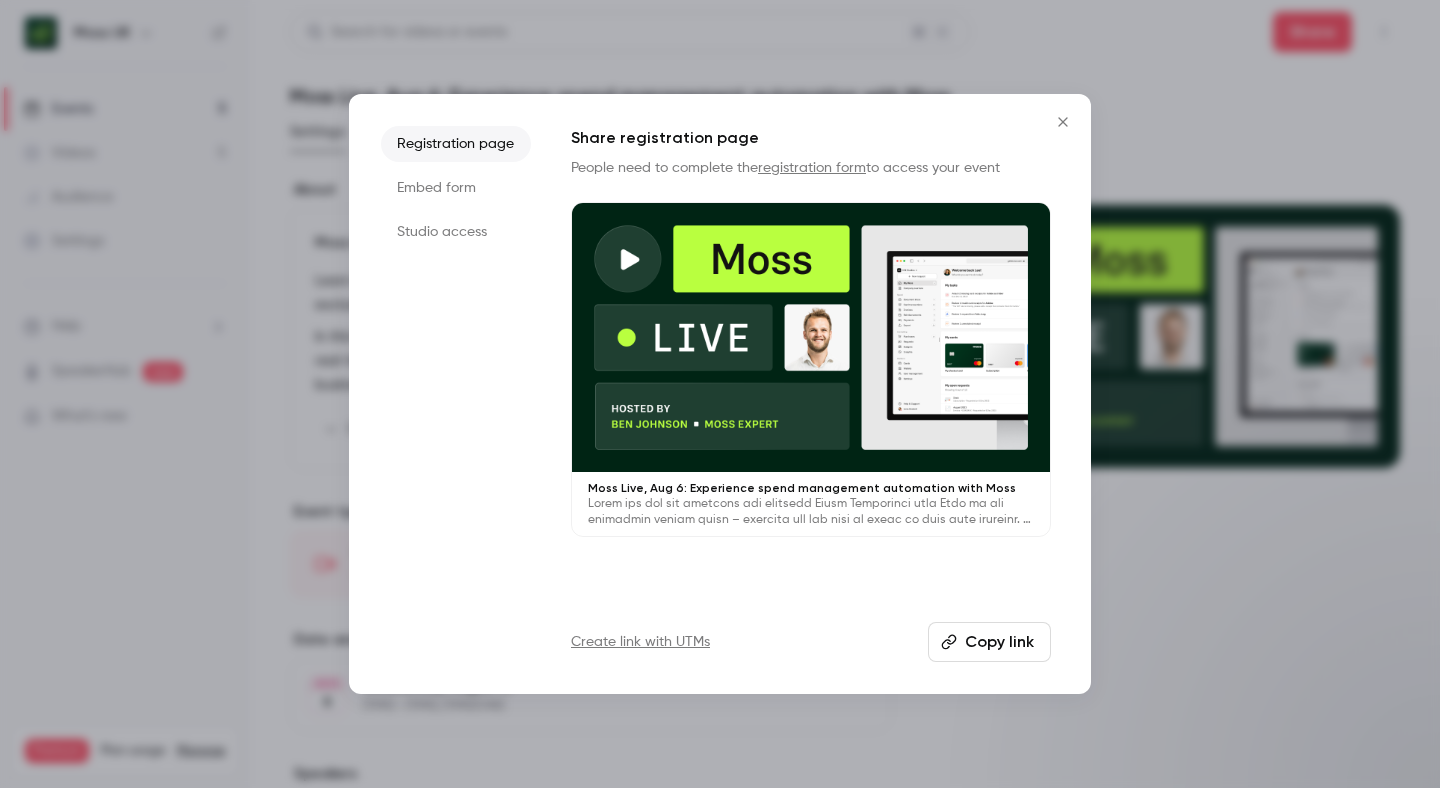 scroll, scrollTop: 0, scrollLeft: 0, axis: both 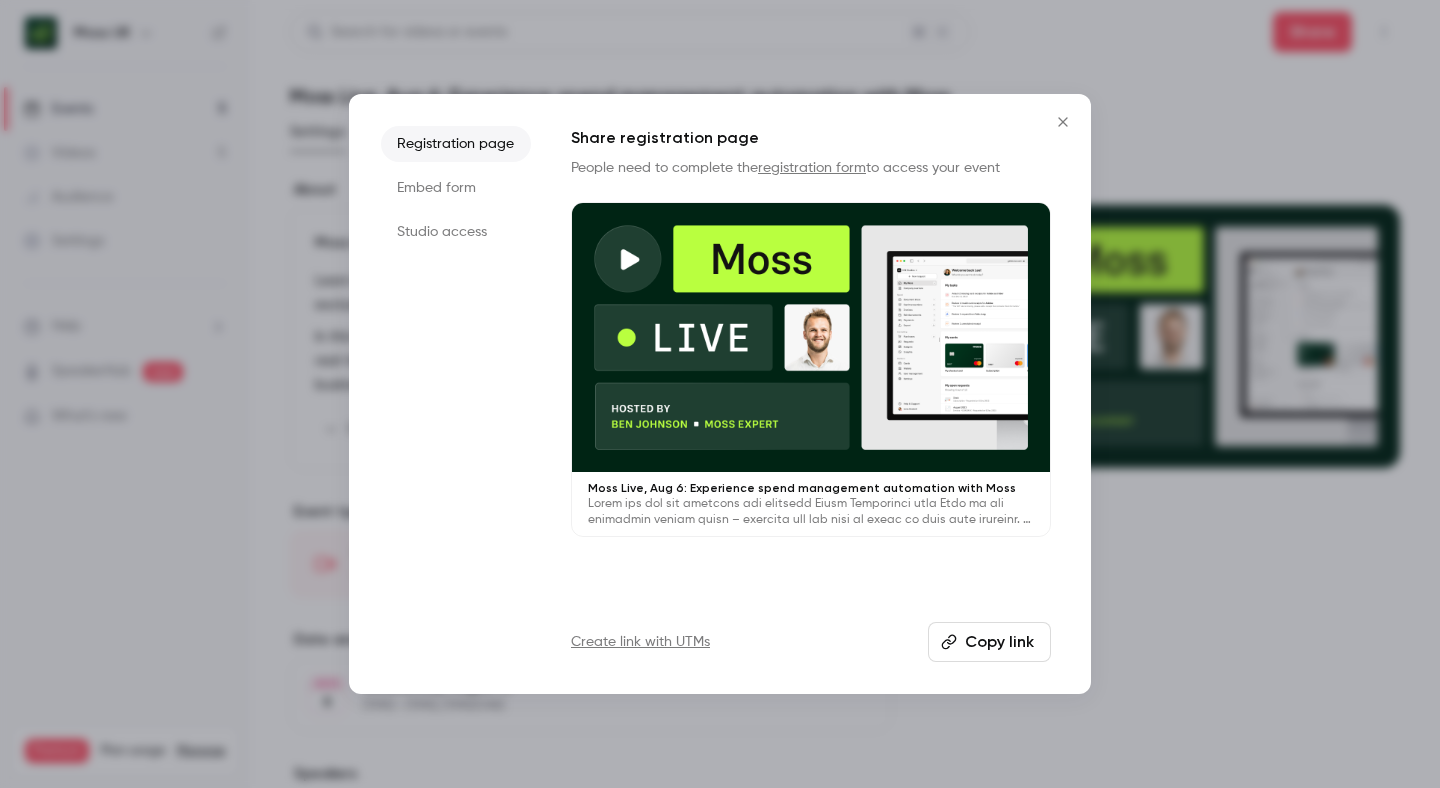click on "Copy link" at bounding box center (989, 642) 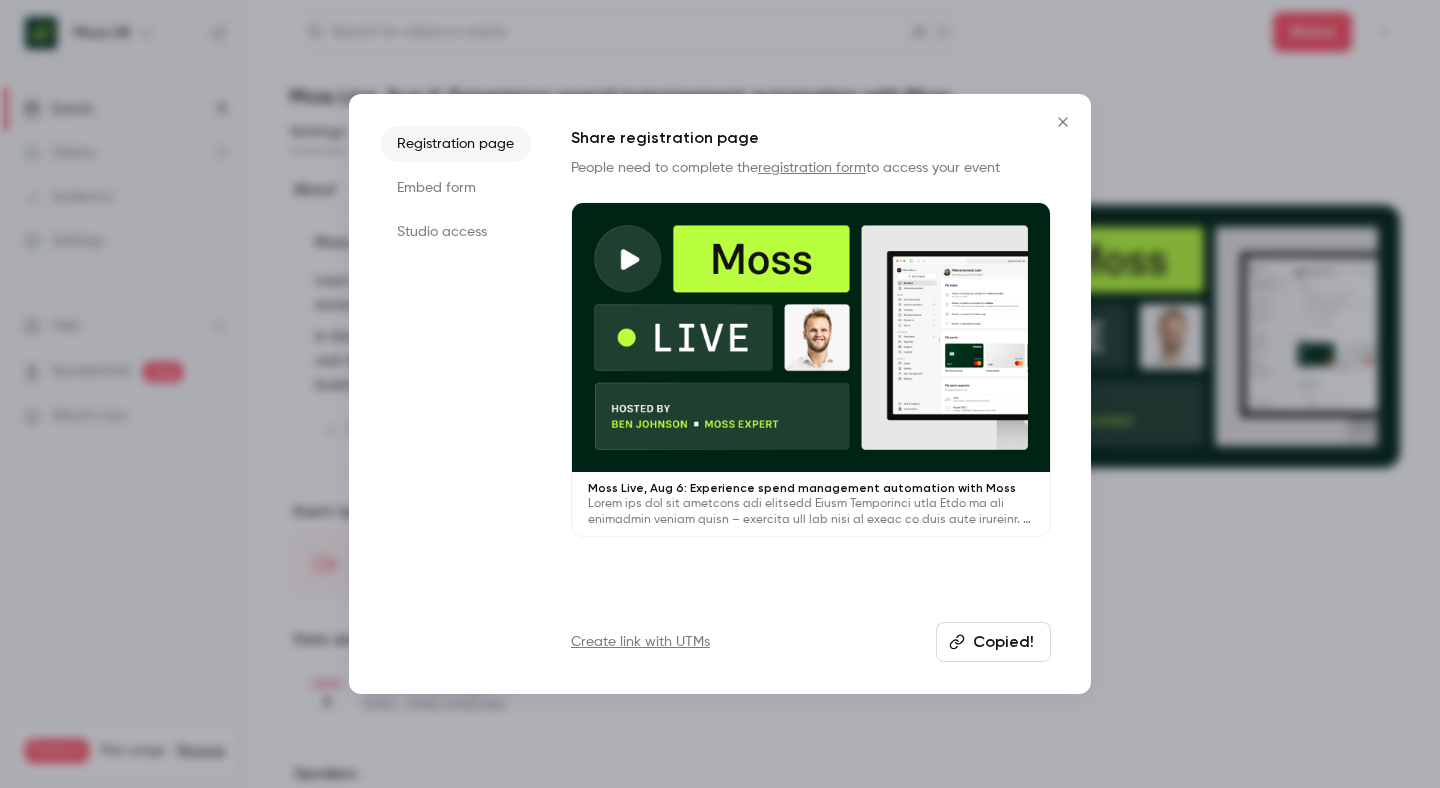 type 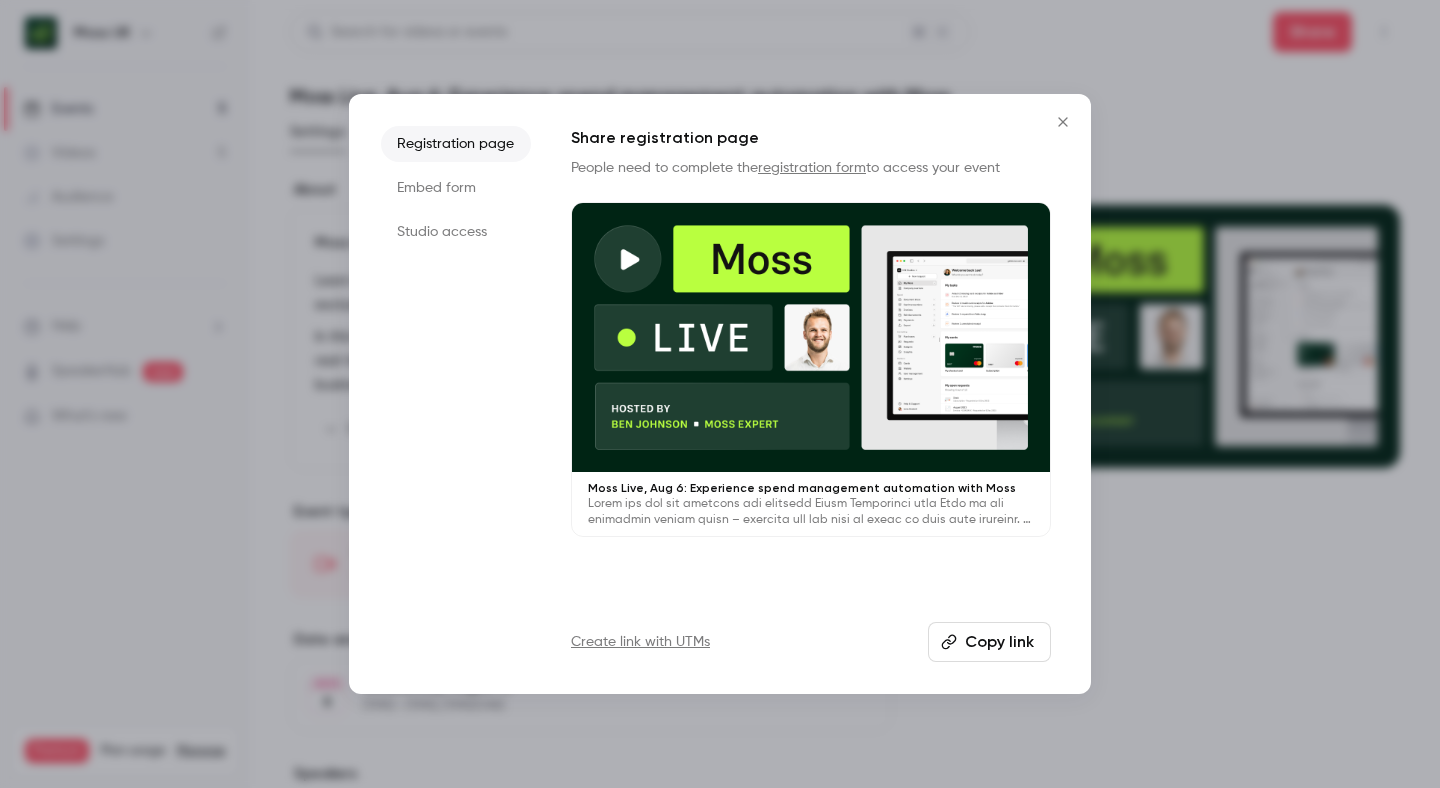 click at bounding box center (720, 394) 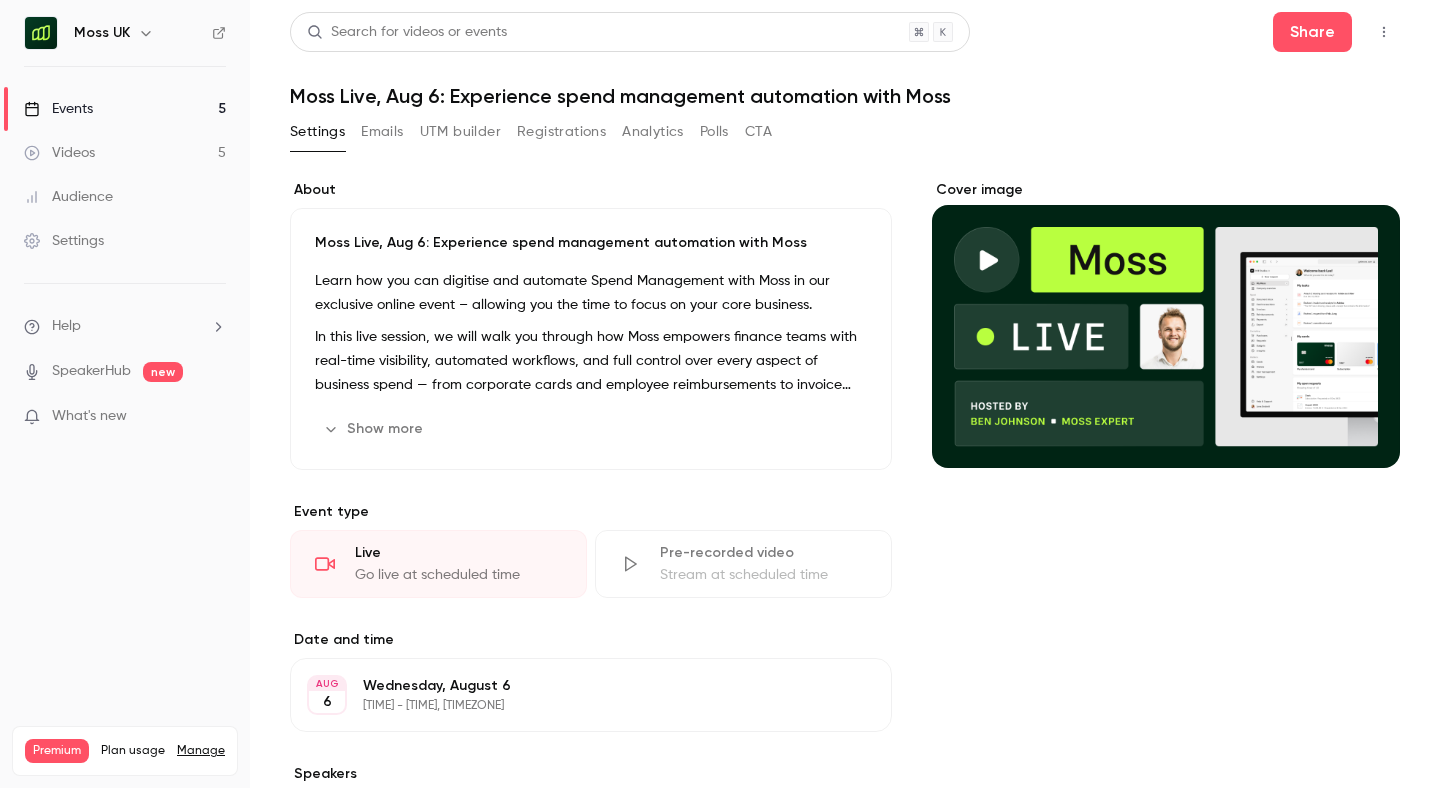 click on "Registrations" at bounding box center (561, 132) 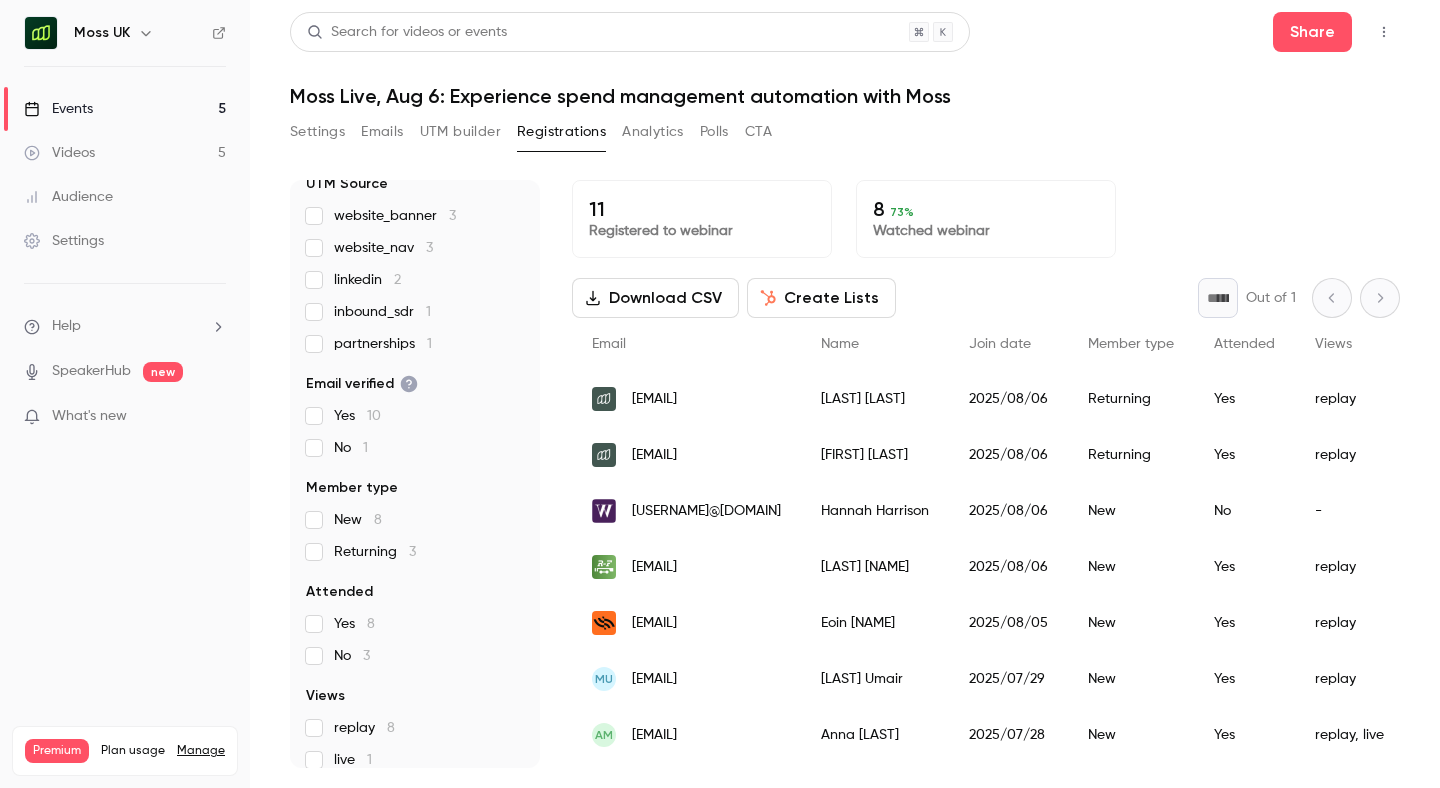 scroll, scrollTop: 140, scrollLeft: 0, axis: vertical 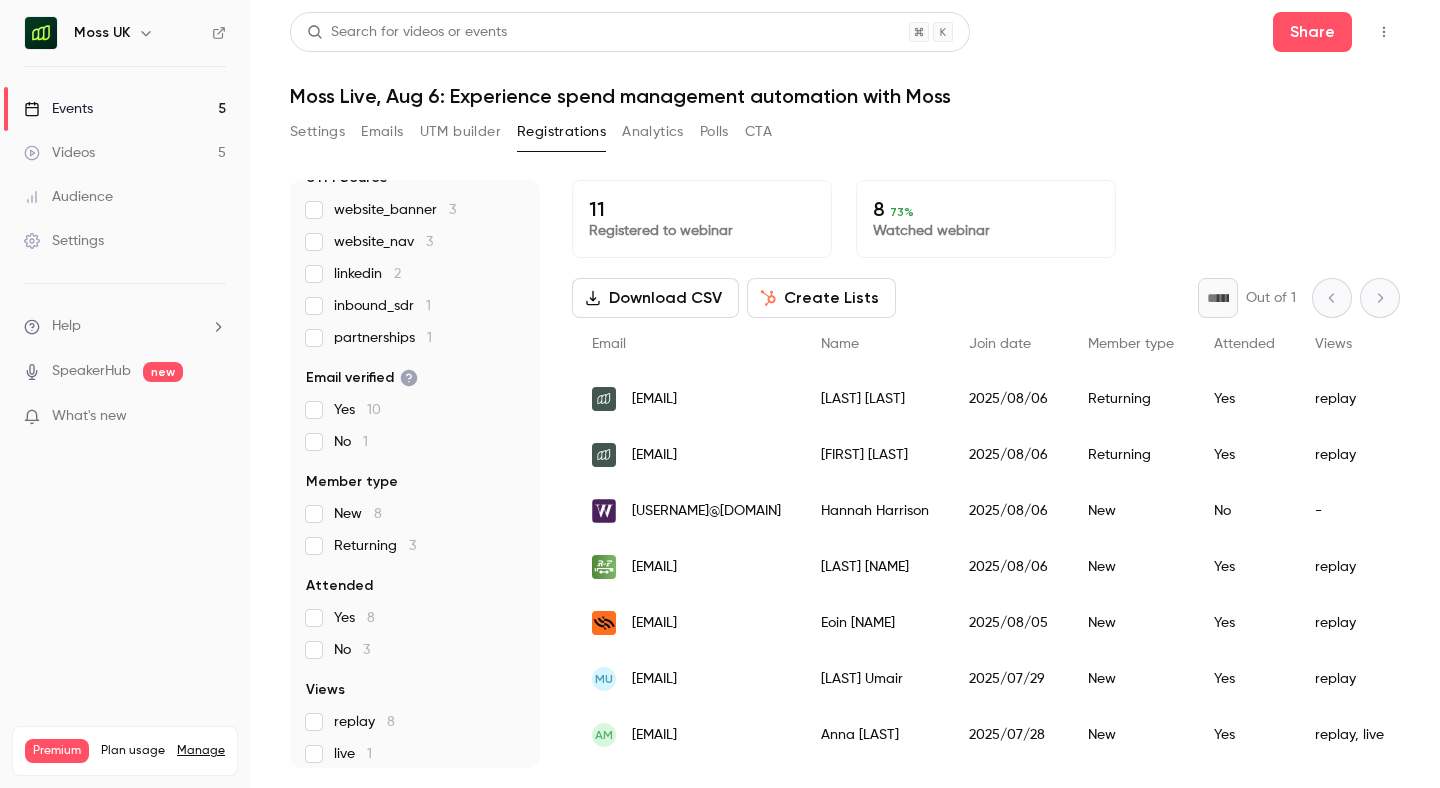 click on "Settings" at bounding box center (317, 132) 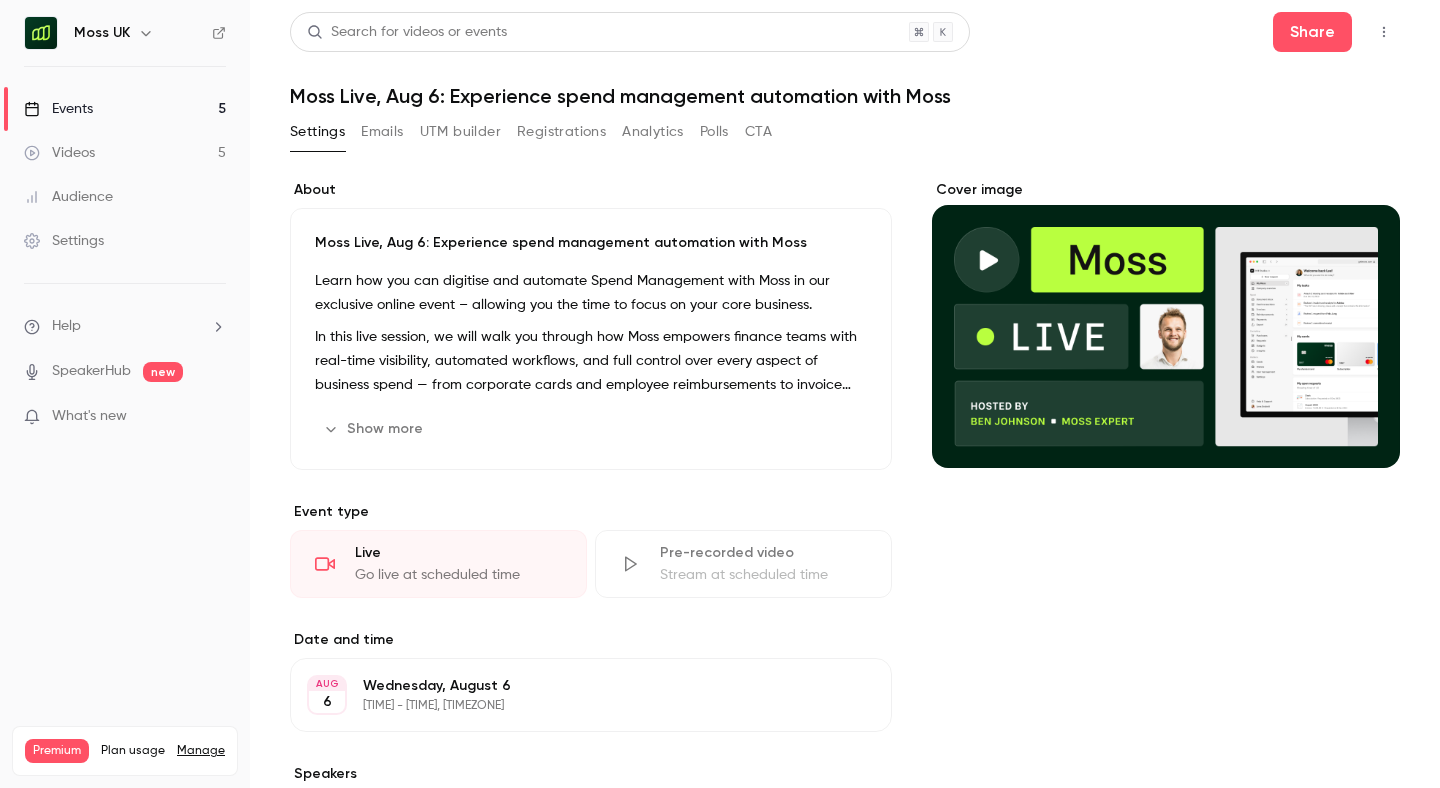 click on "Events 5" at bounding box center [125, 109] 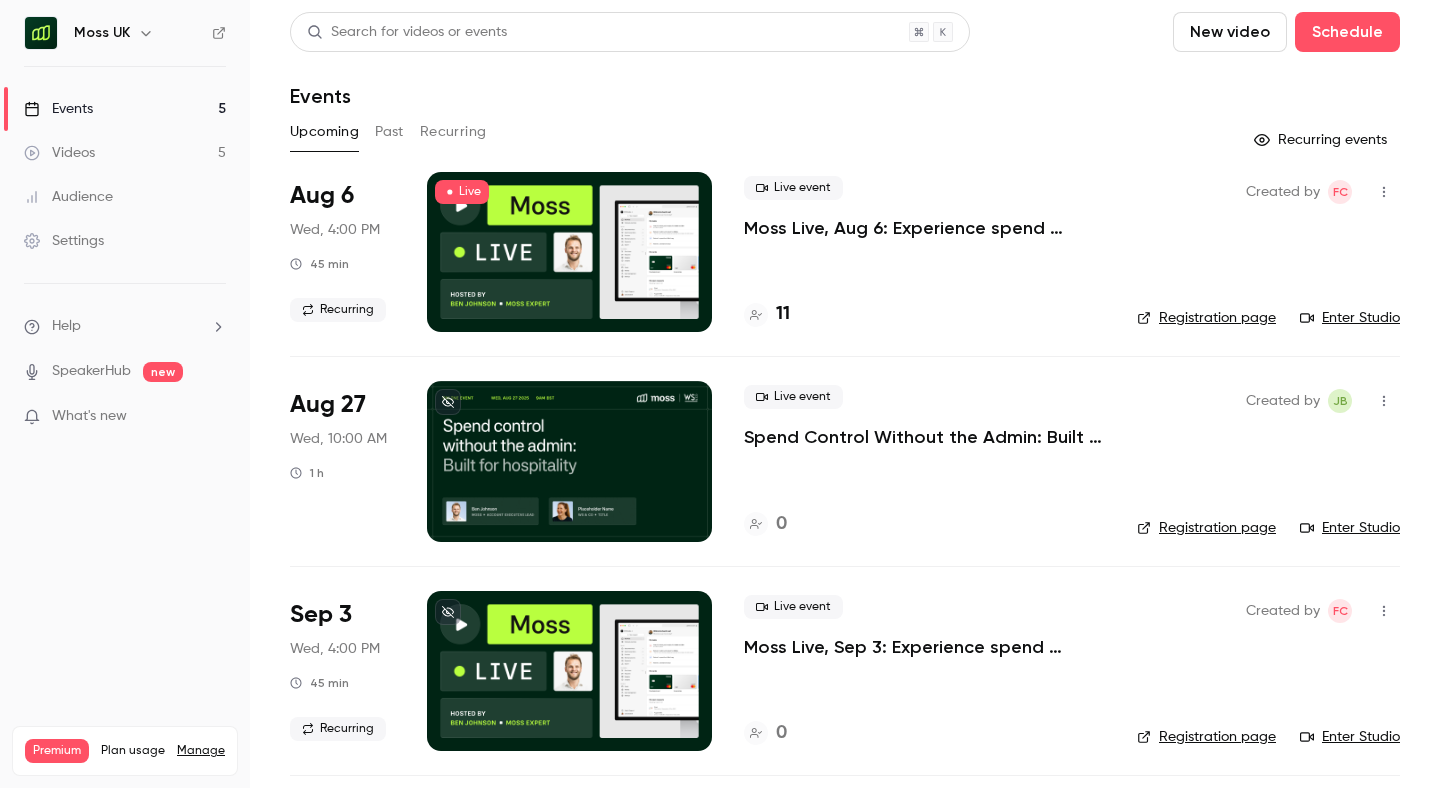 click on "Enter Studio" at bounding box center [1350, 318] 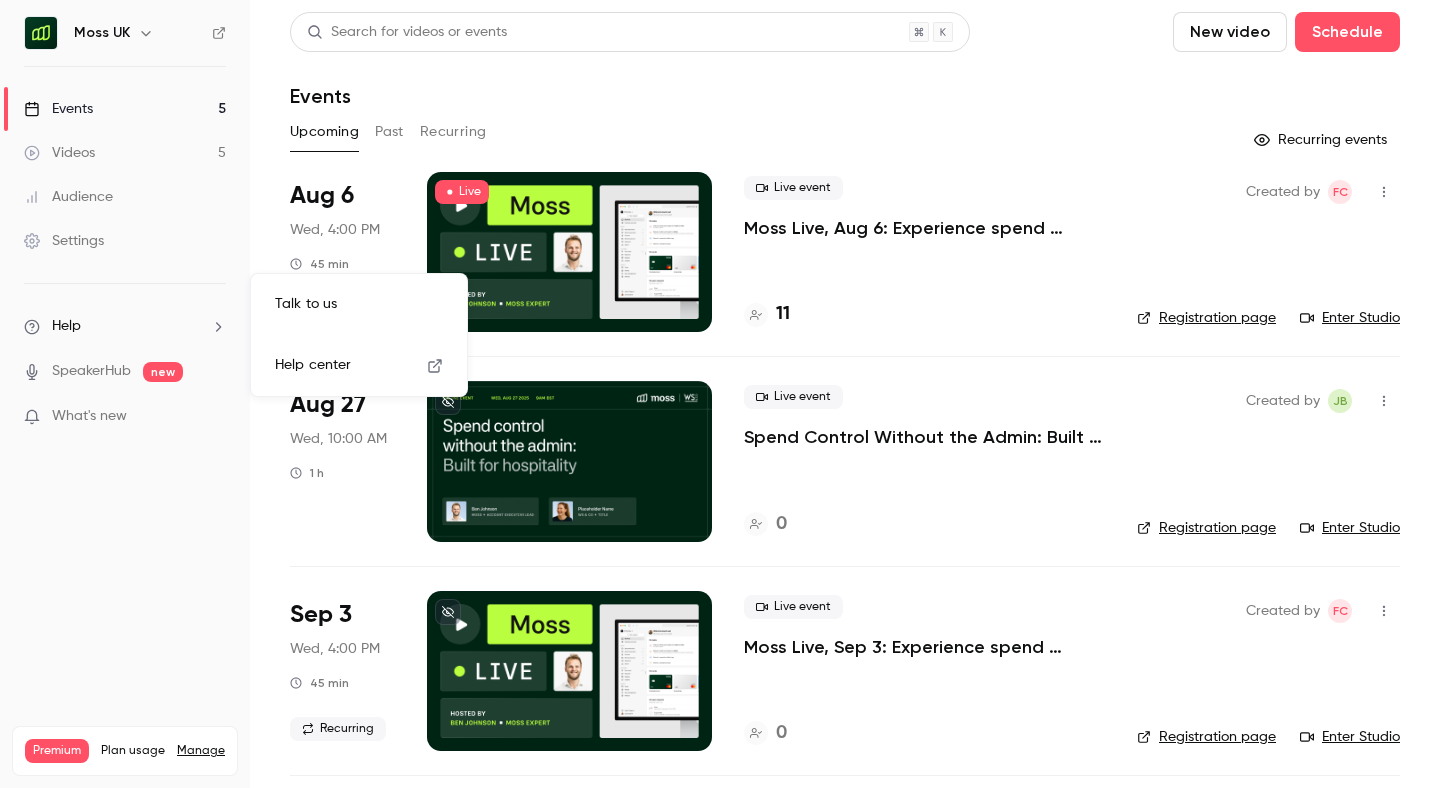 click on "Talk to us" at bounding box center (359, 304) 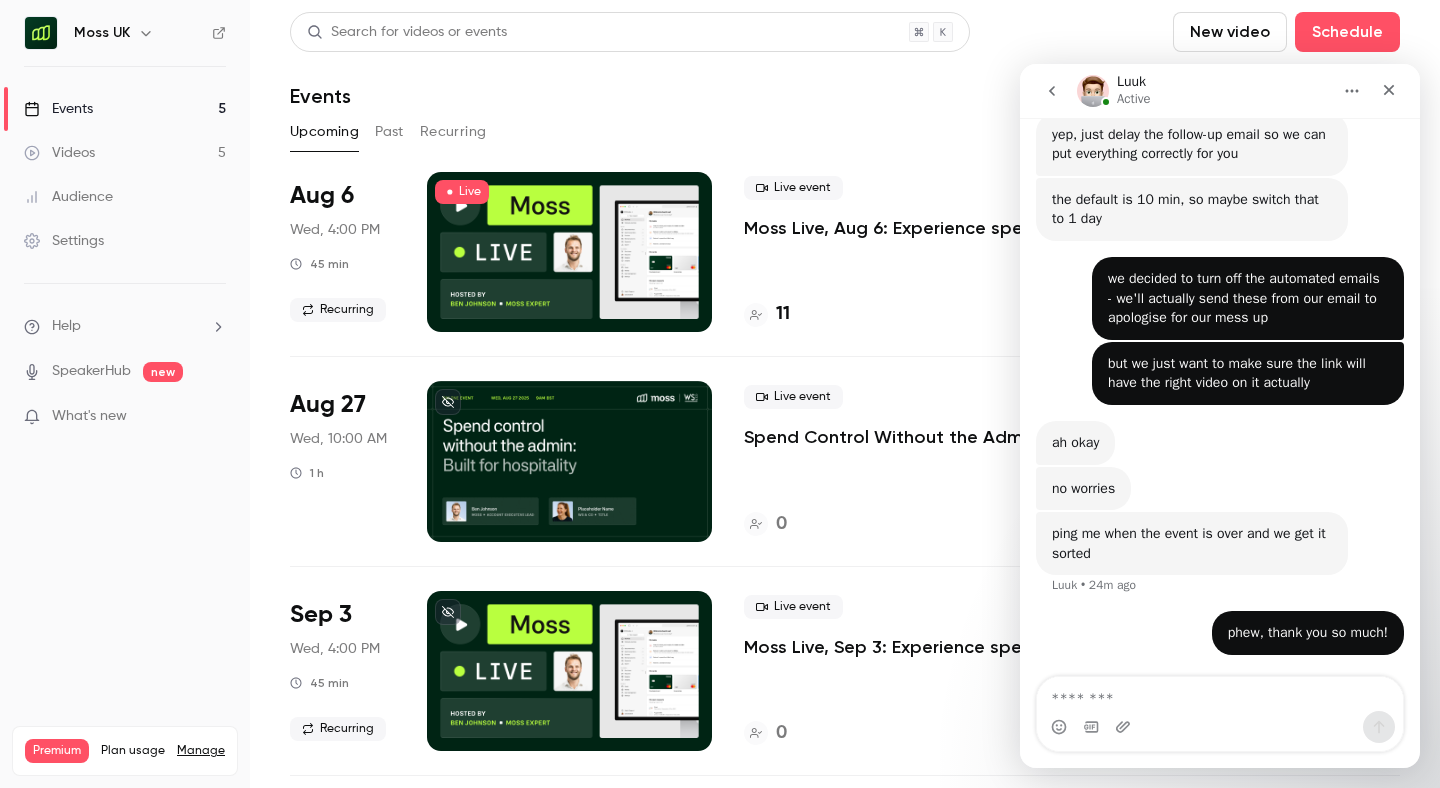 scroll, scrollTop: 670, scrollLeft: 0, axis: vertical 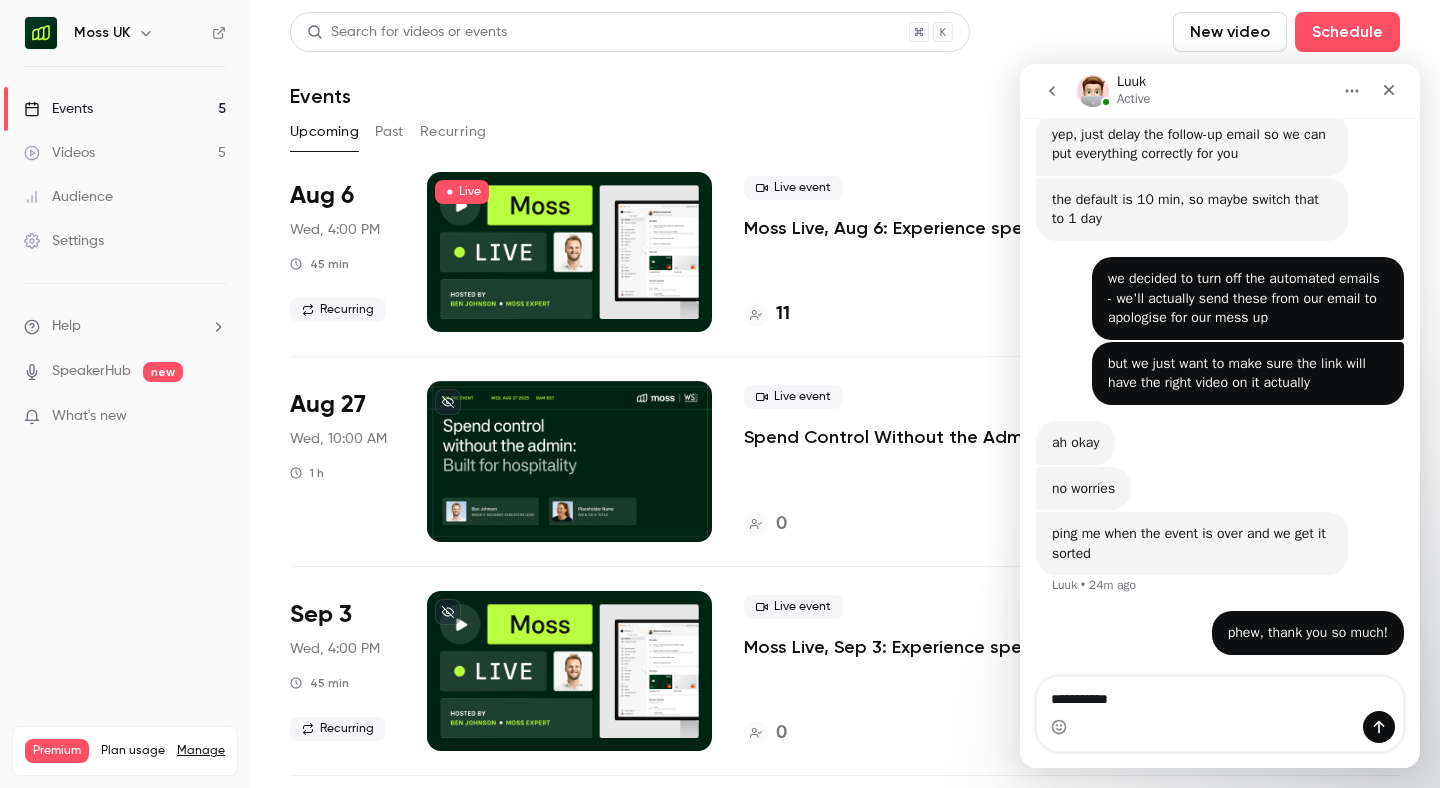 type on "**********" 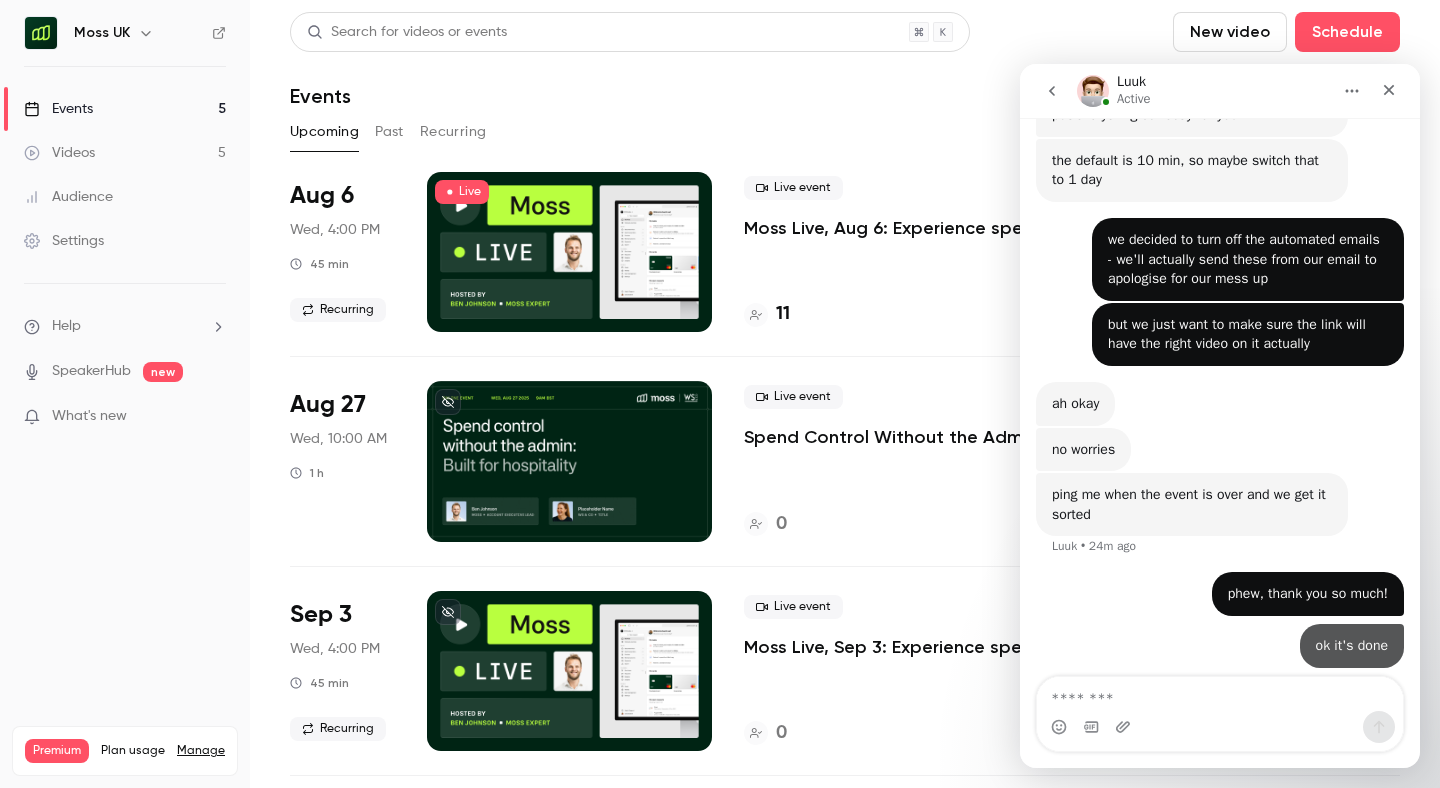 scroll, scrollTop: 716, scrollLeft: 0, axis: vertical 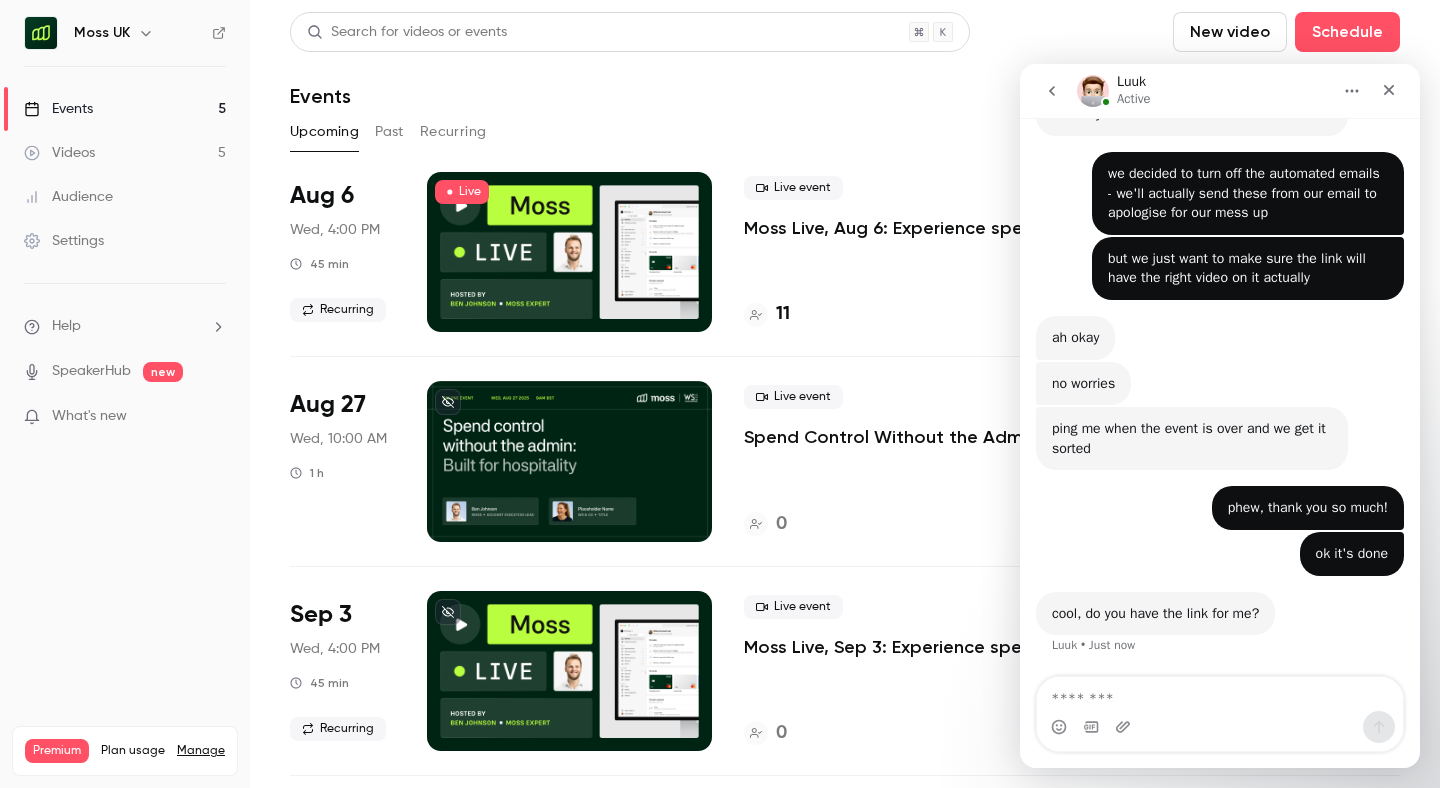 click on "Past" at bounding box center (389, 132) 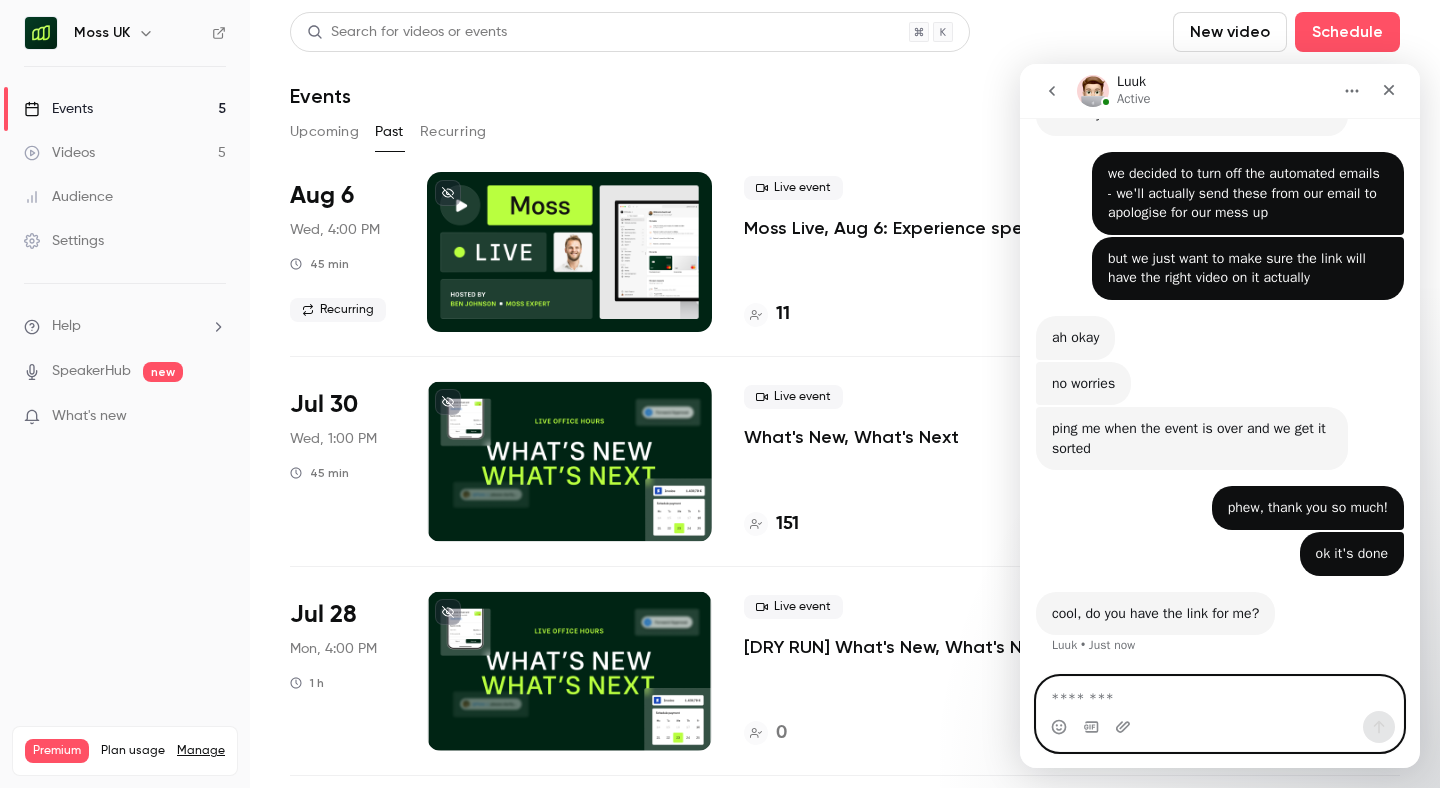 click at bounding box center [1220, 694] 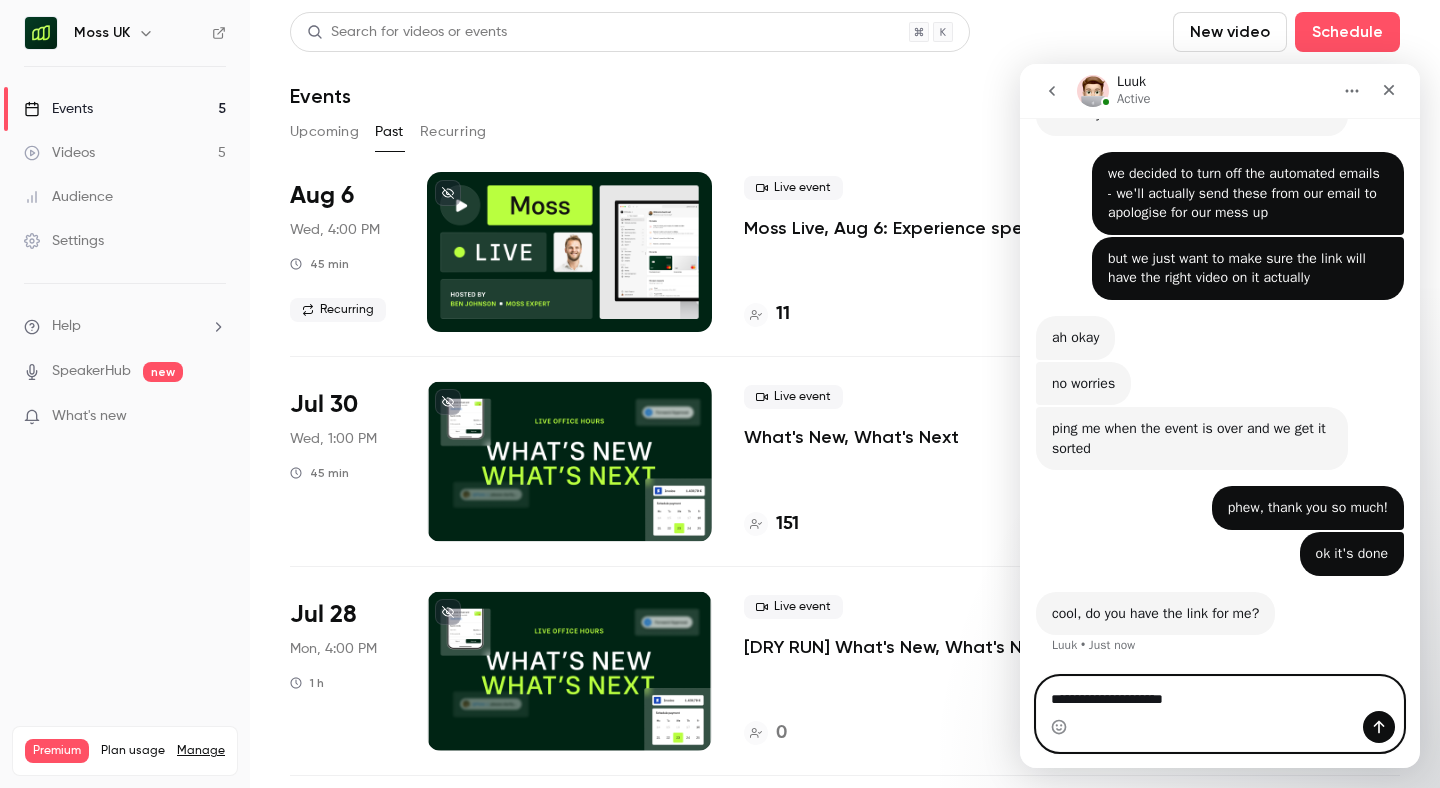 paste on "**********" 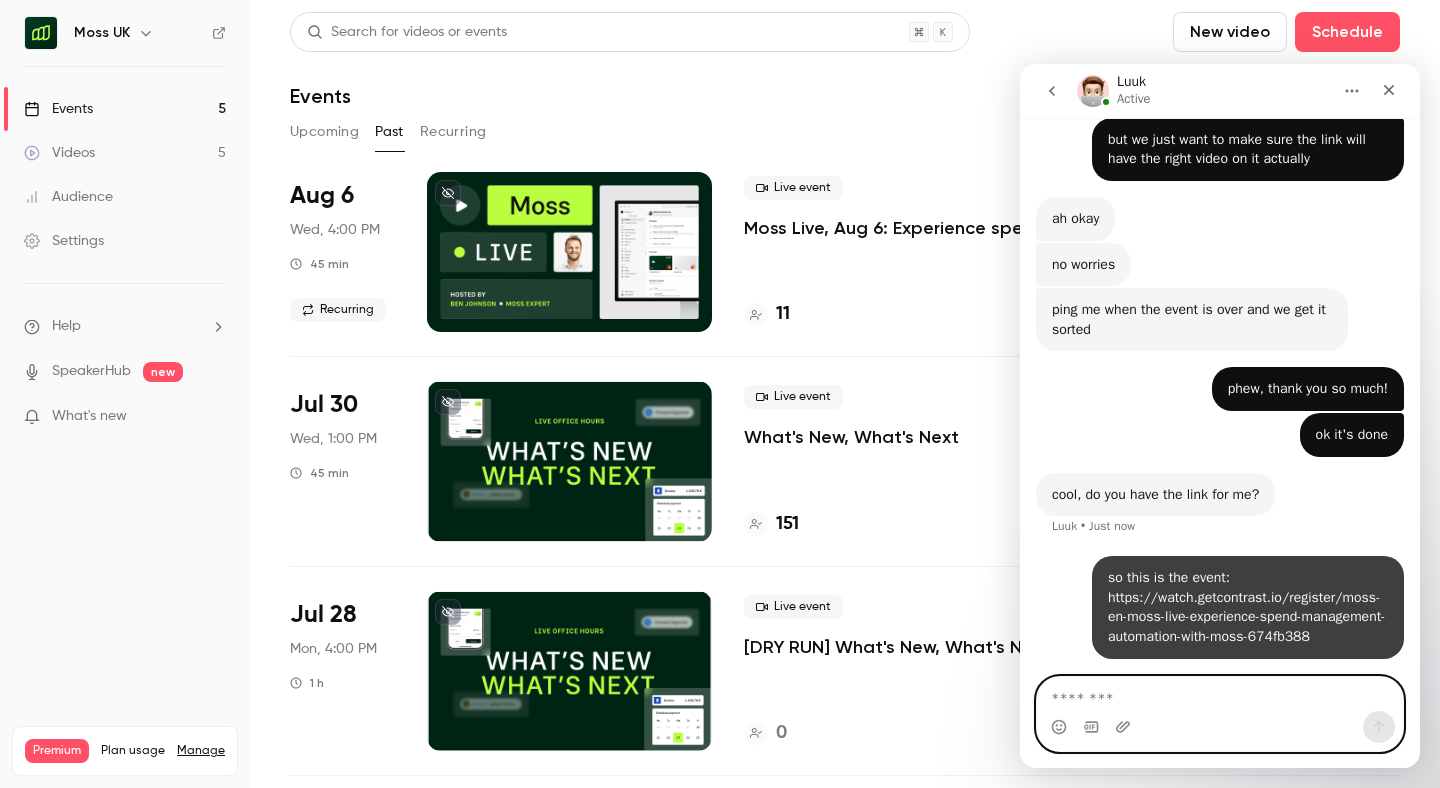 scroll, scrollTop: 913, scrollLeft: 0, axis: vertical 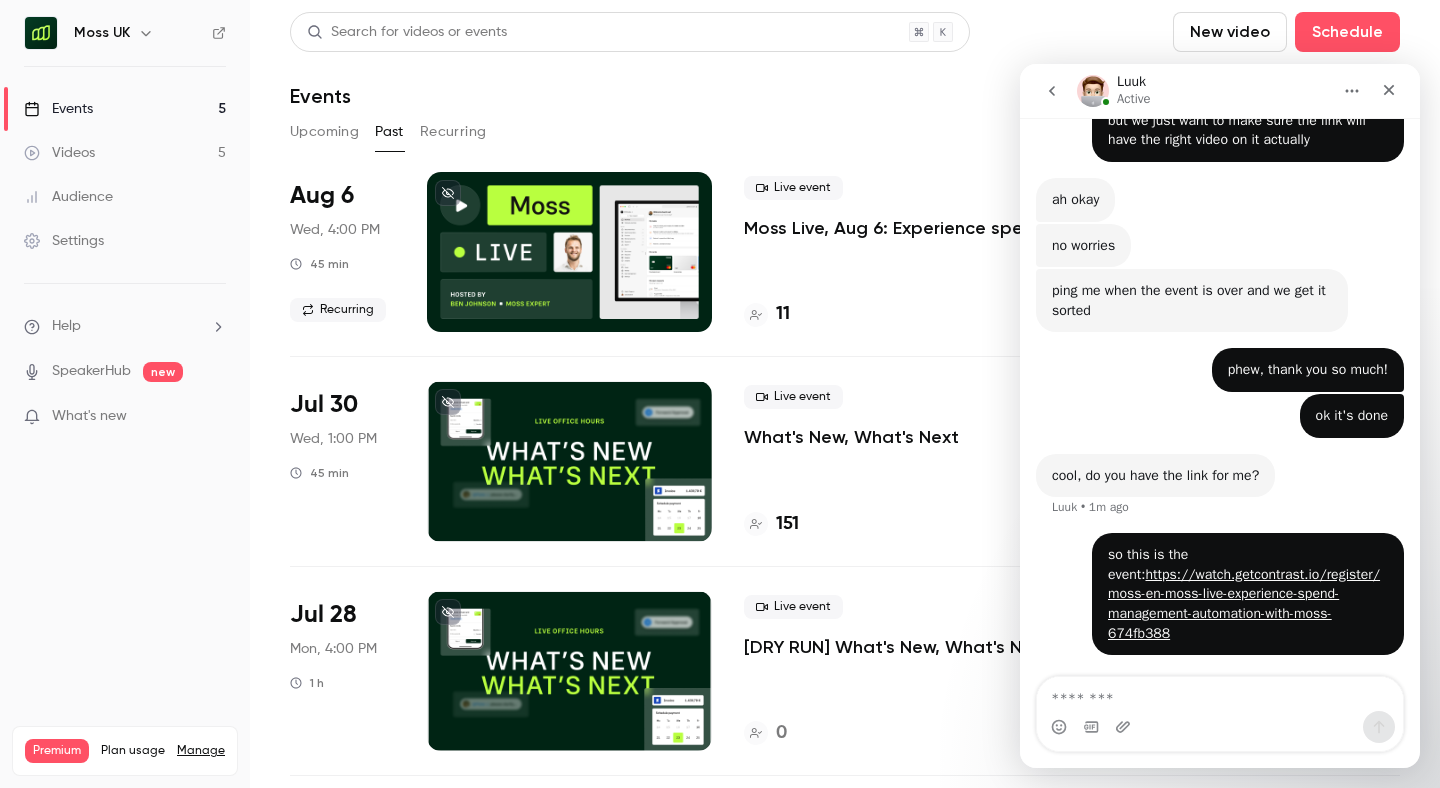 click on "Moss Live, Aug 6: Experience spend management automation with Moss" at bounding box center [917, 228] 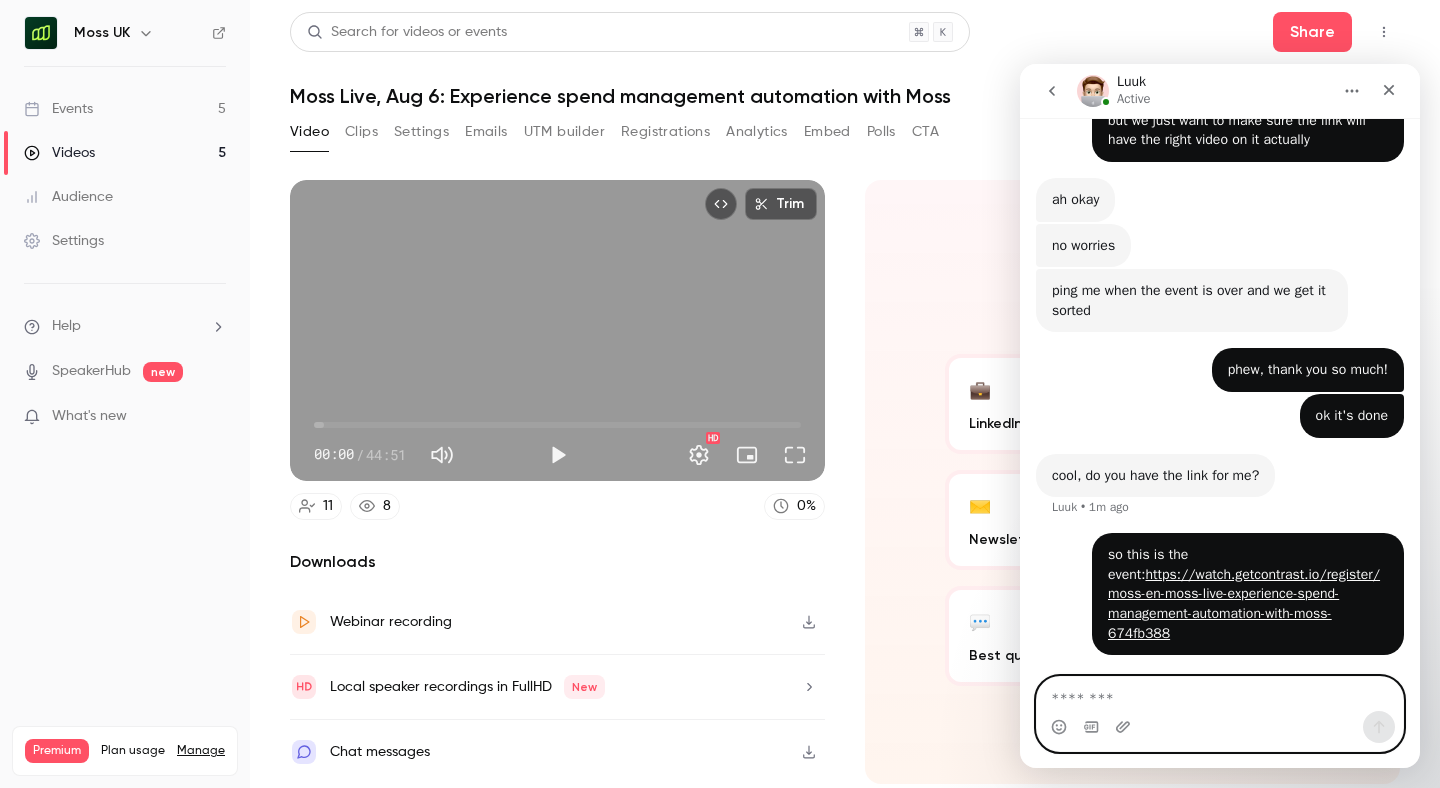click at bounding box center [1220, 694] 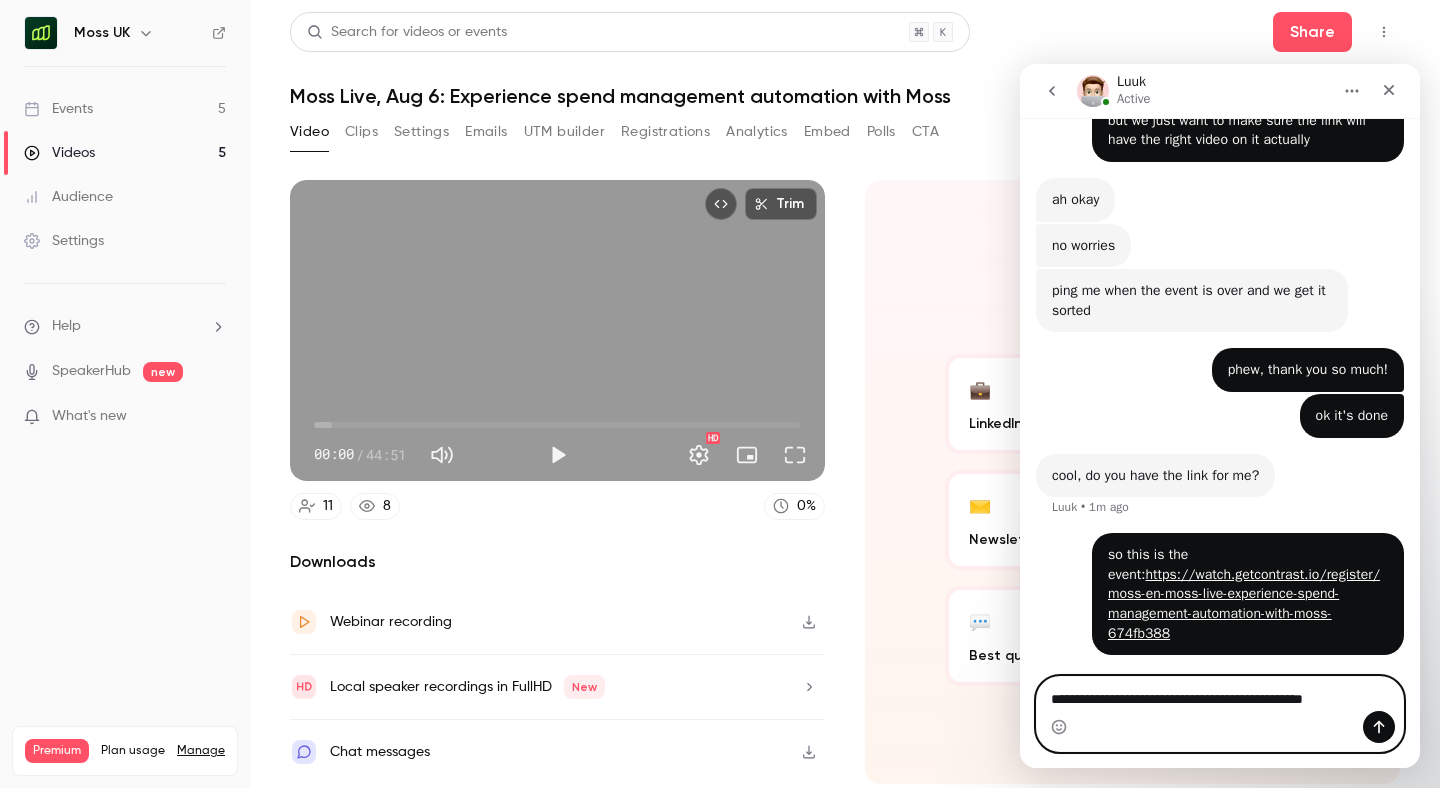 scroll, scrollTop: 913, scrollLeft: 0, axis: vertical 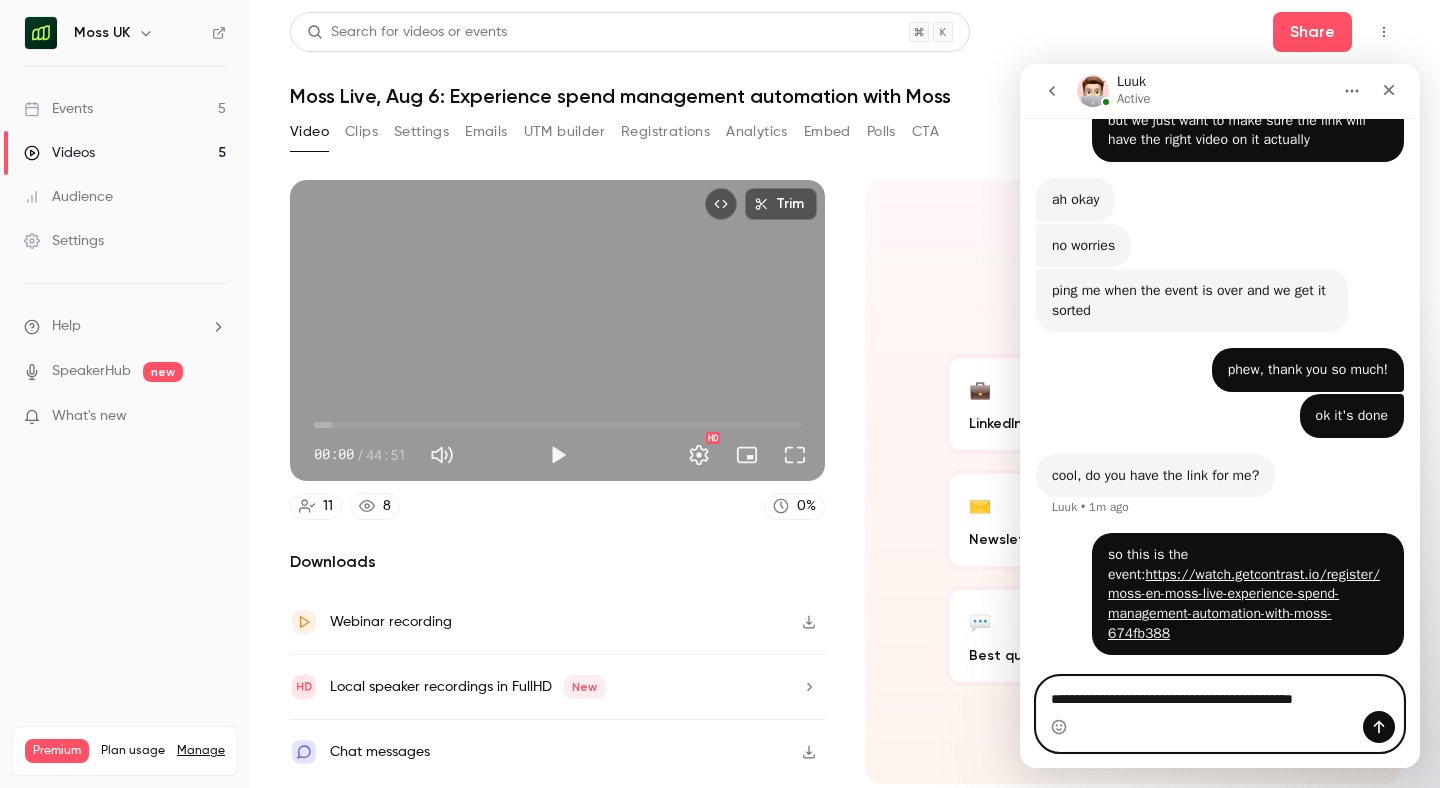 click on "**********" at bounding box center [1220, 694] 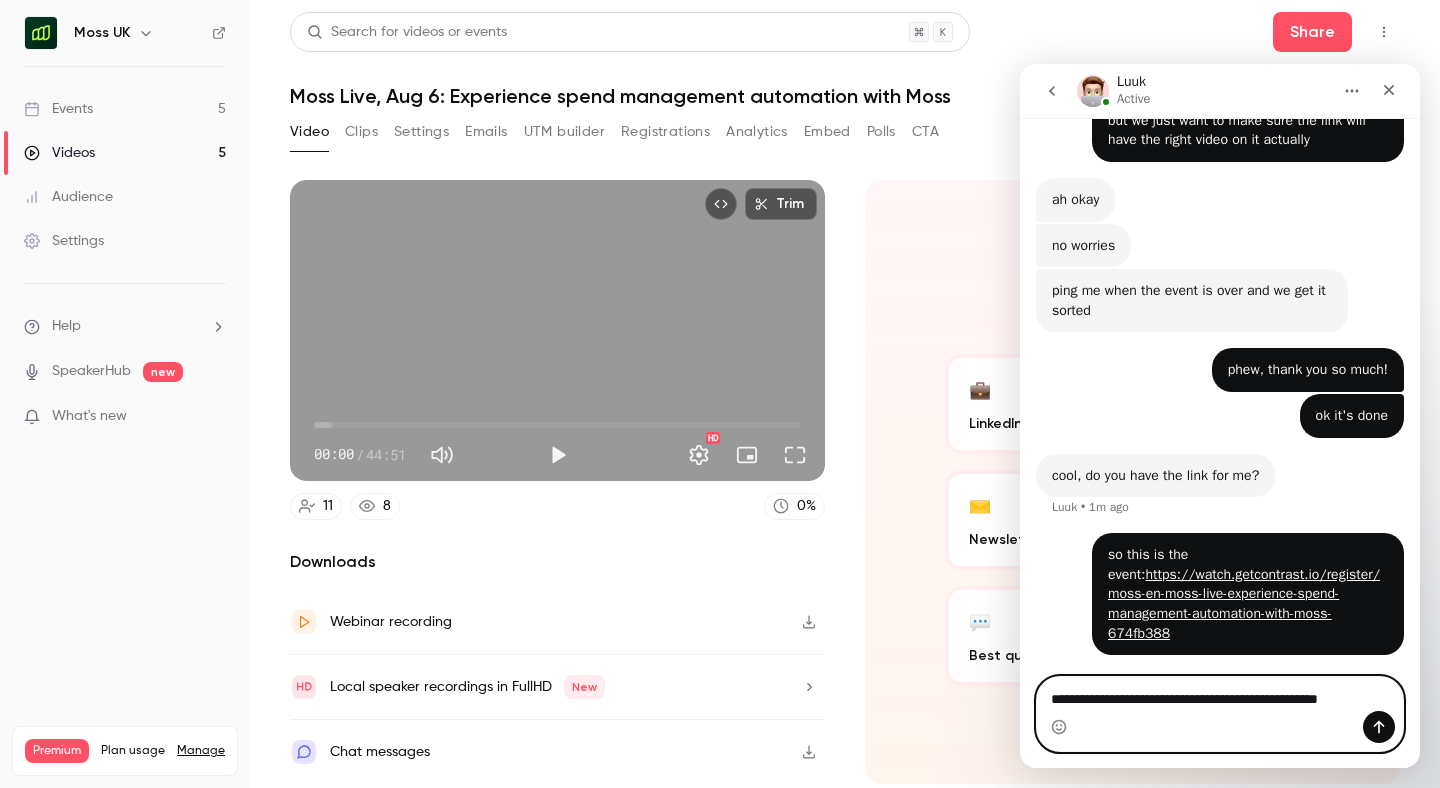 scroll, scrollTop: 933, scrollLeft: 0, axis: vertical 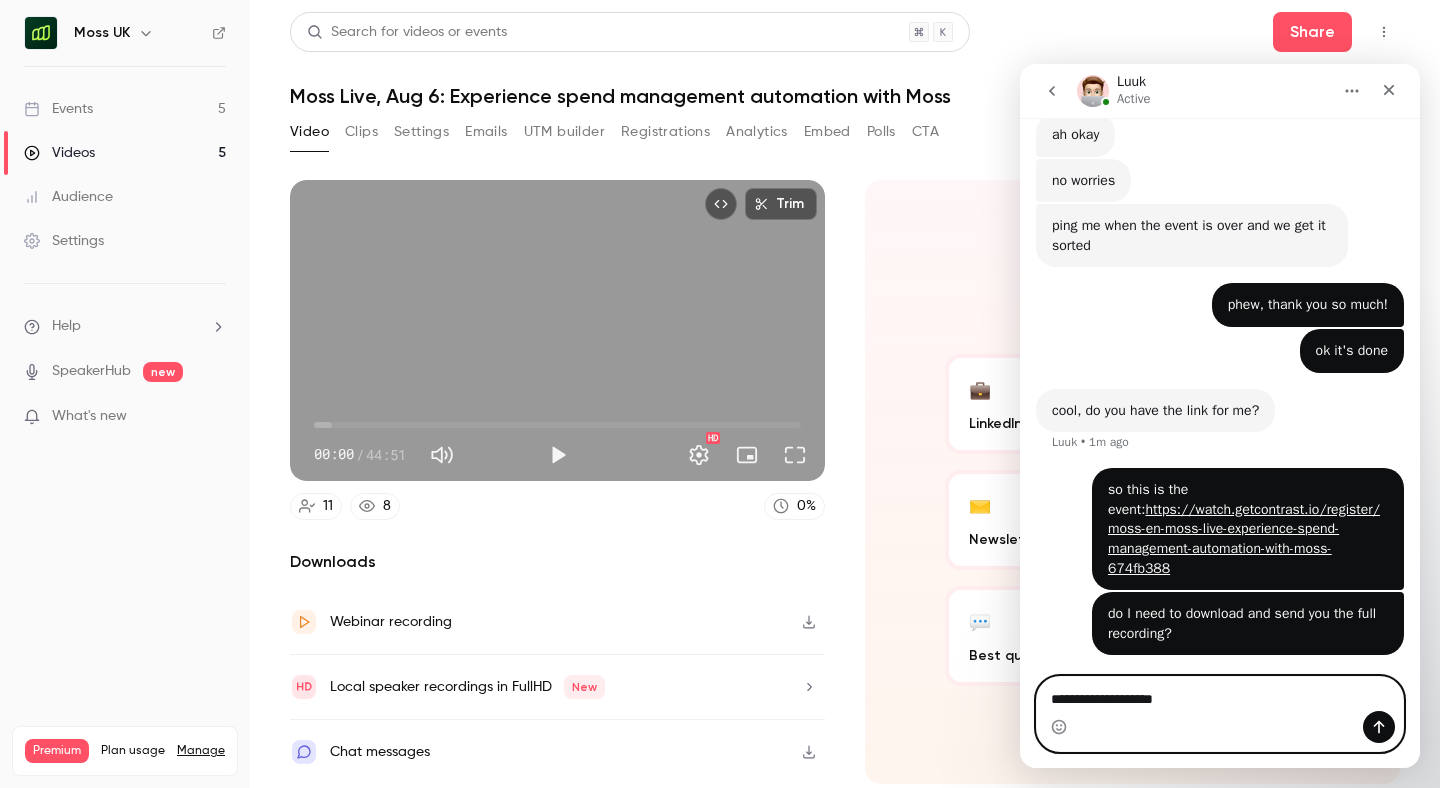 type on "**********" 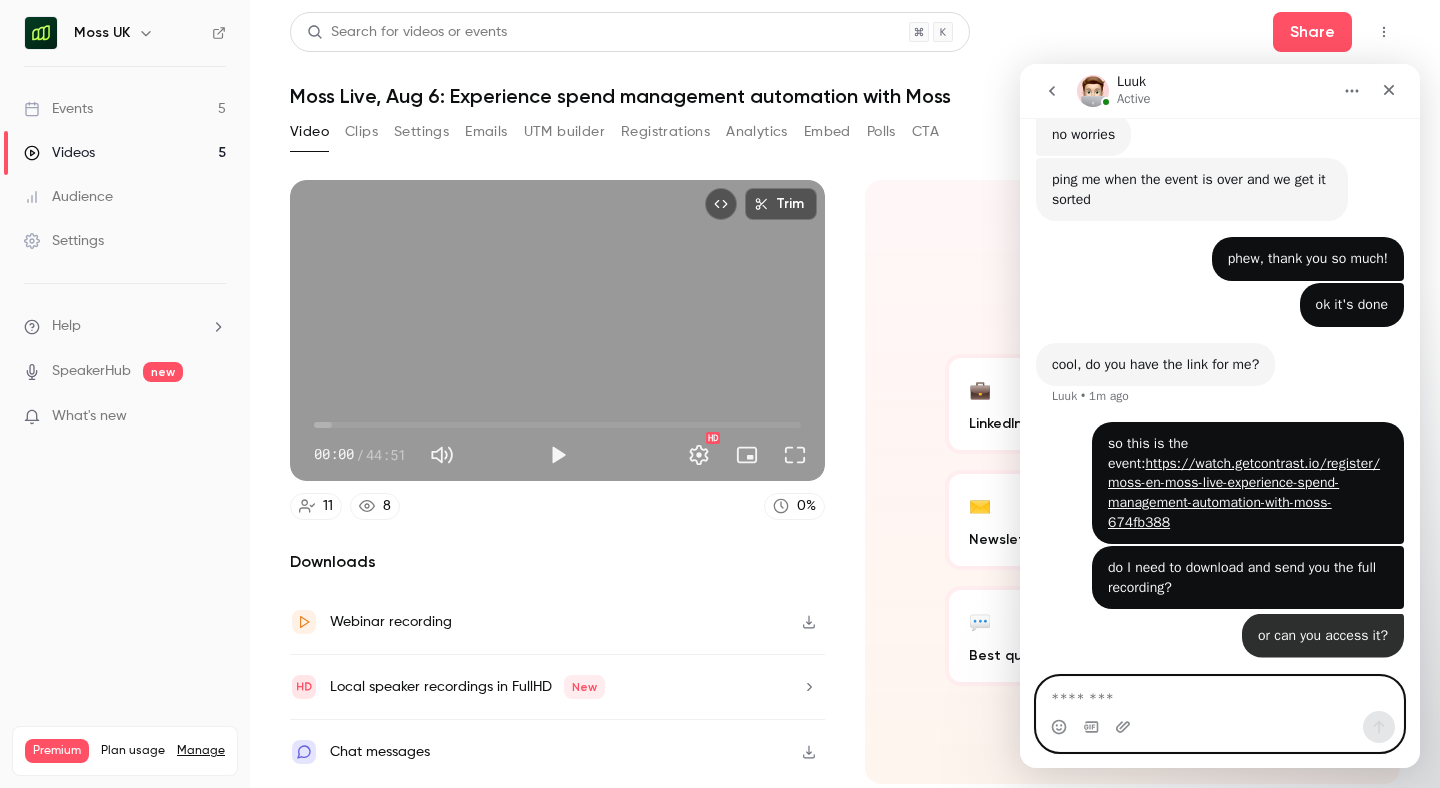 scroll, scrollTop: 1024, scrollLeft: 0, axis: vertical 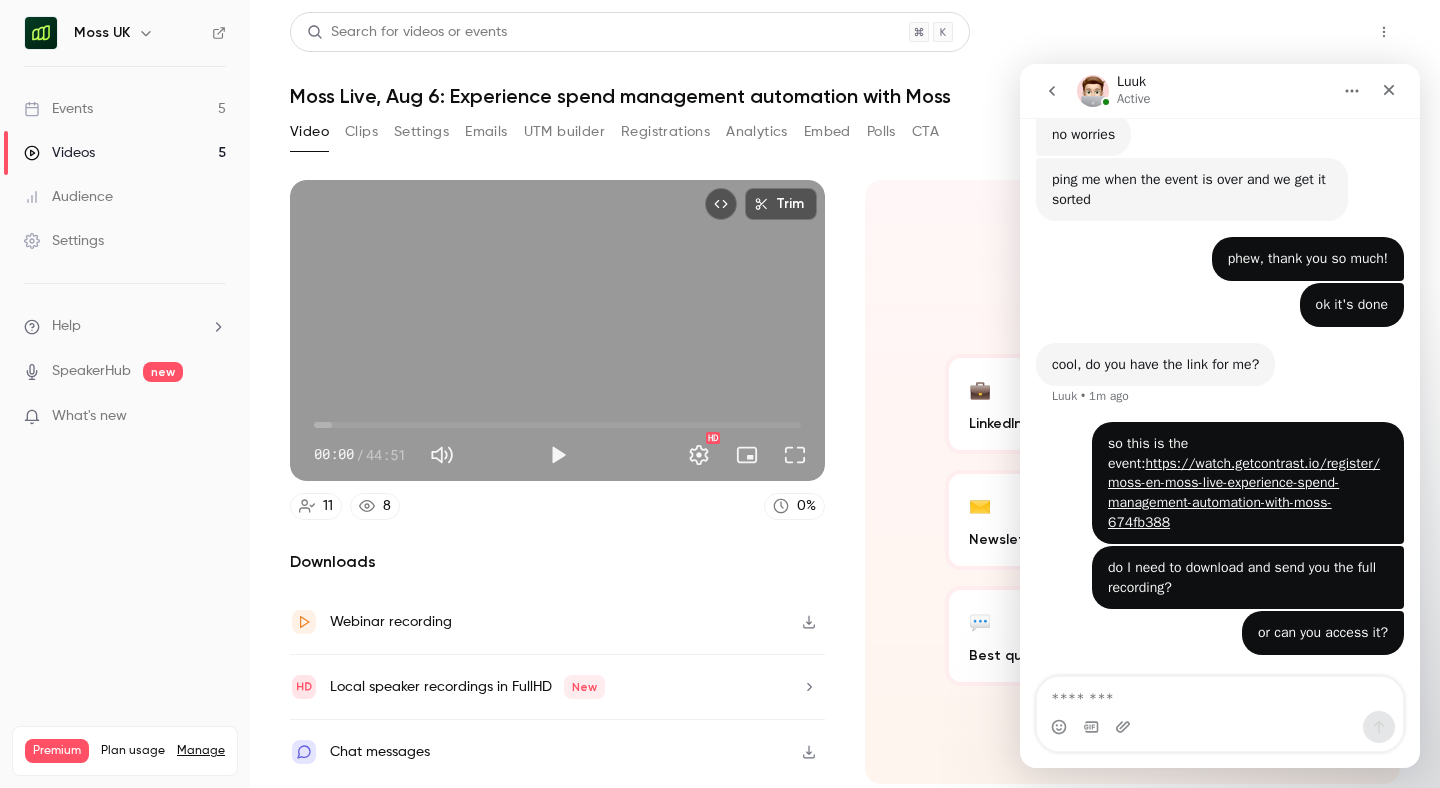 click on "Share" at bounding box center [1312, 32] 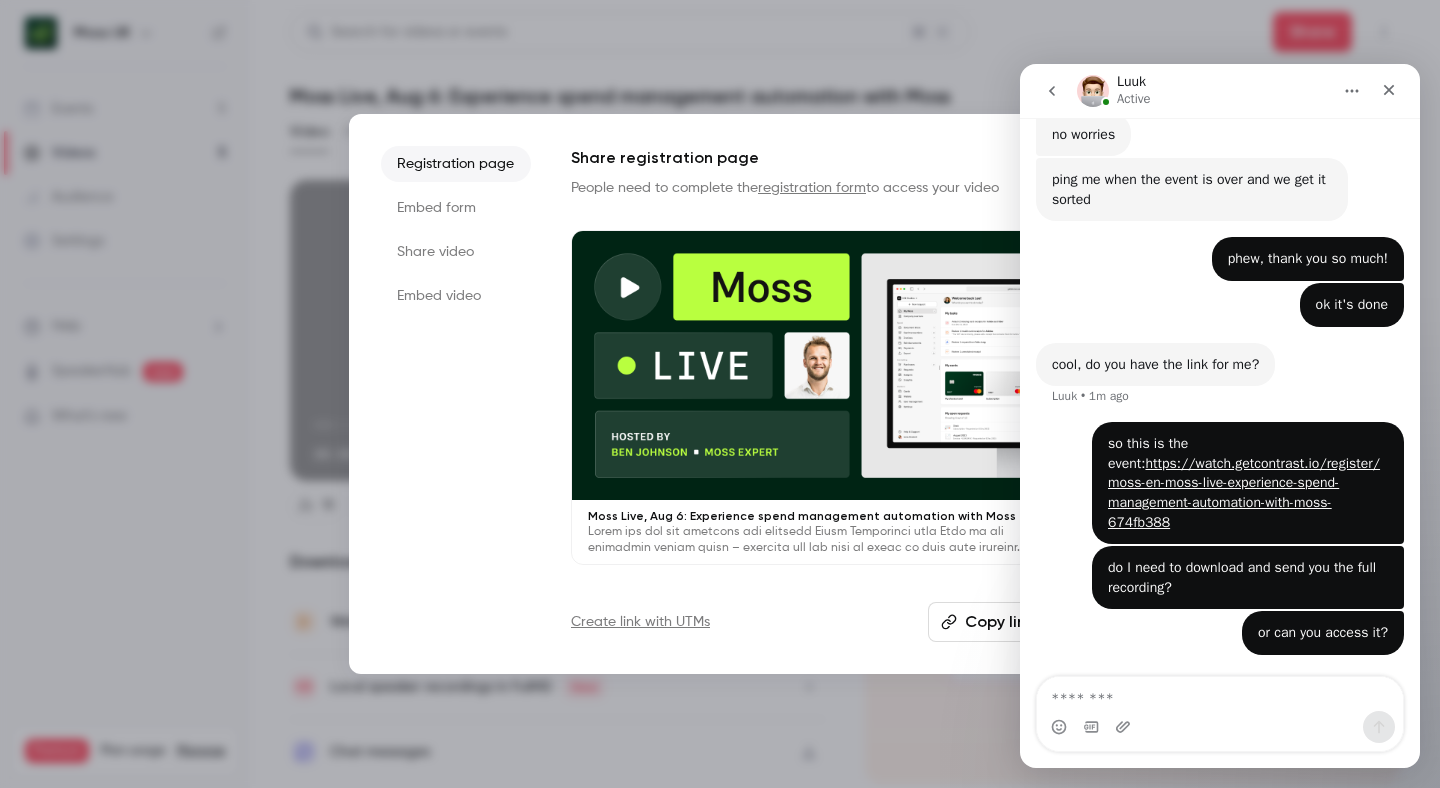 click on "Share video" at bounding box center (456, 252) 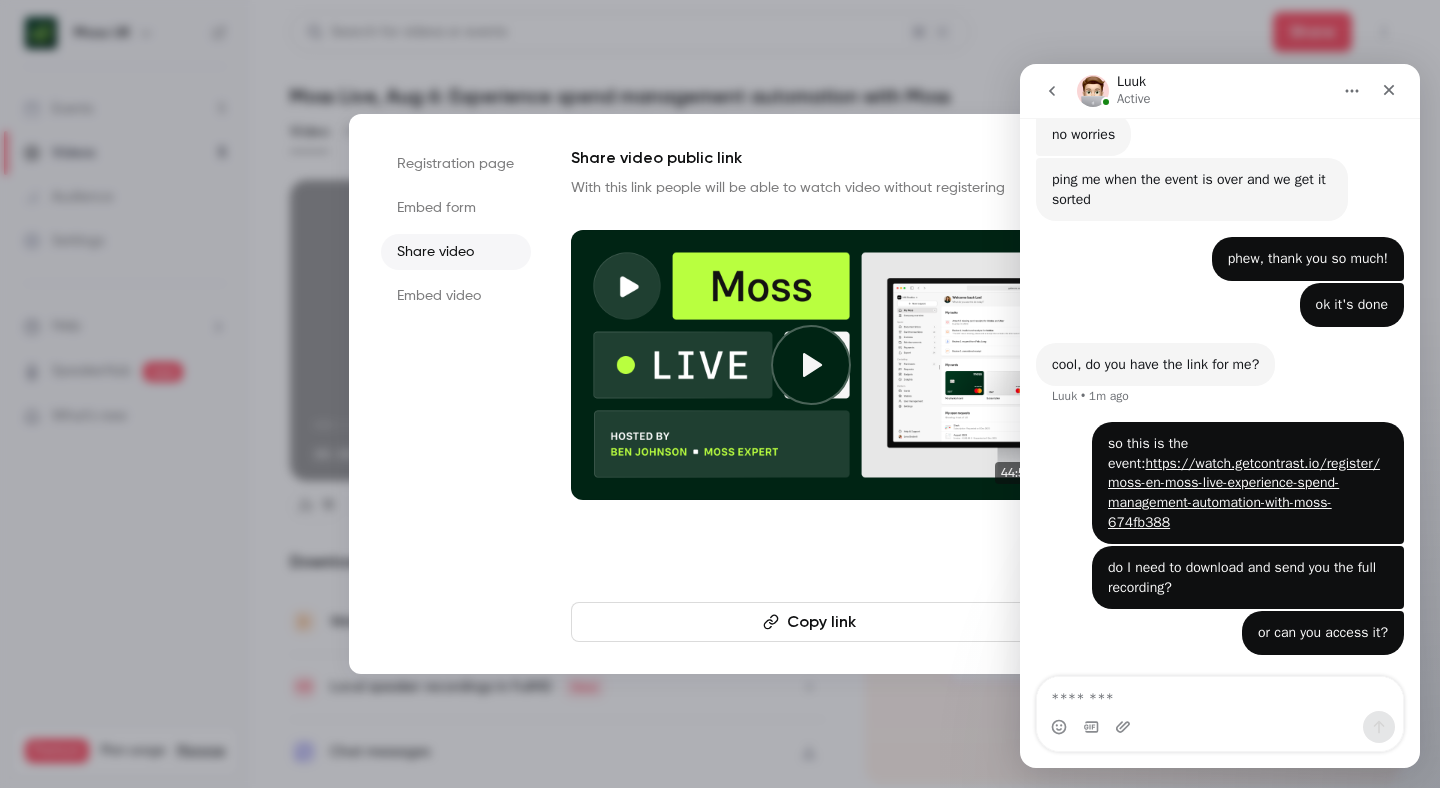 click 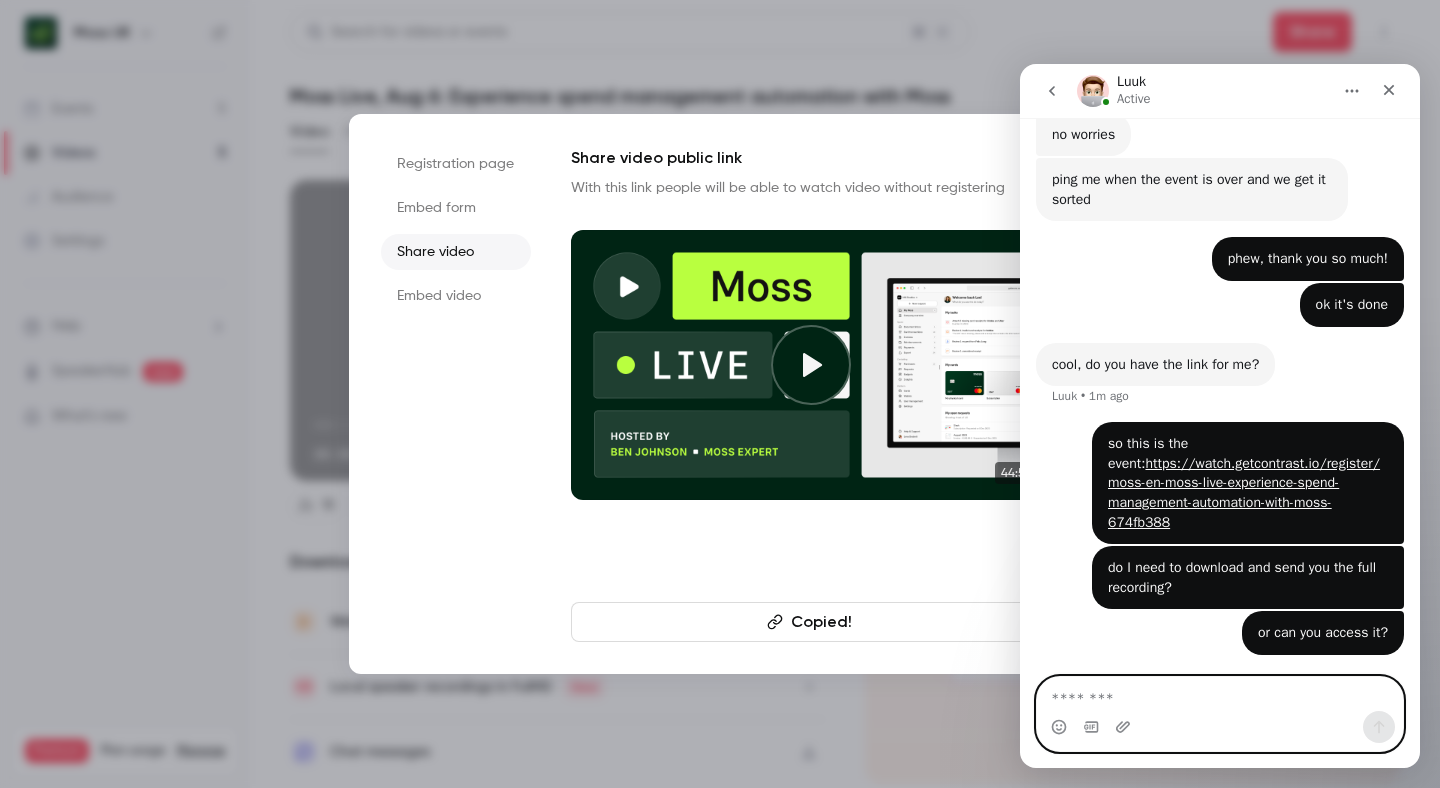 click at bounding box center [1220, 694] 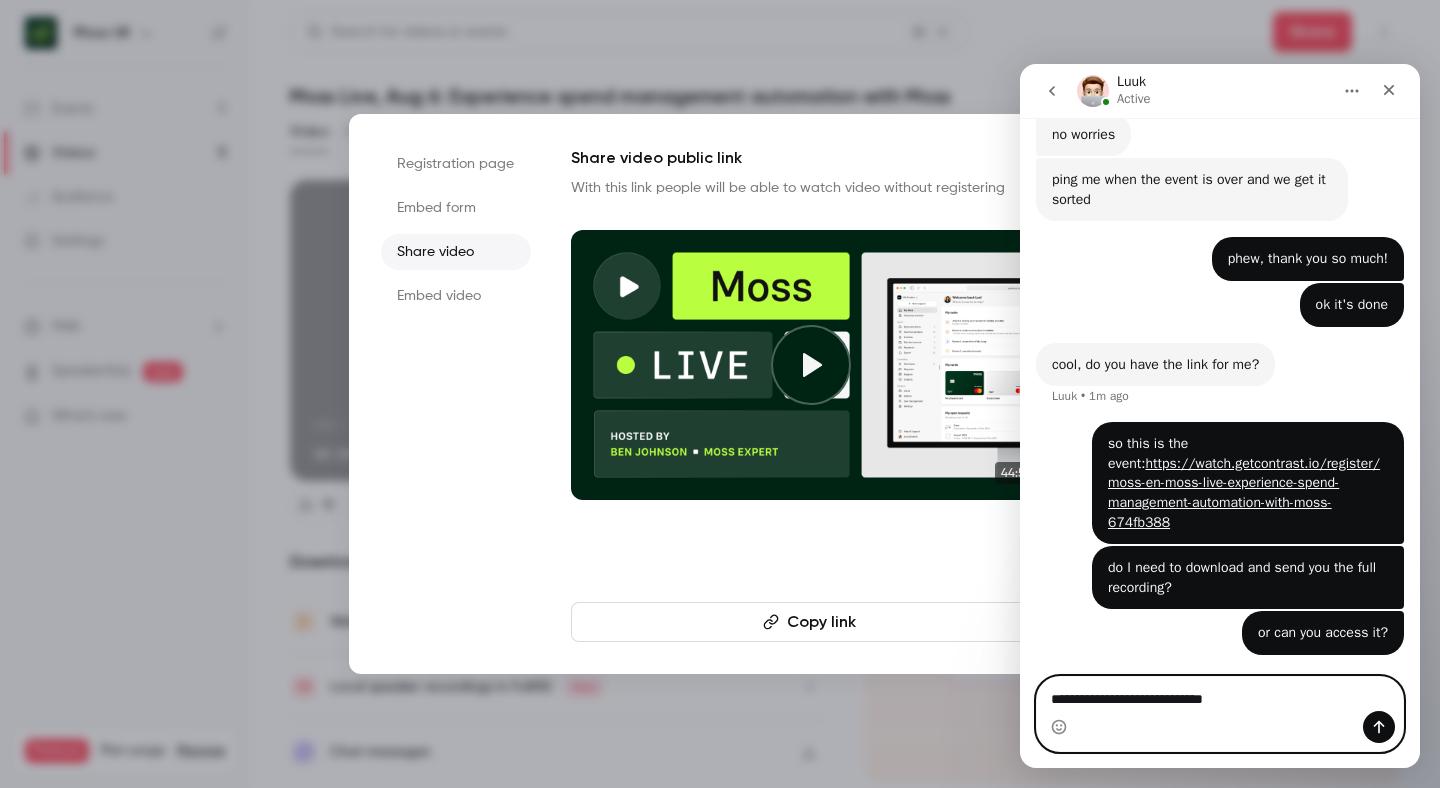 type on "**********" 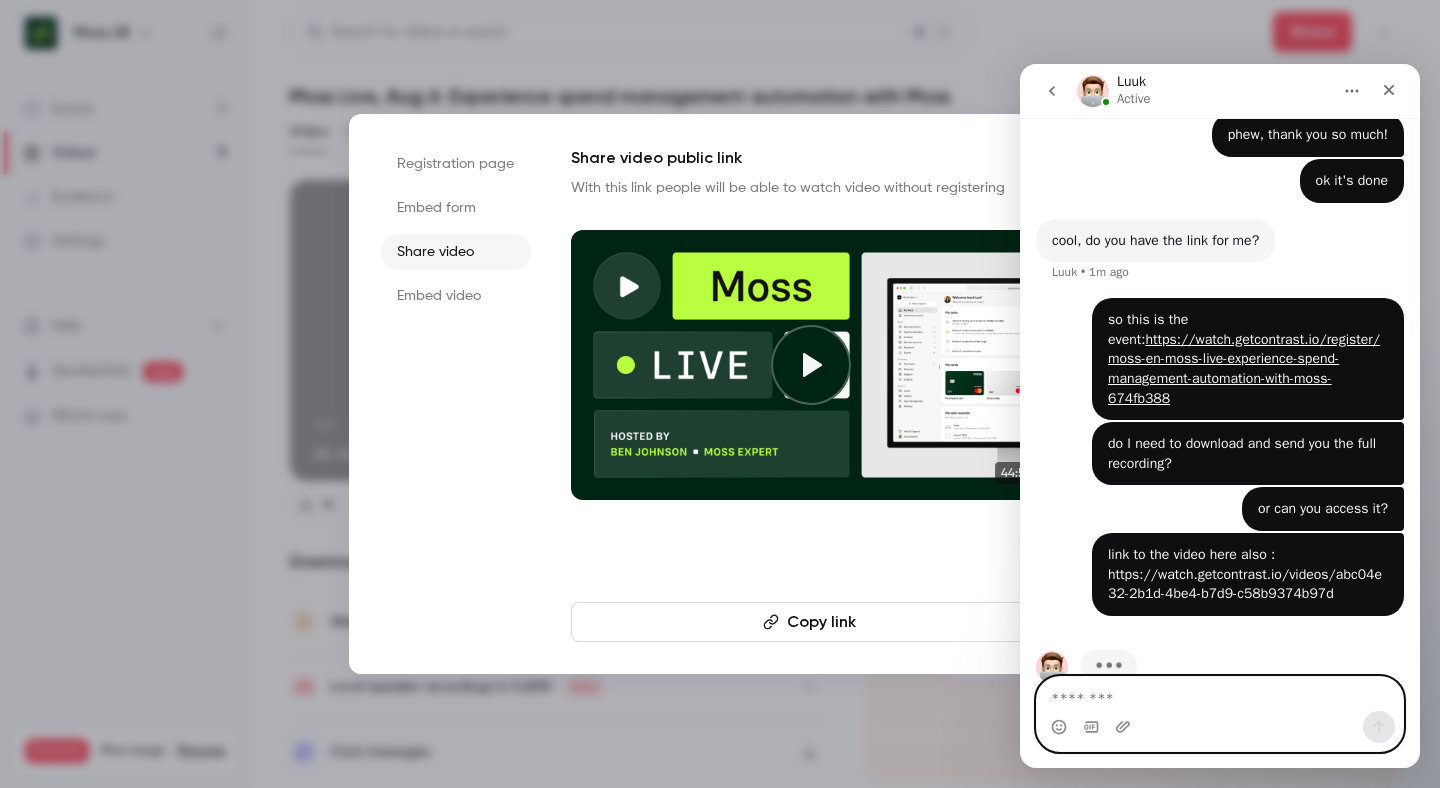 scroll, scrollTop: 1186, scrollLeft: 0, axis: vertical 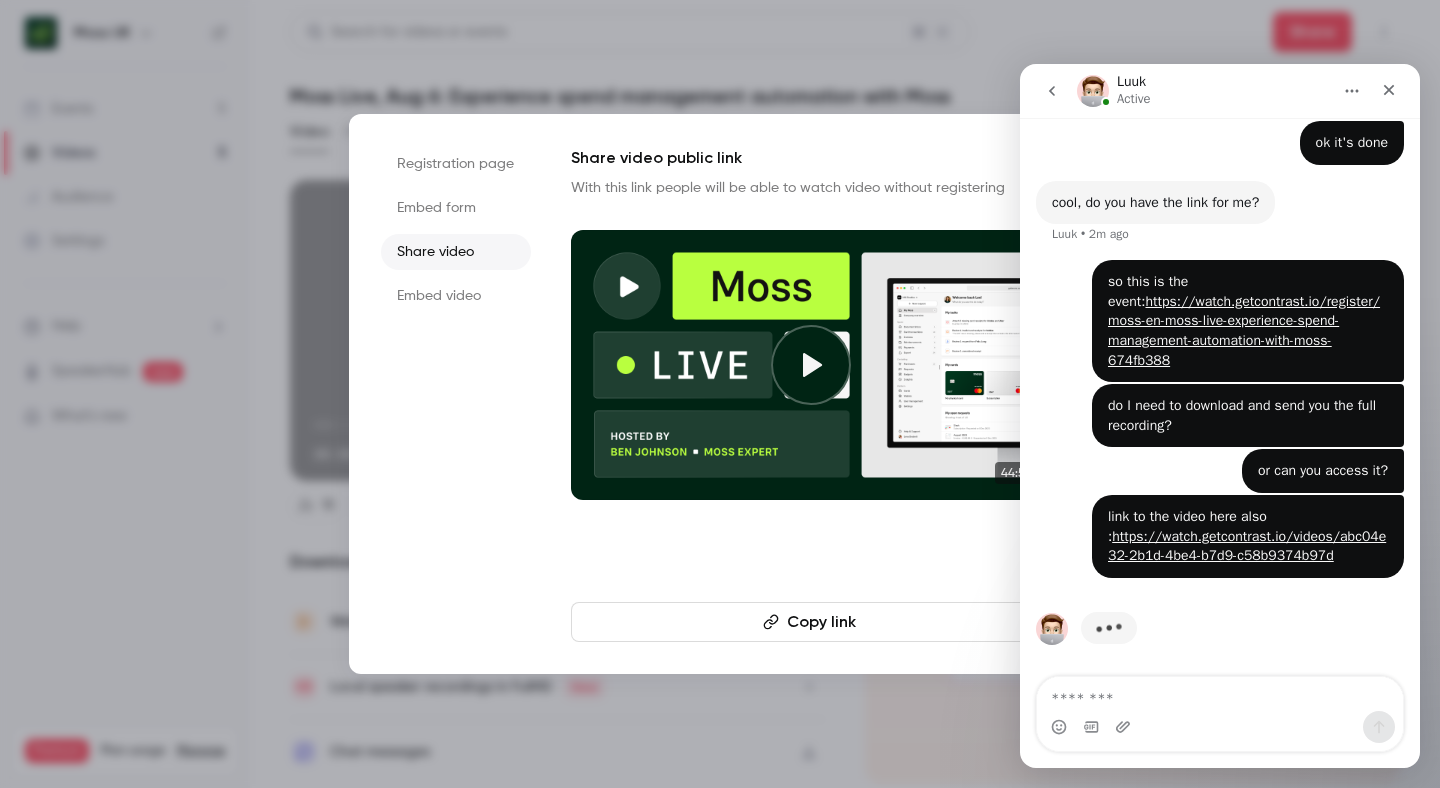 click 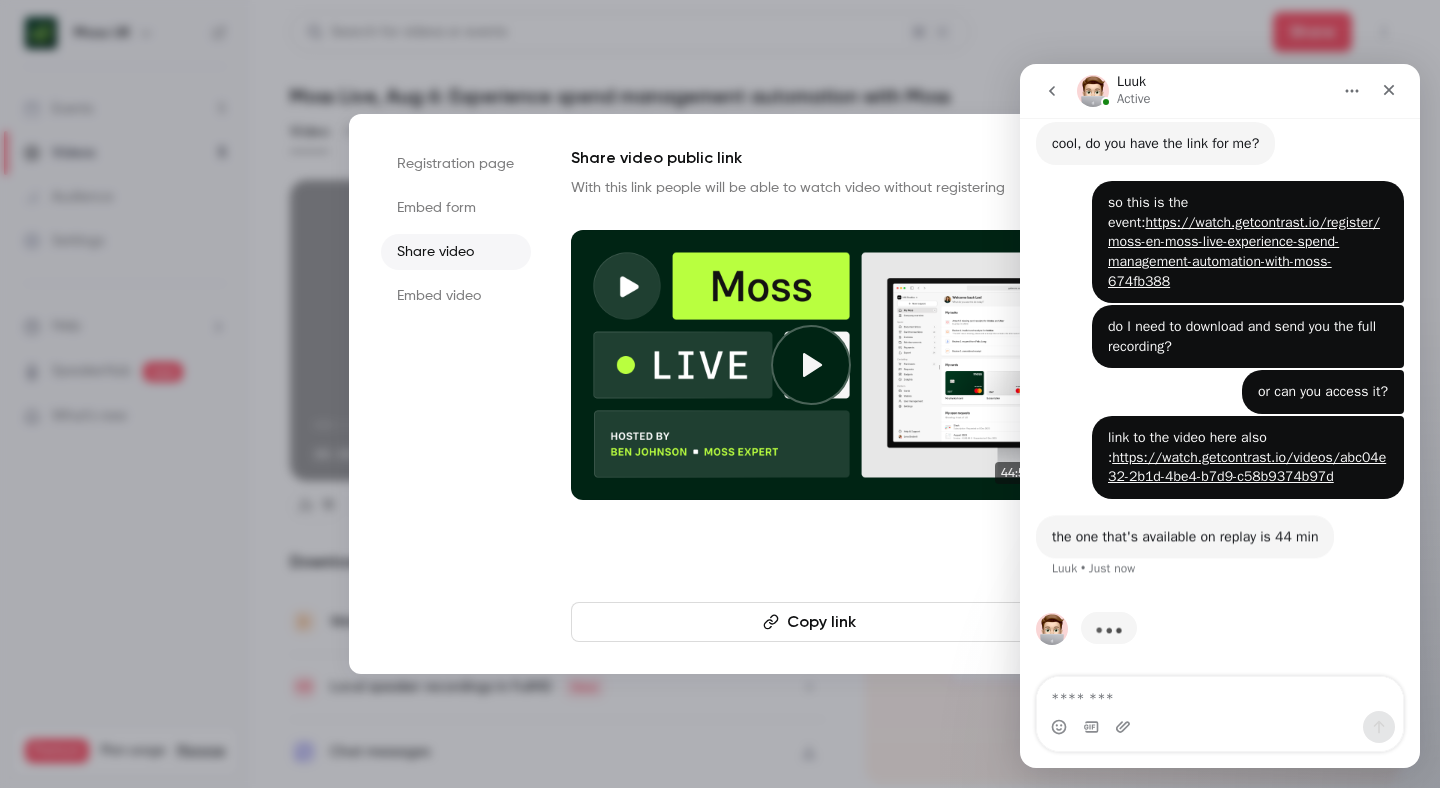 scroll, scrollTop: 1245, scrollLeft: 0, axis: vertical 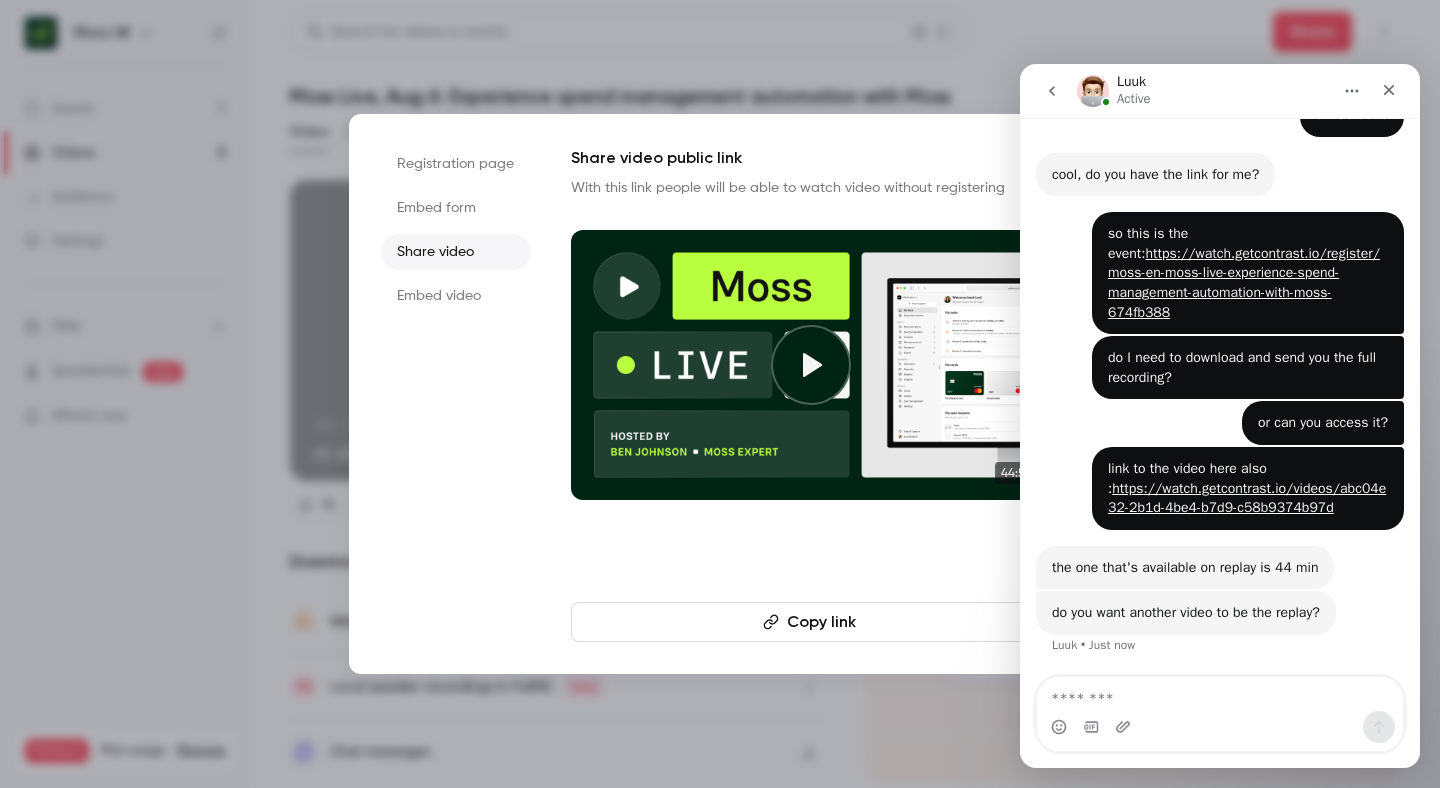 click at bounding box center [1220, 727] 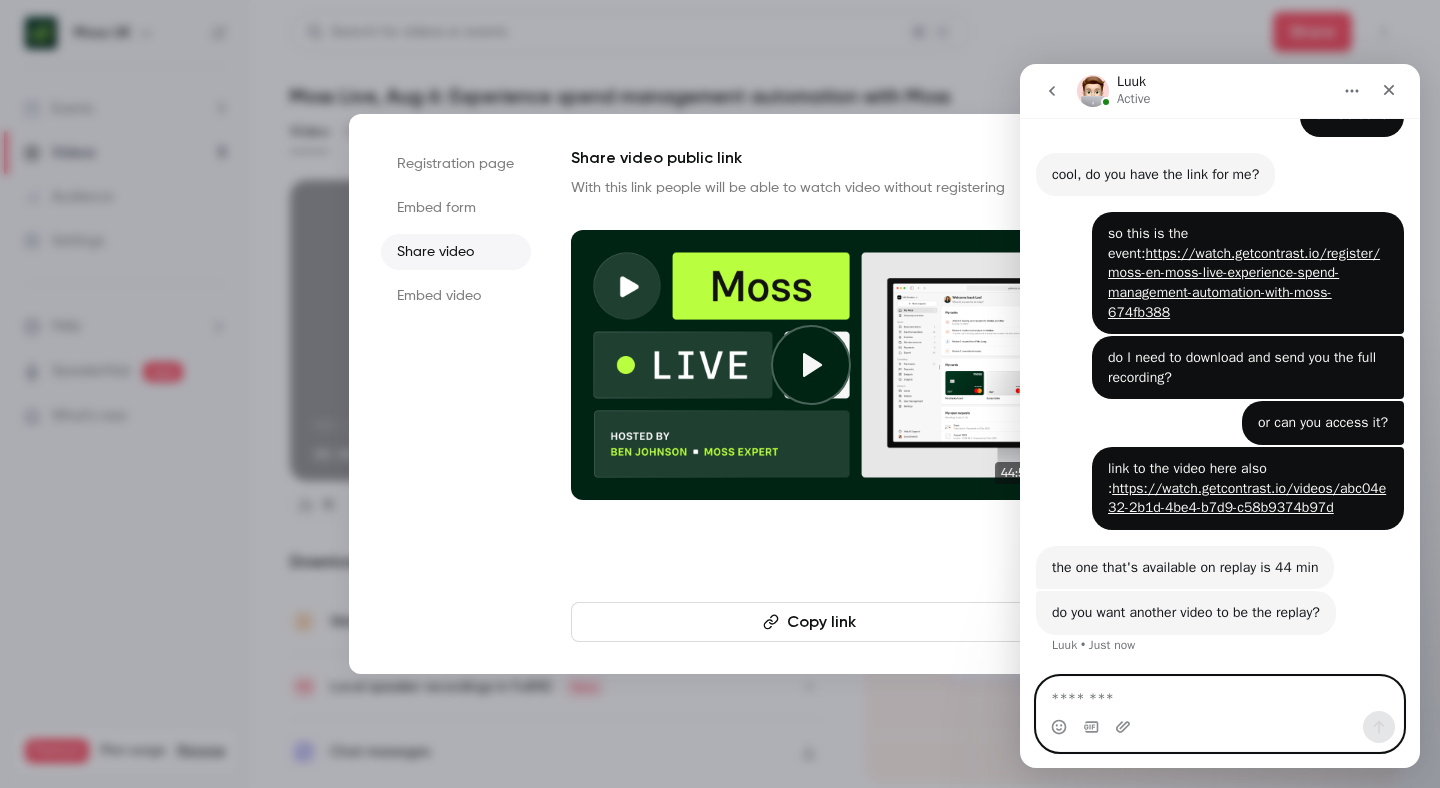 click at bounding box center (1220, 694) 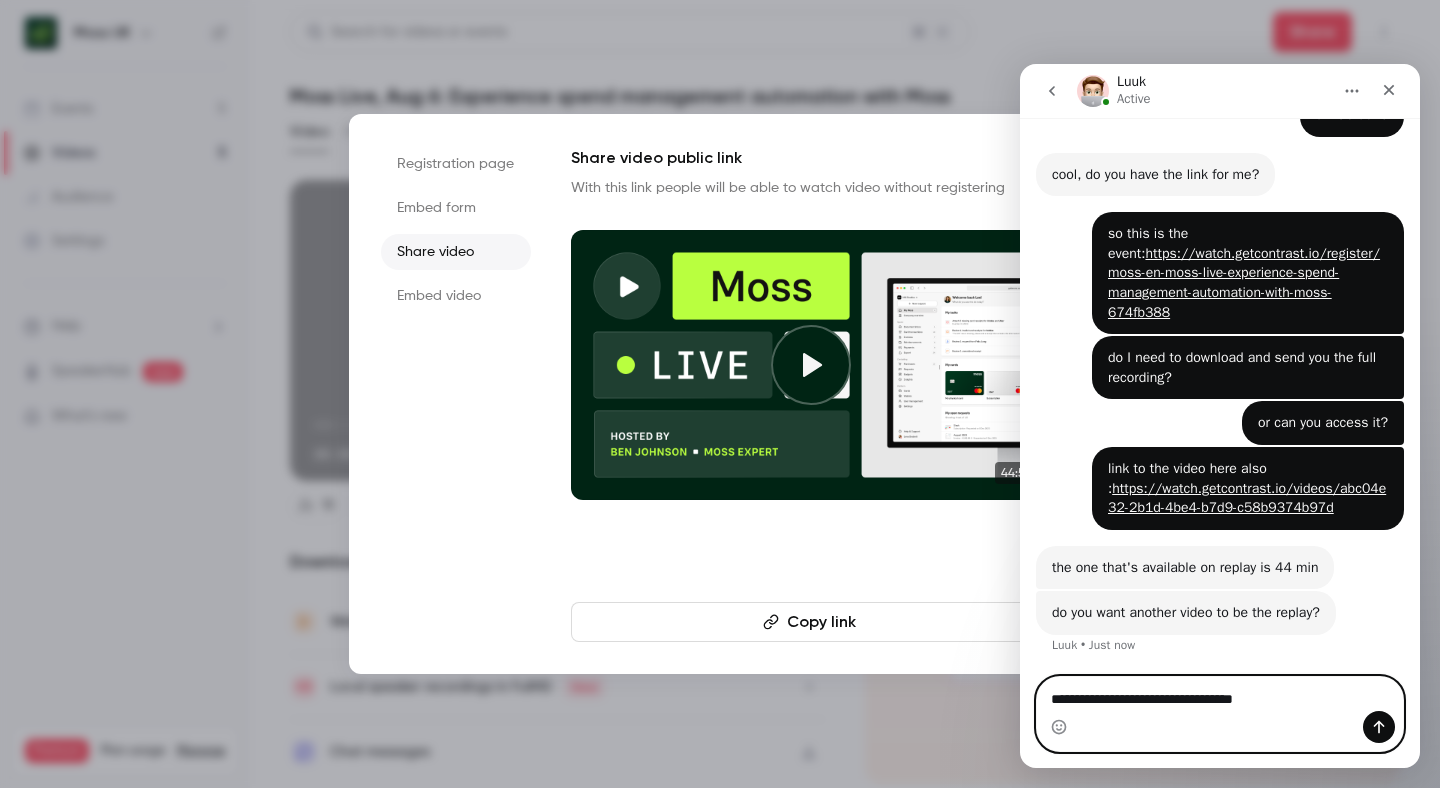 type on "**********" 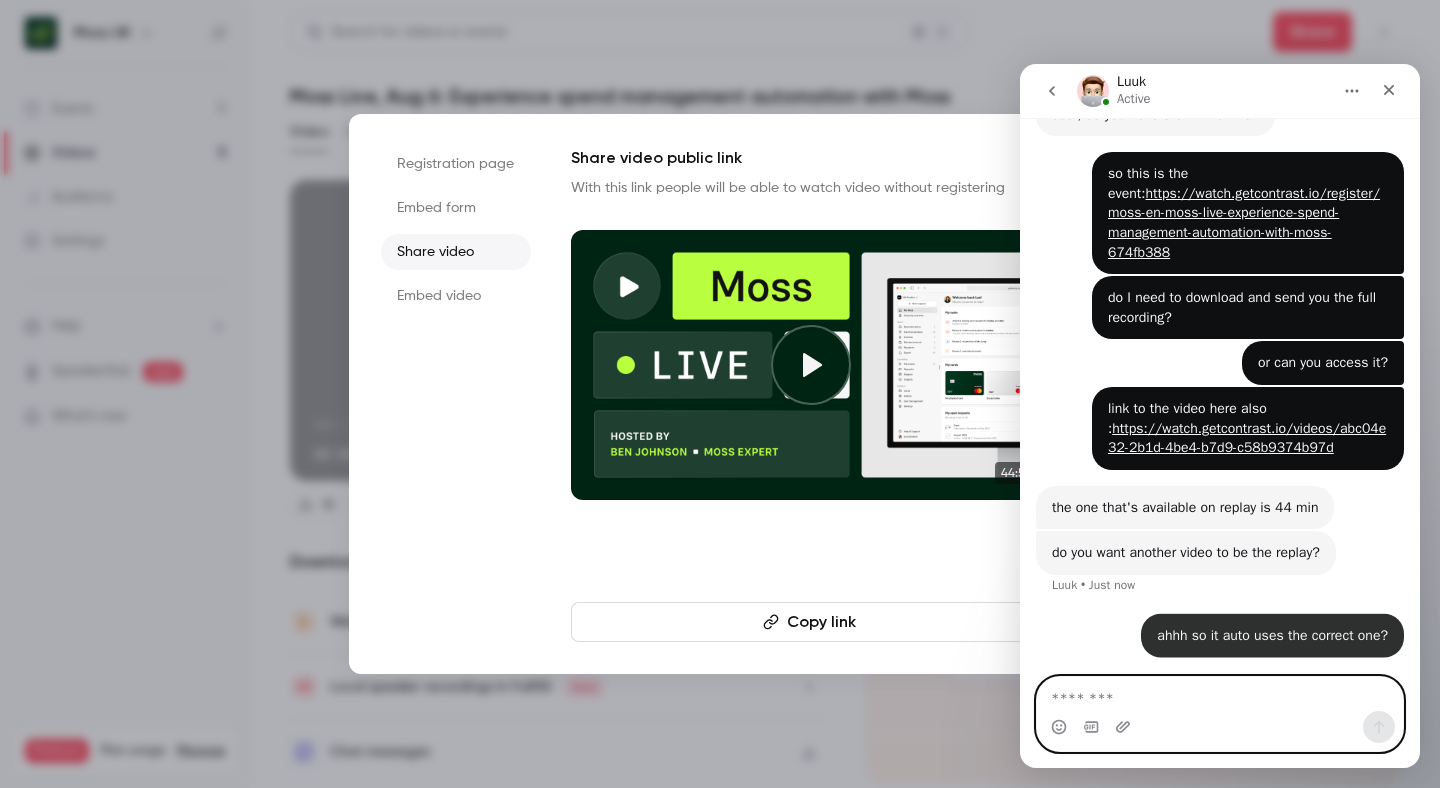 scroll, scrollTop: 1293, scrollLeft: 0, axis: vertical 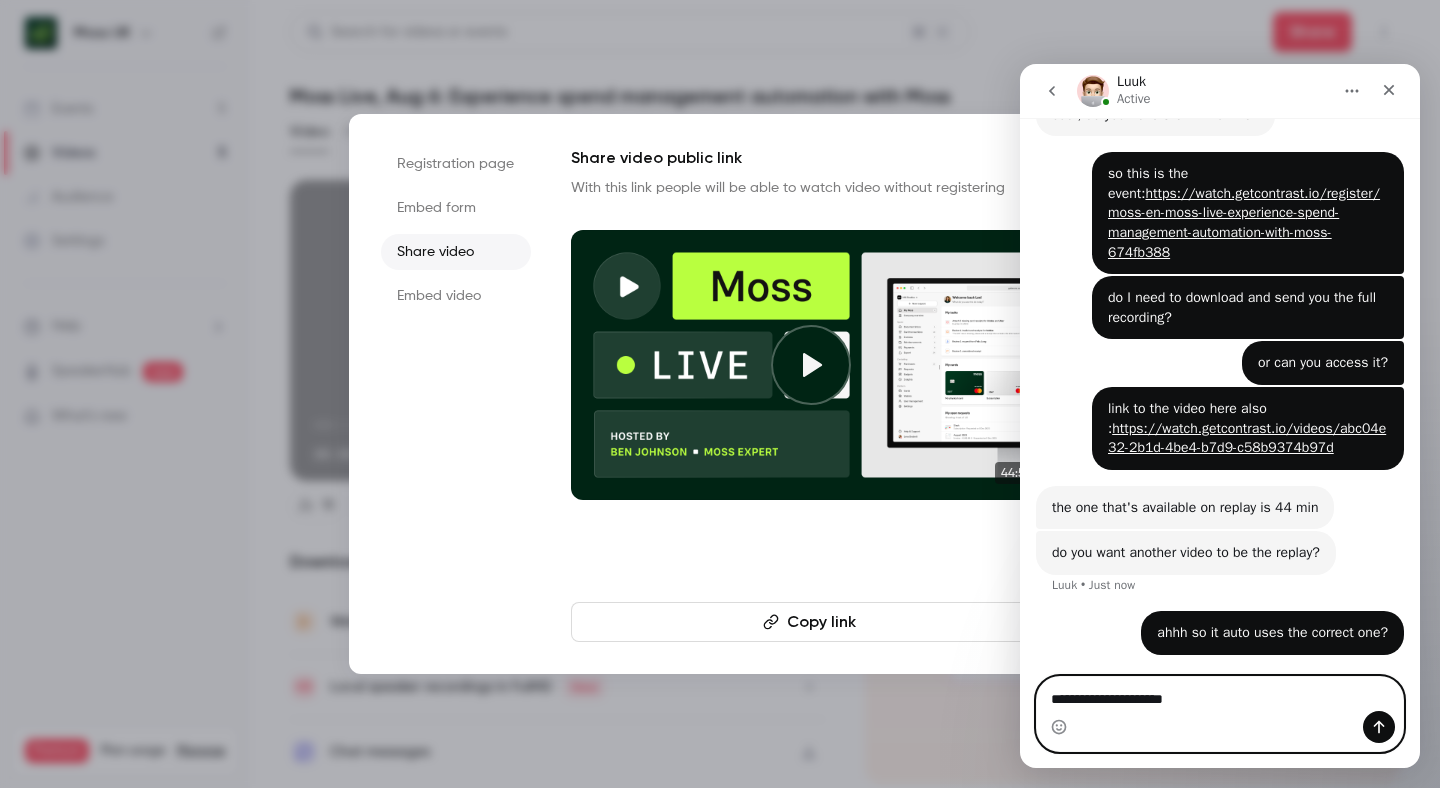 type on "**********" 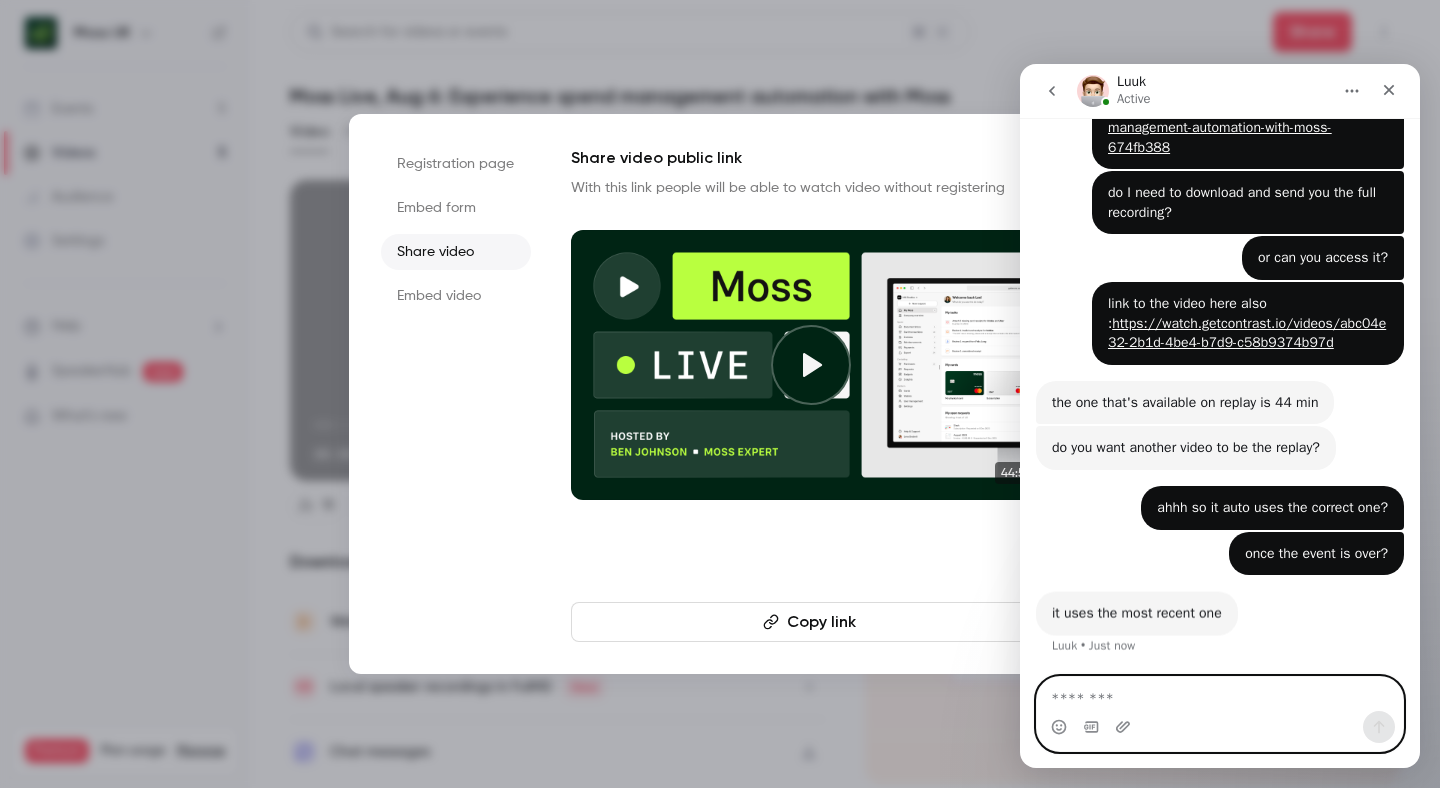 scroll, scrollTop: 1398, scrollLeft: 0, axis: vertical 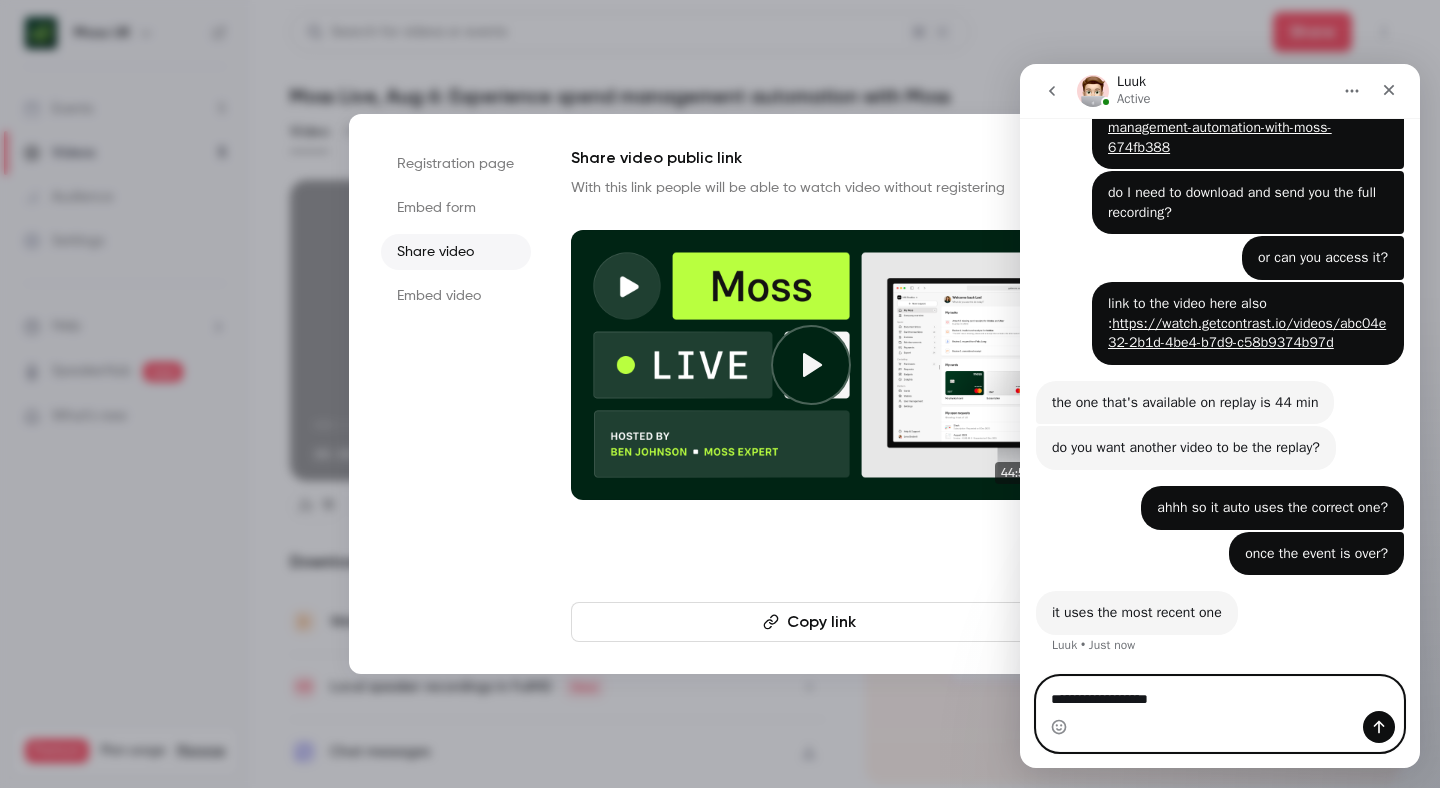 type on "**********" 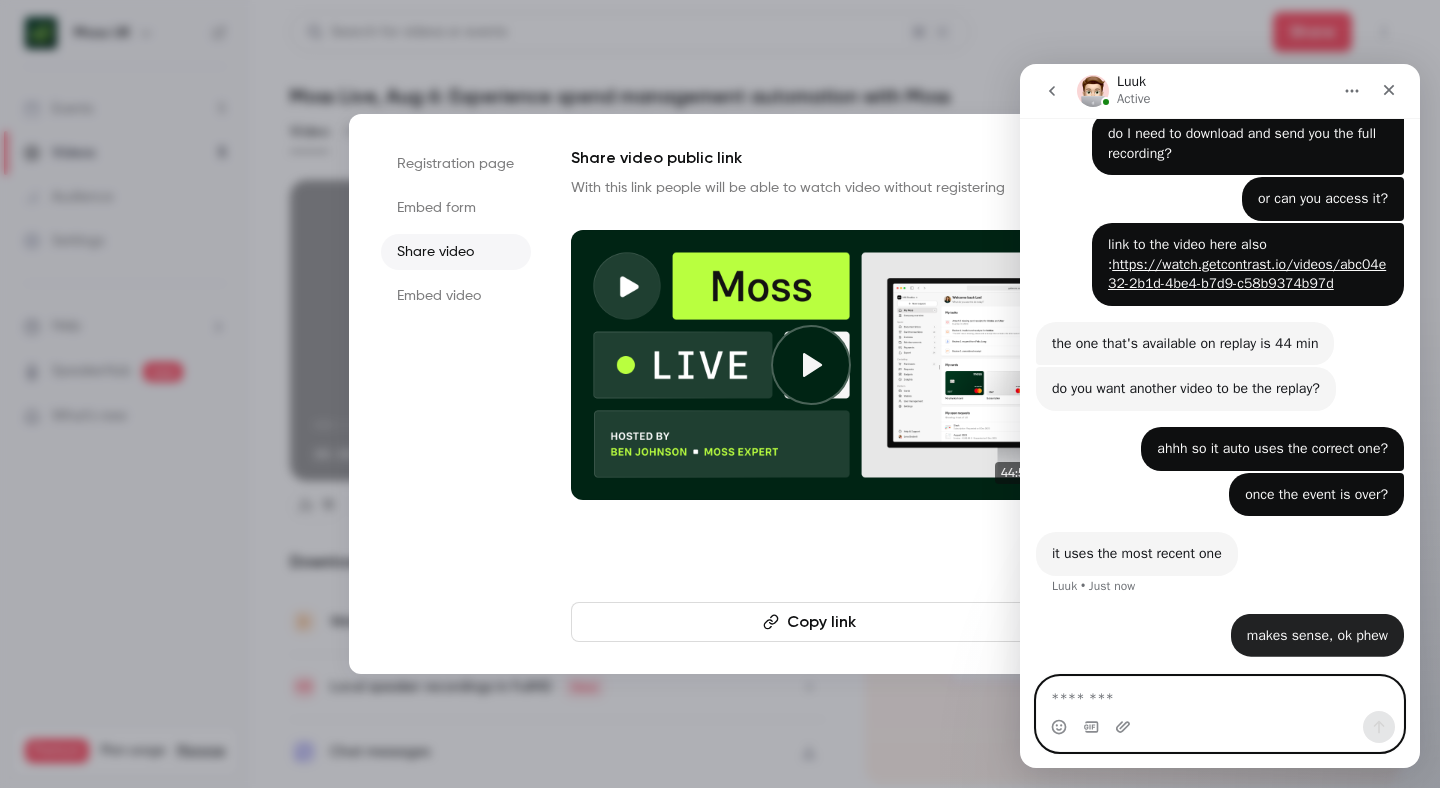 scroll, scrollTop: 1458, scrollLeft: 0, axis: vertical 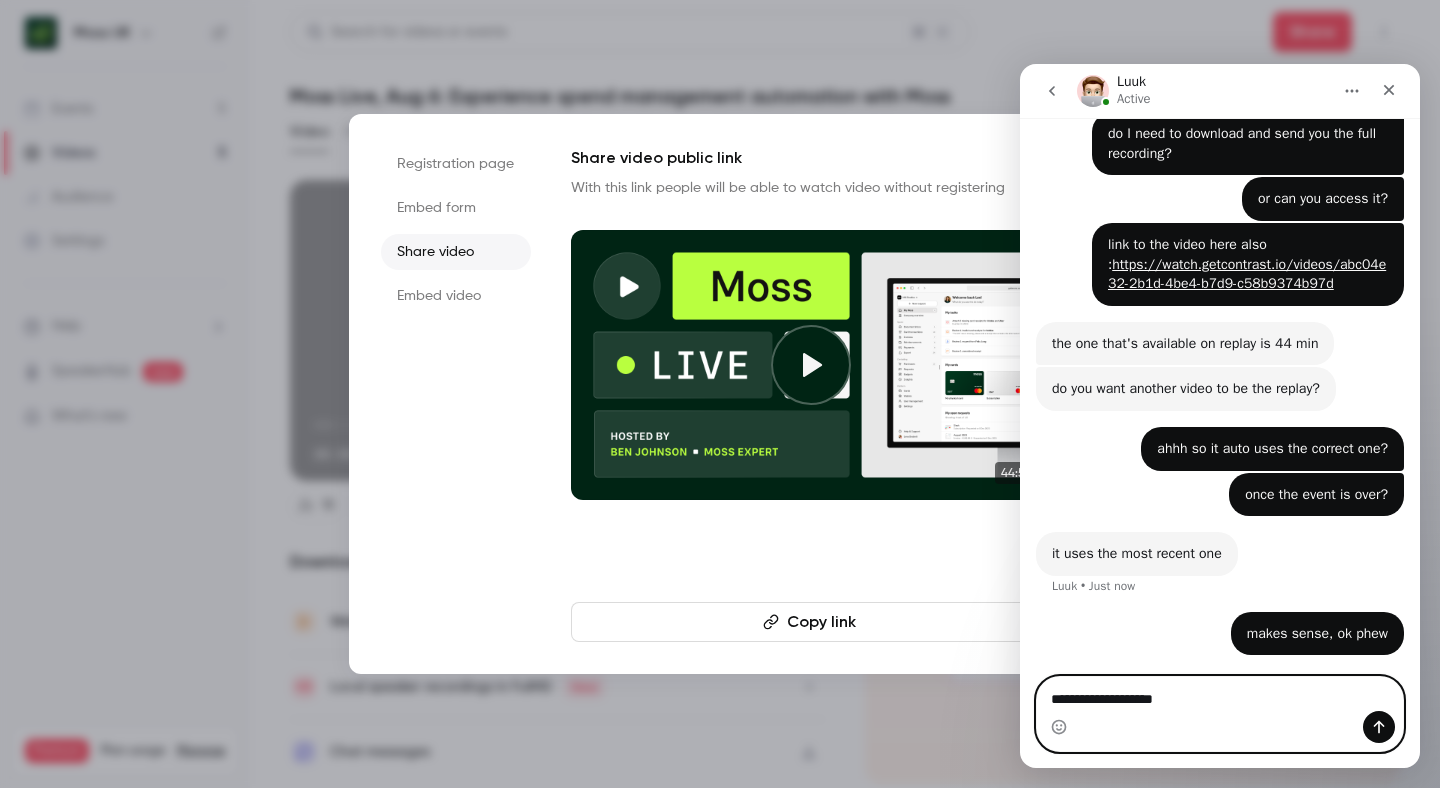 type on "**********" 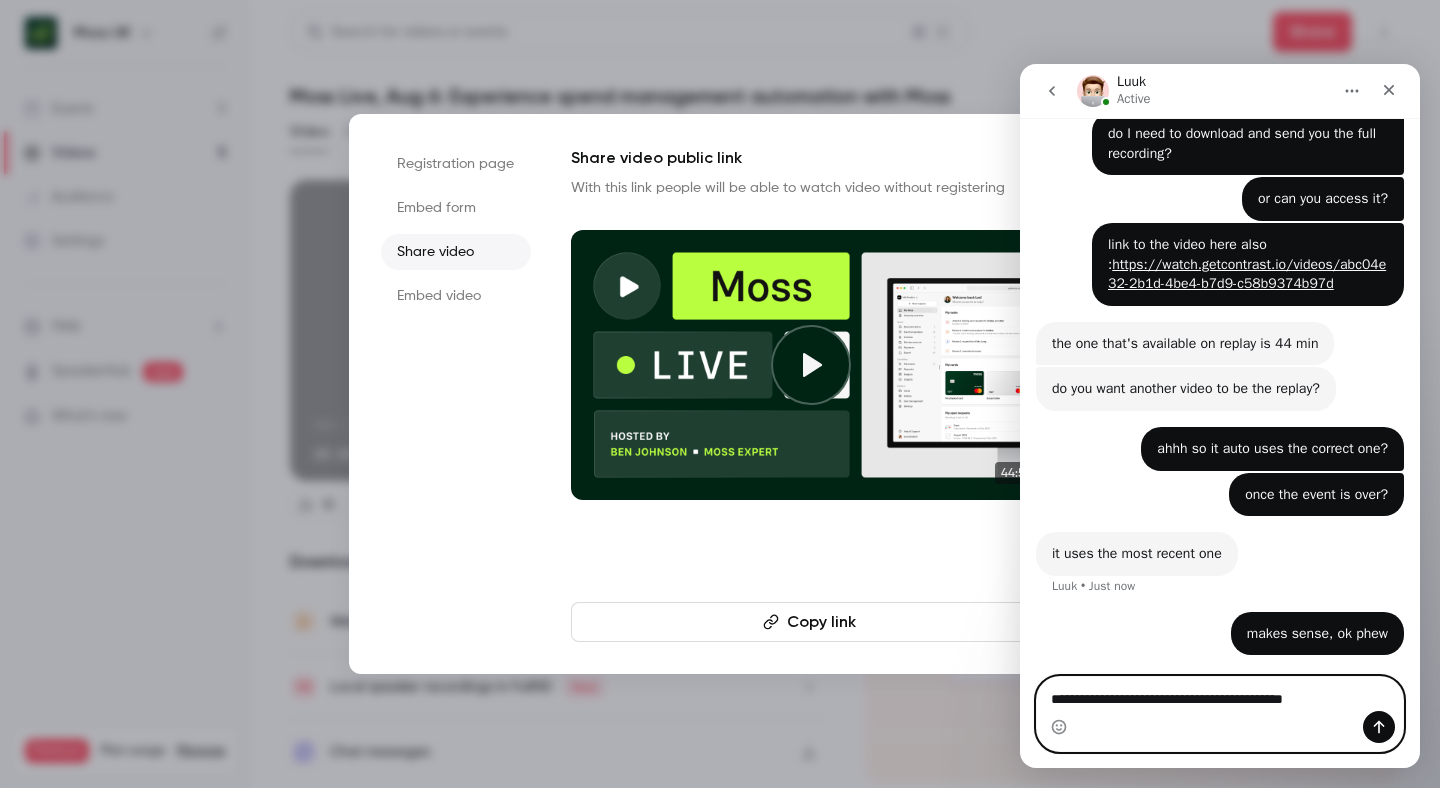 type on "**********" 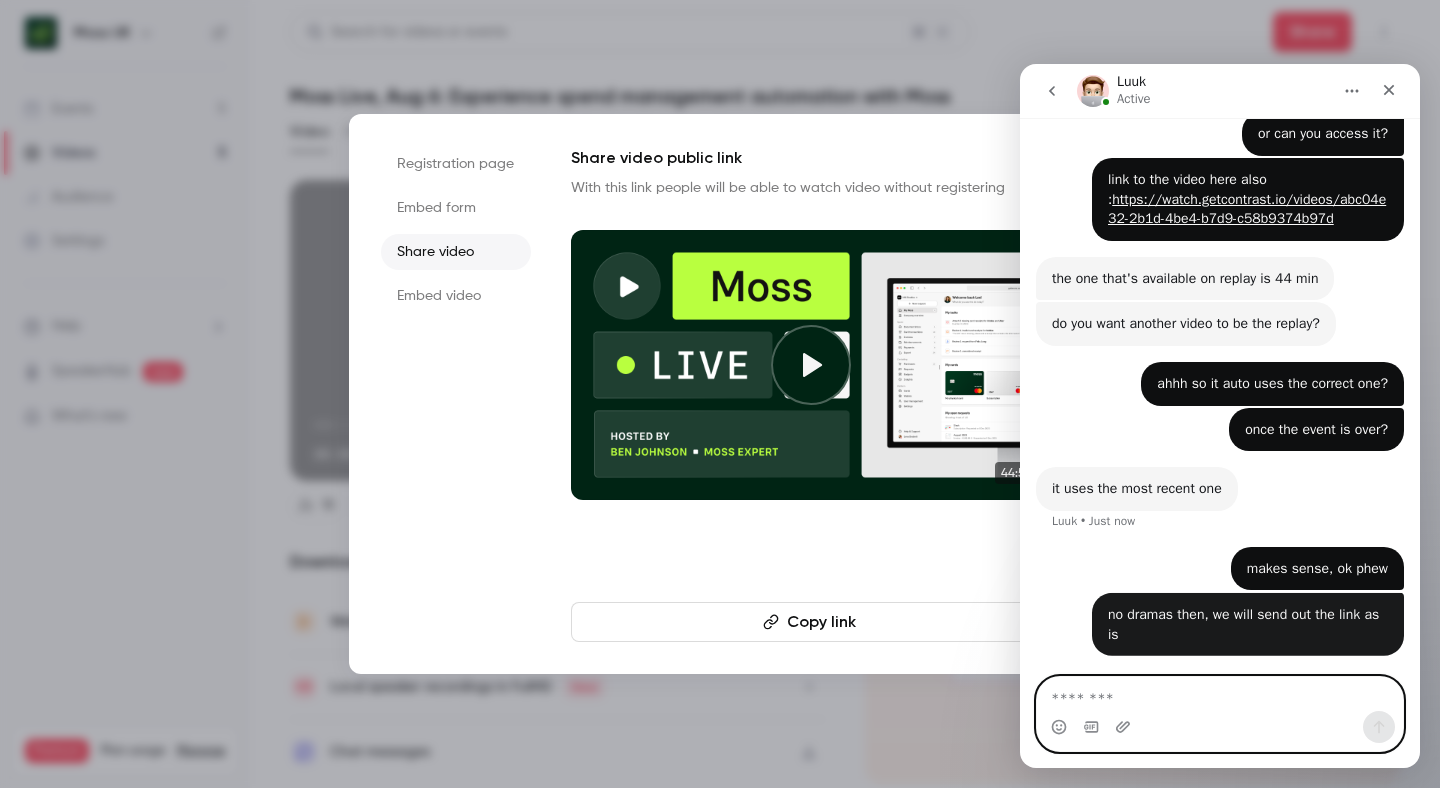 scroll, scrollTop: 1523, scrollLeft: 0, axis: vertical 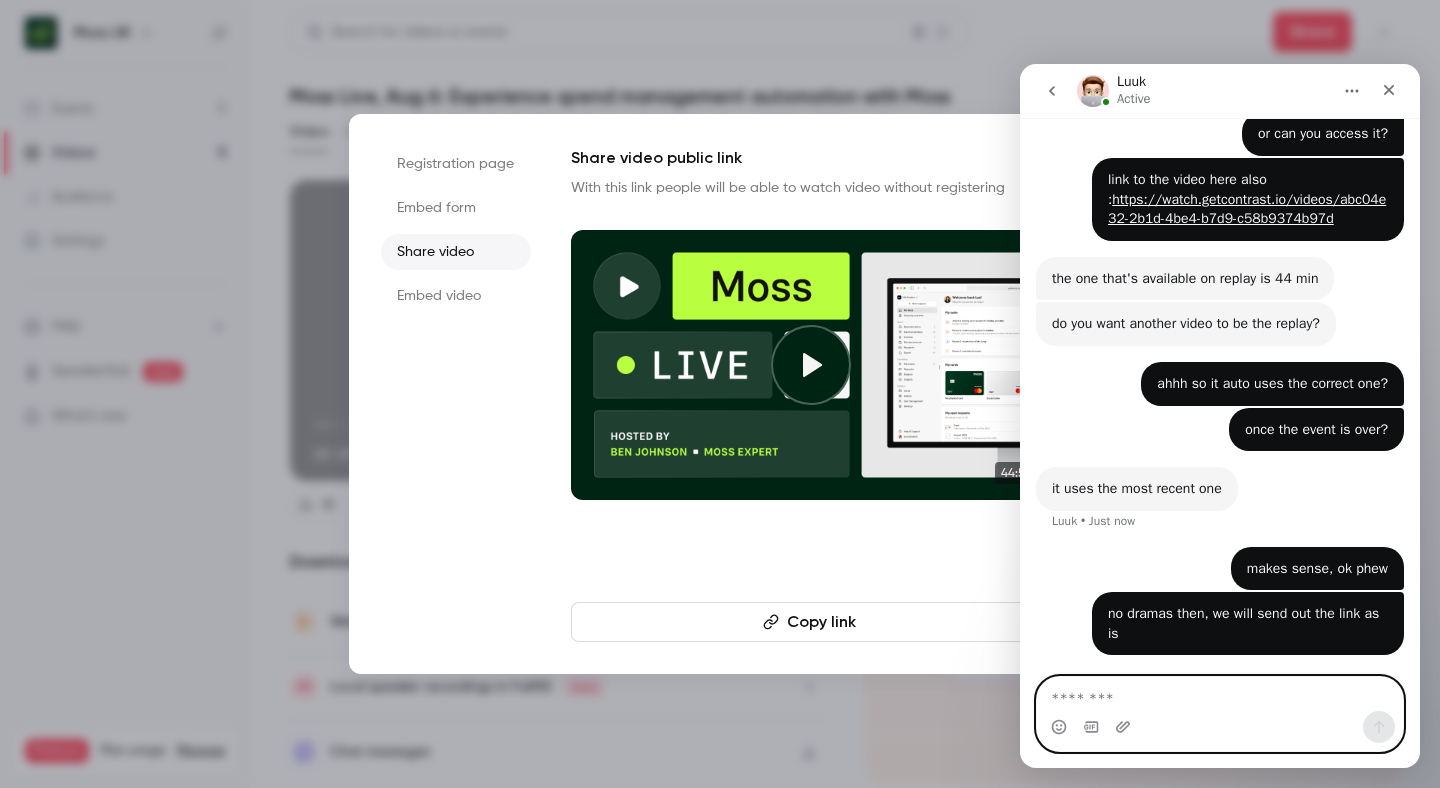 click at bounding box center [1220, 694] 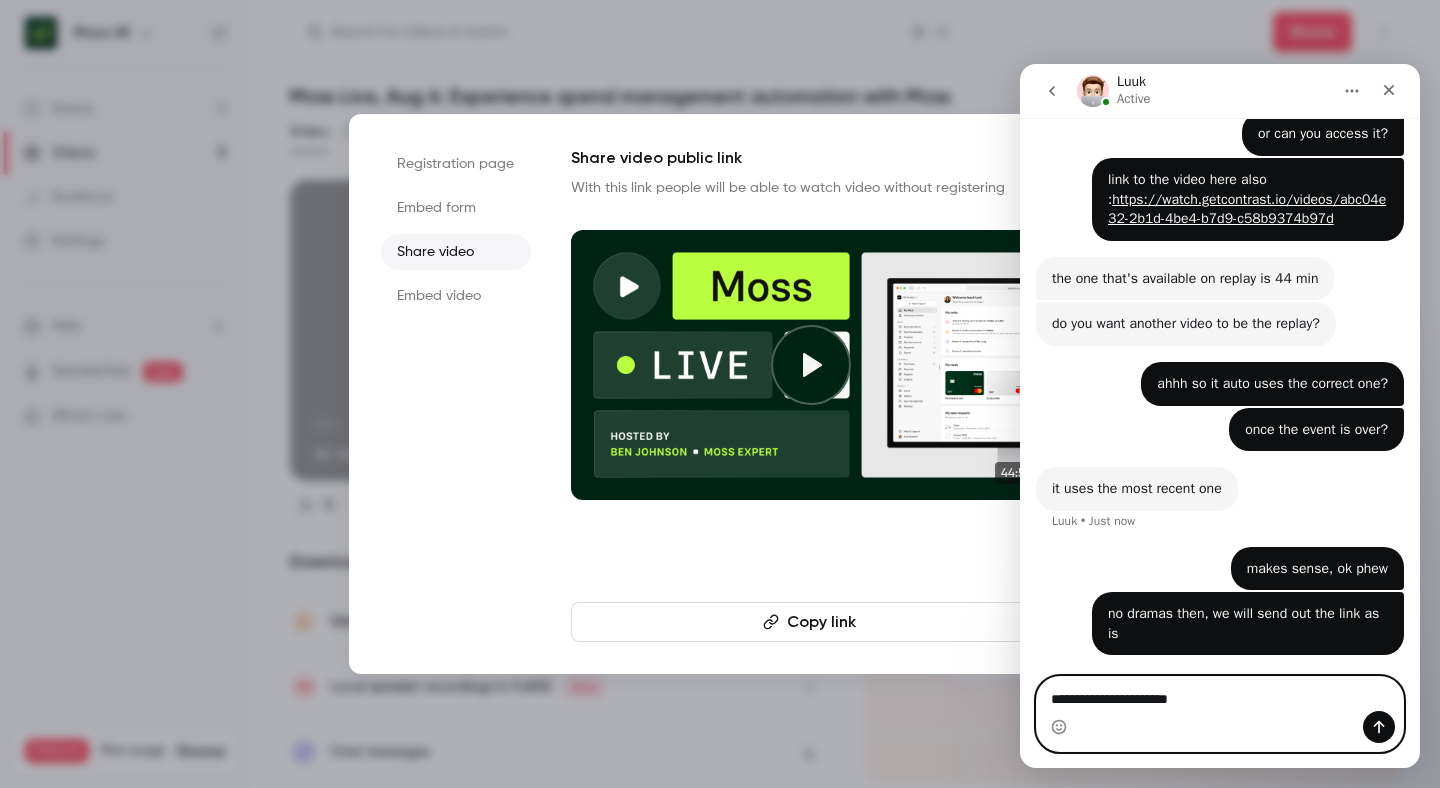 type on "**********" 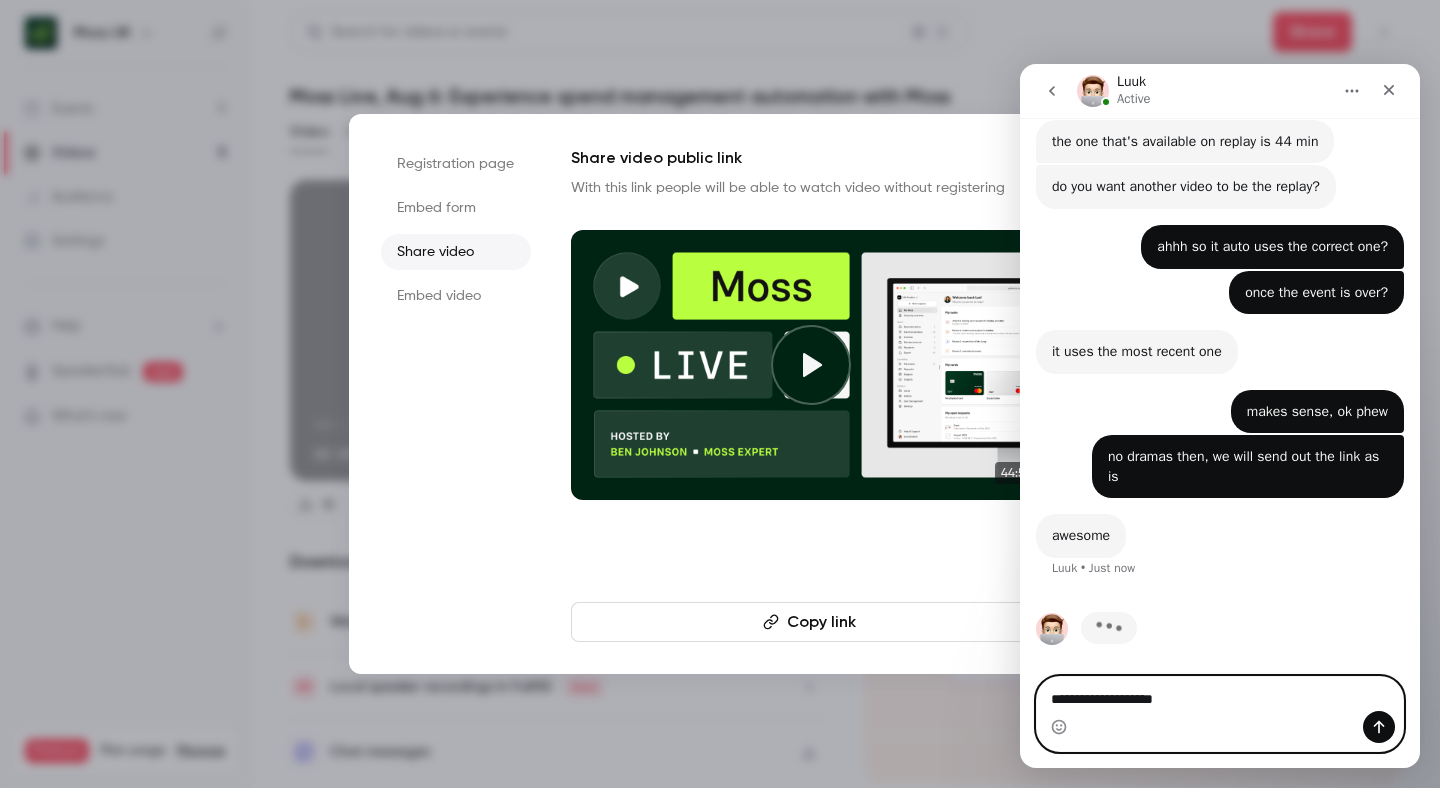 scroll, scrollTop: 1660, scrollLeft: 0, axis: vertical 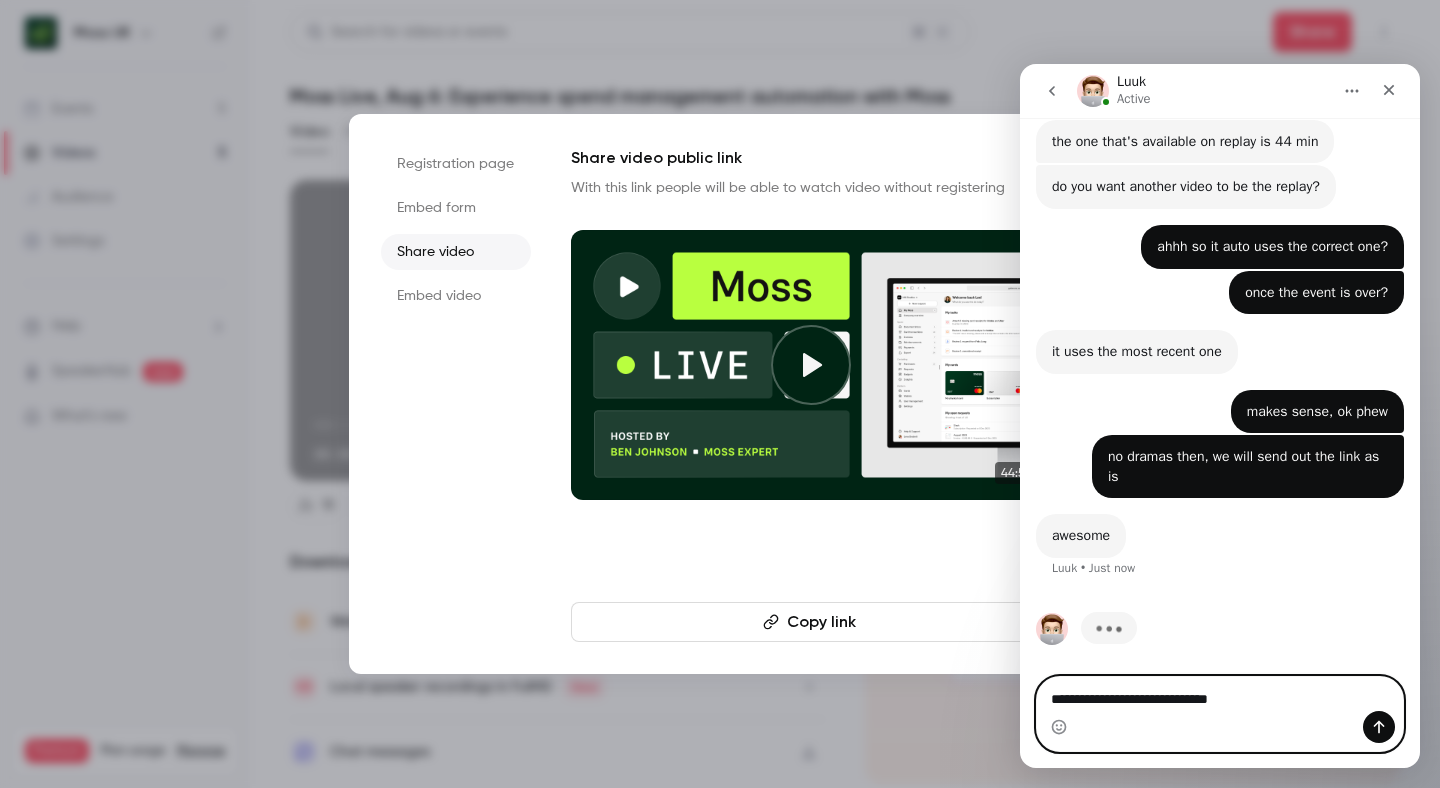 type on "**********" 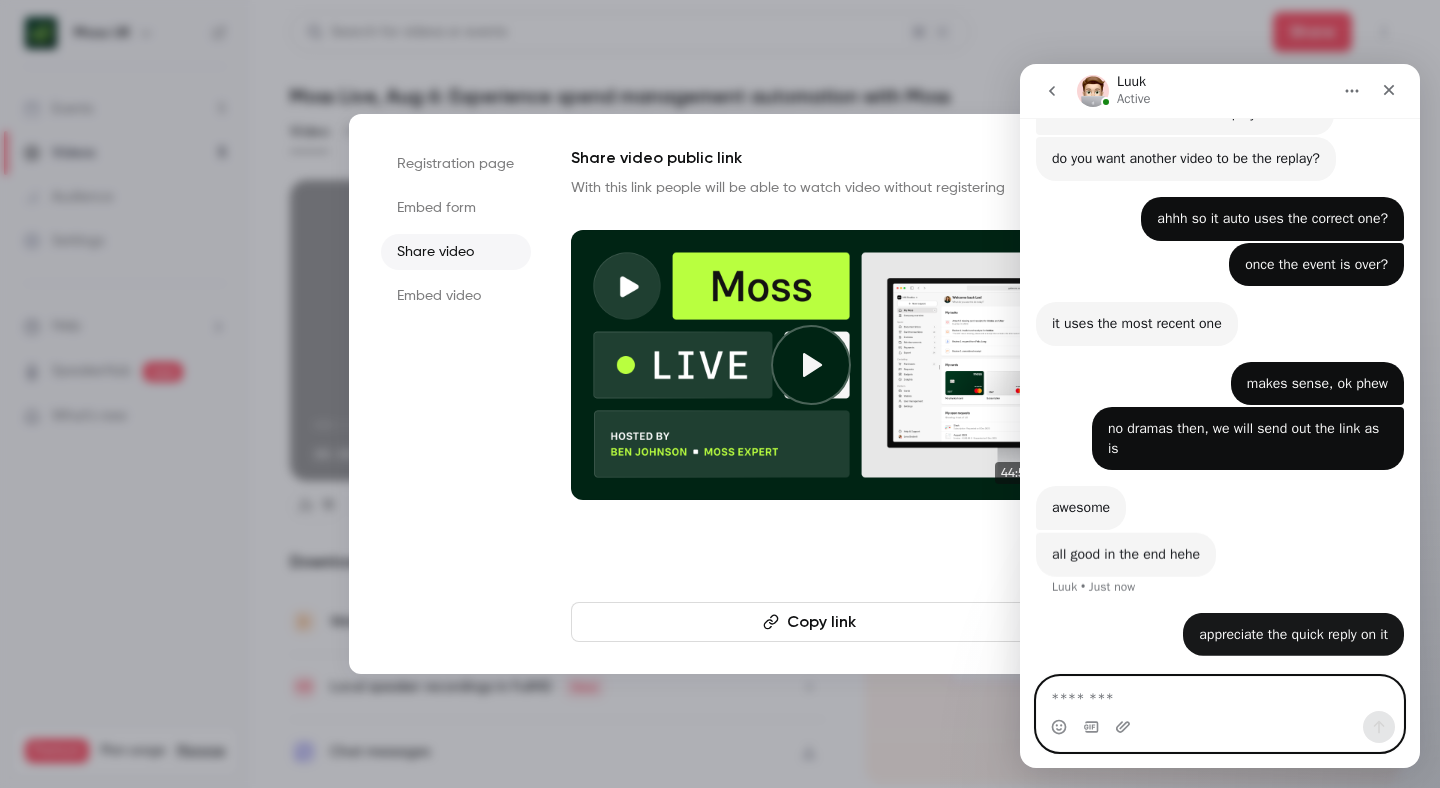 scroll, scrollTop: 1688, scrollLeft: 0, axis: vertical 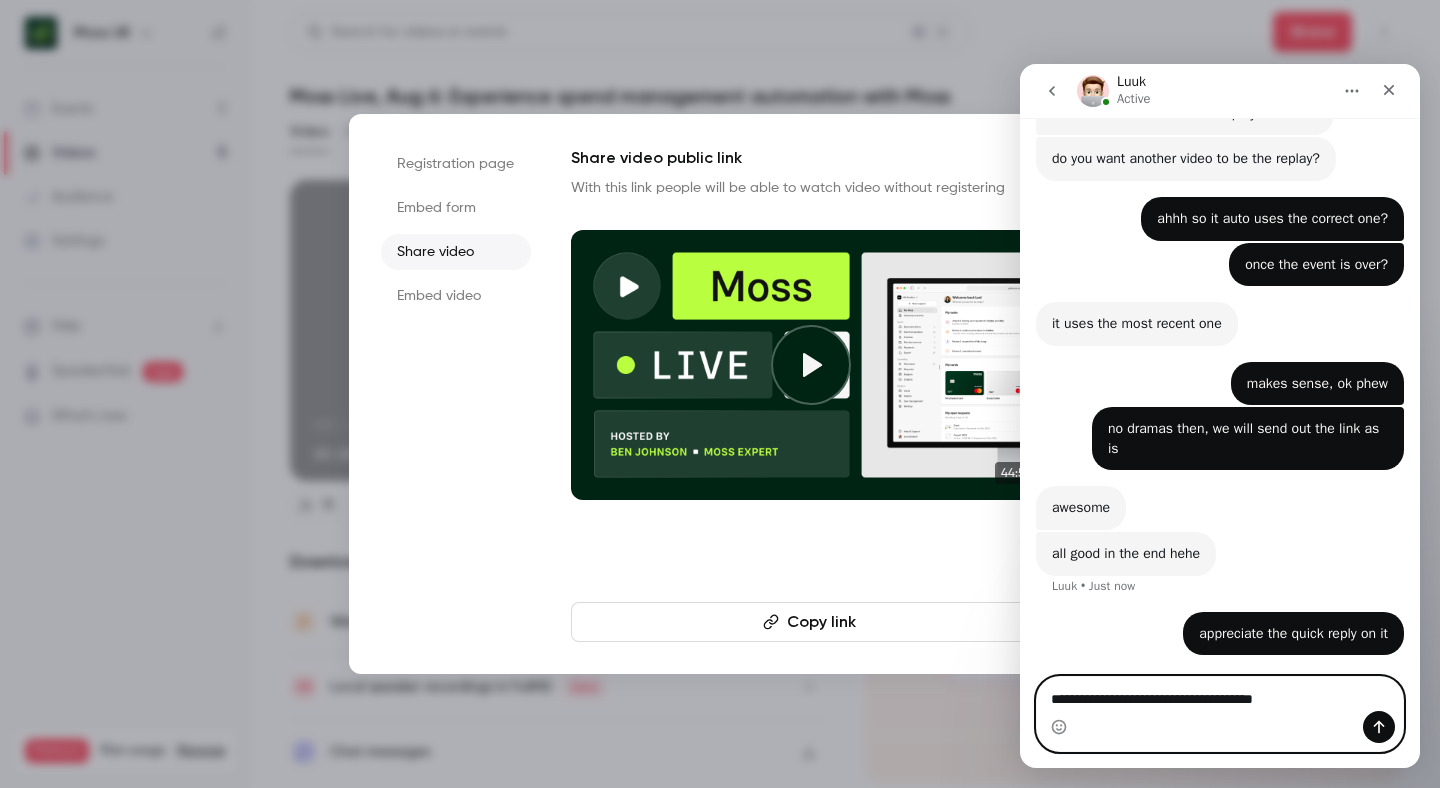 type on "**********" 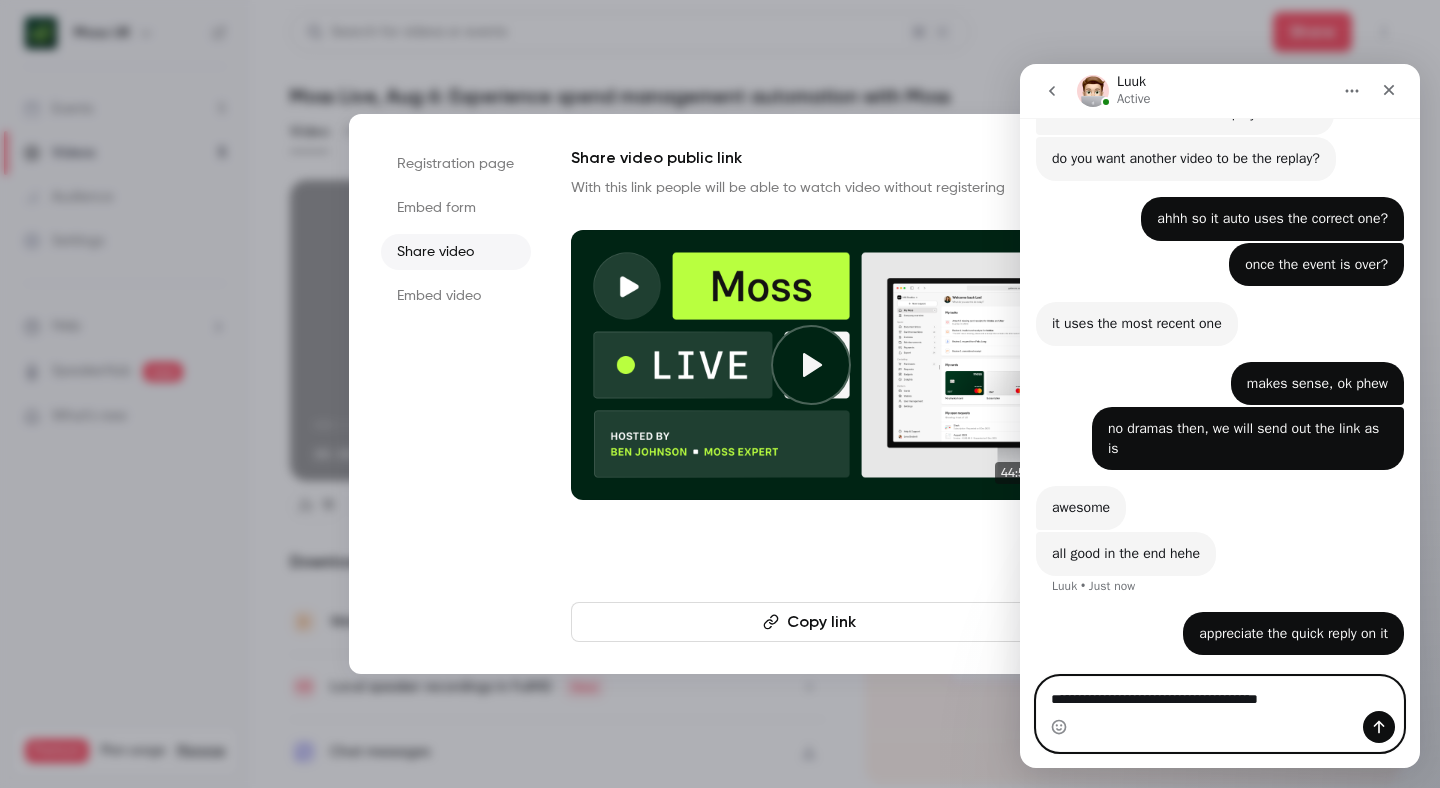 type 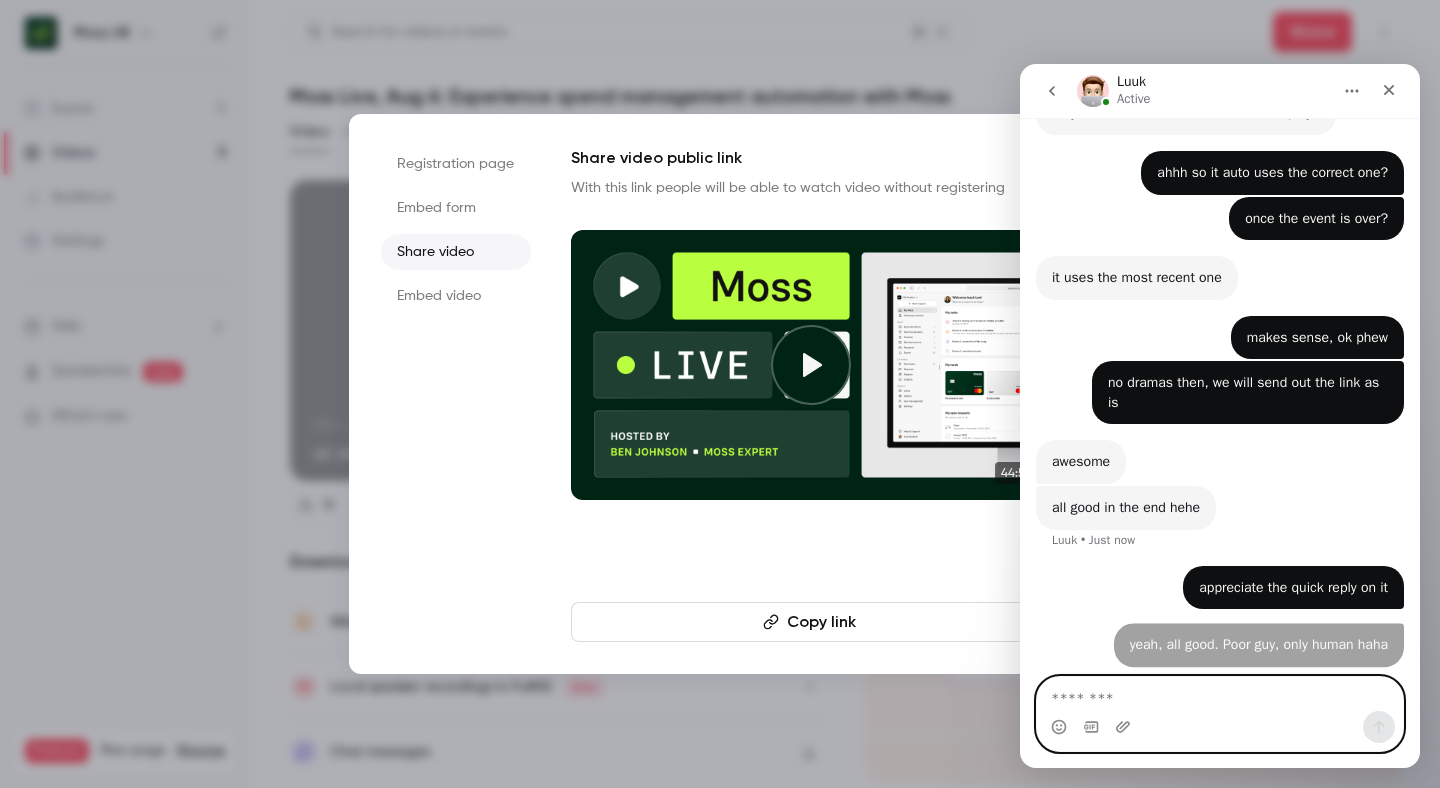 scroll, scrollTop: 1733, scrollLeft: 0, axis: vertical 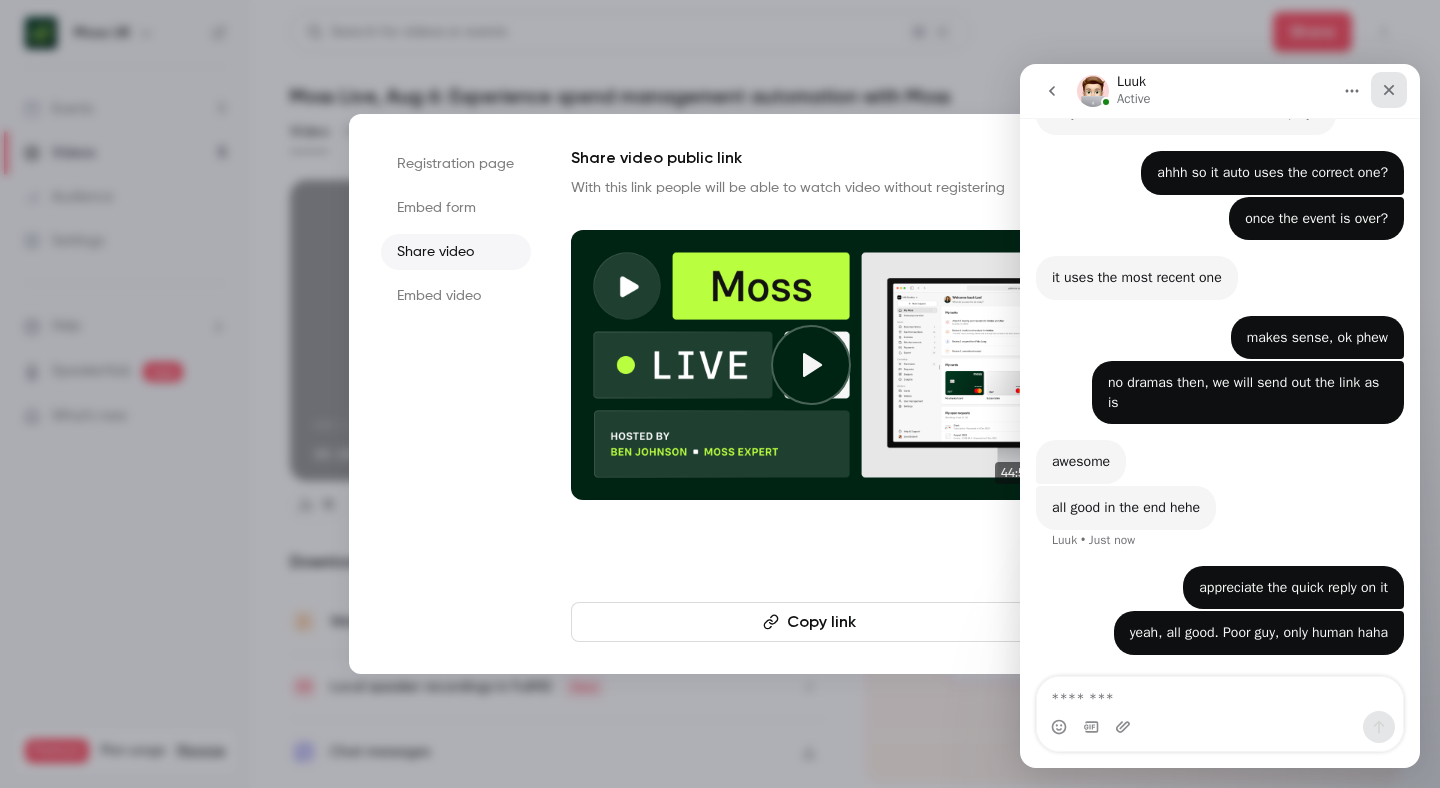 click 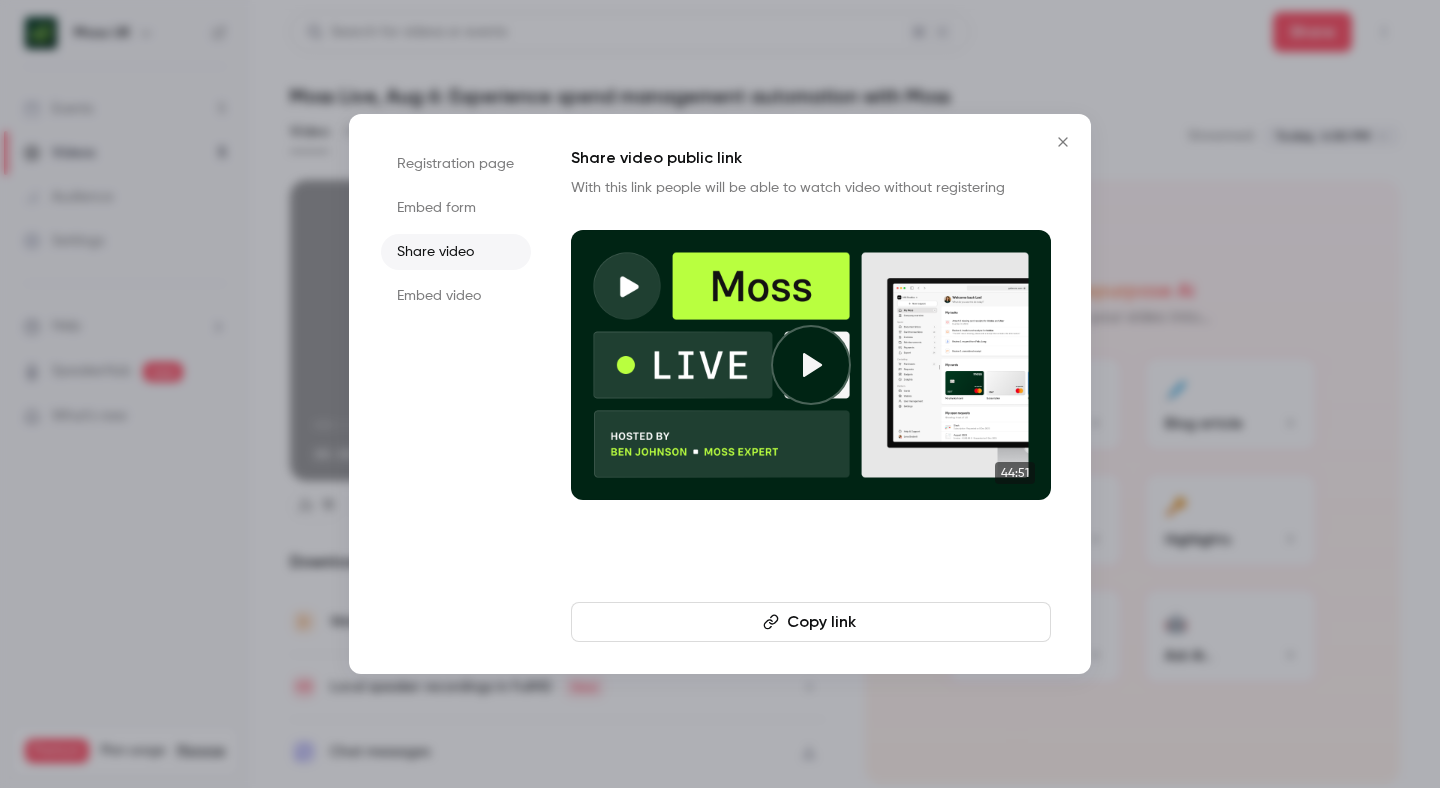 scroll, scrollTop: 1810, scrollLeft: 0, axis: vertical 